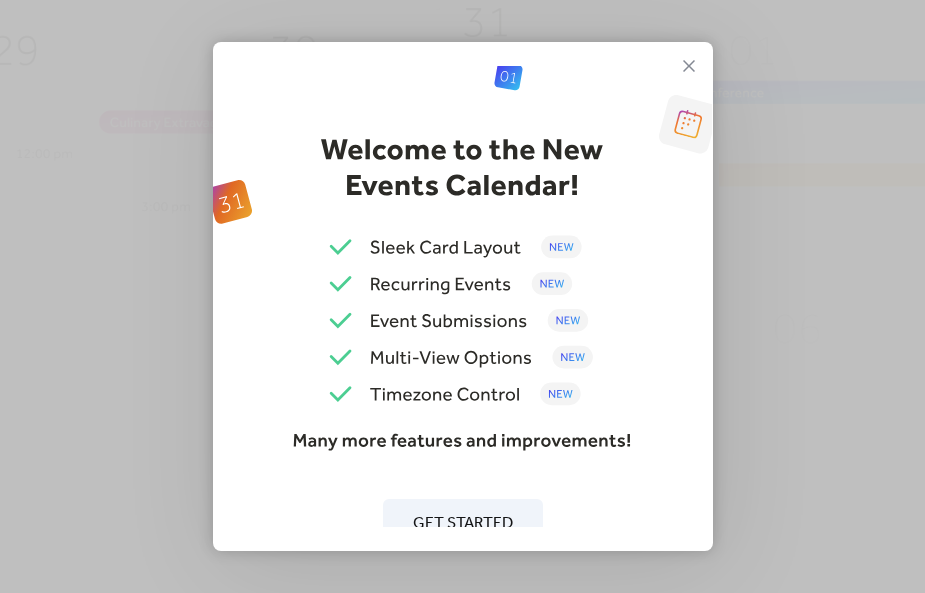 scroll, scrollTop: 0, scrollLeft: 0, axis: both 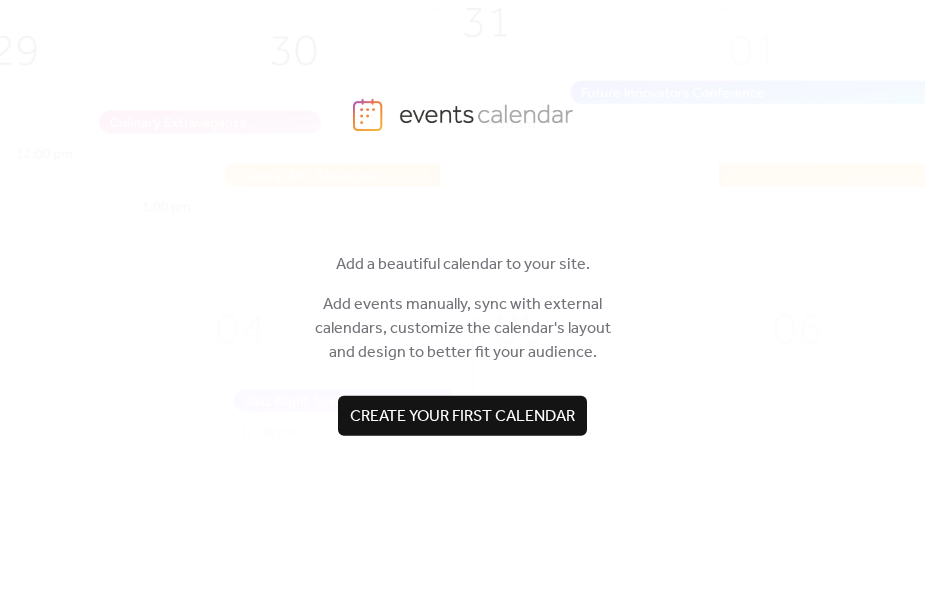 click on "Create your first calendar" at bounding box center (462, 417) 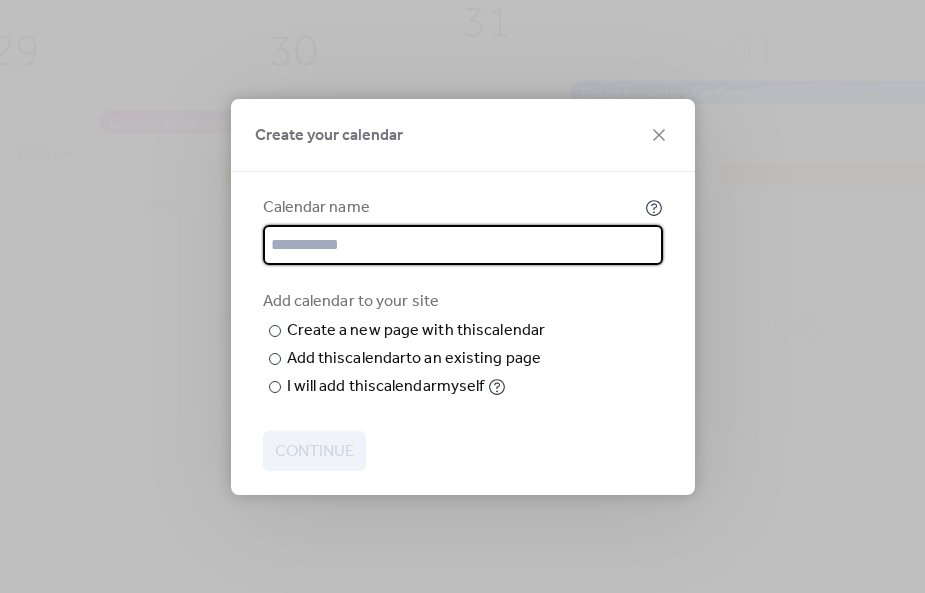 click at bounding box center (463, 245) 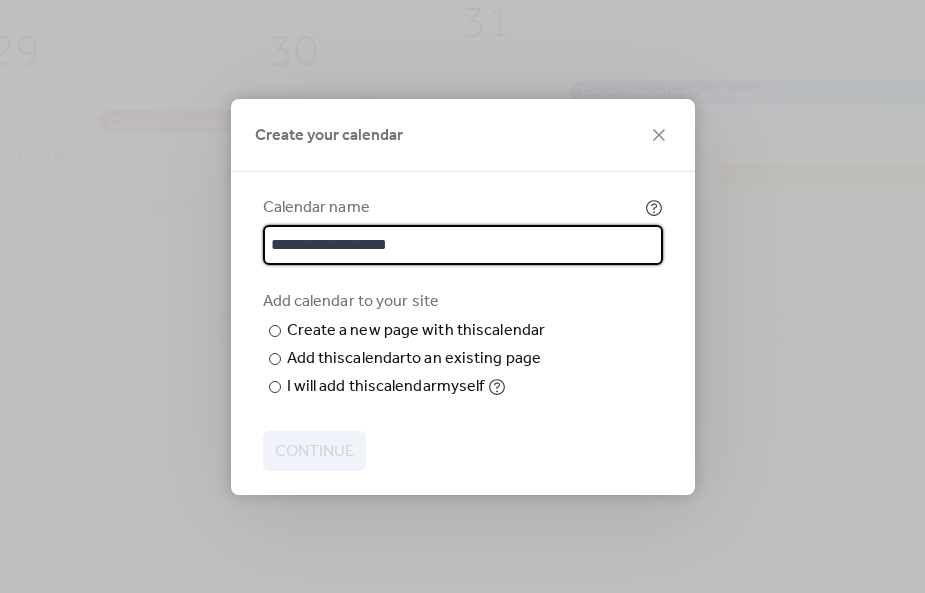 type on "**********" 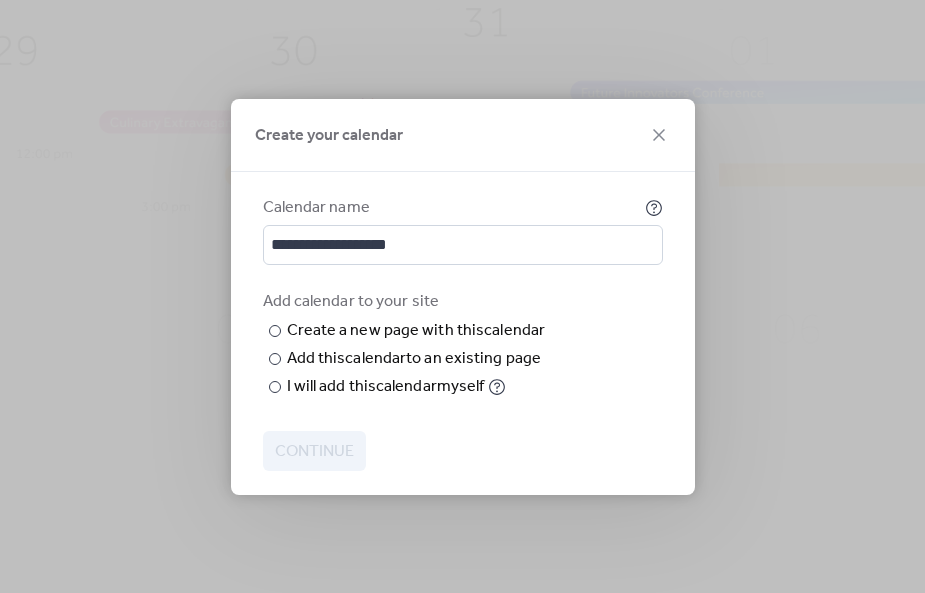 click at bounding box center [0, 0] 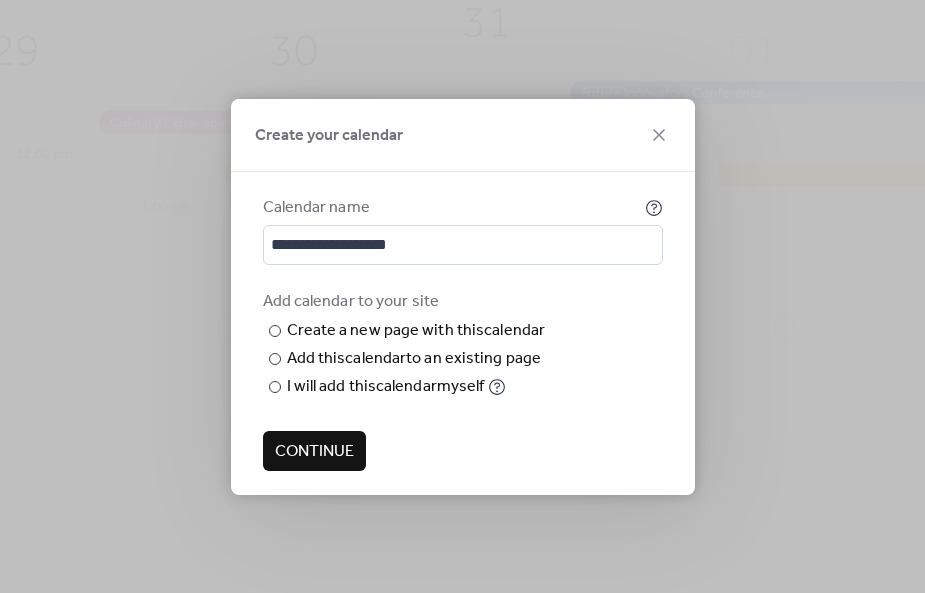 type on "******" 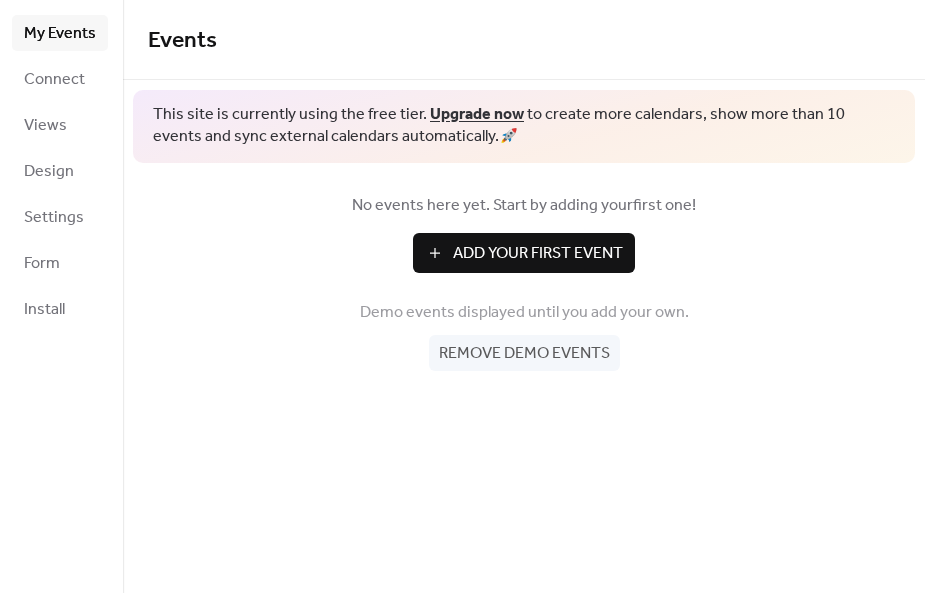 click on "Add Your First Event" at bounding box center (538, 254) 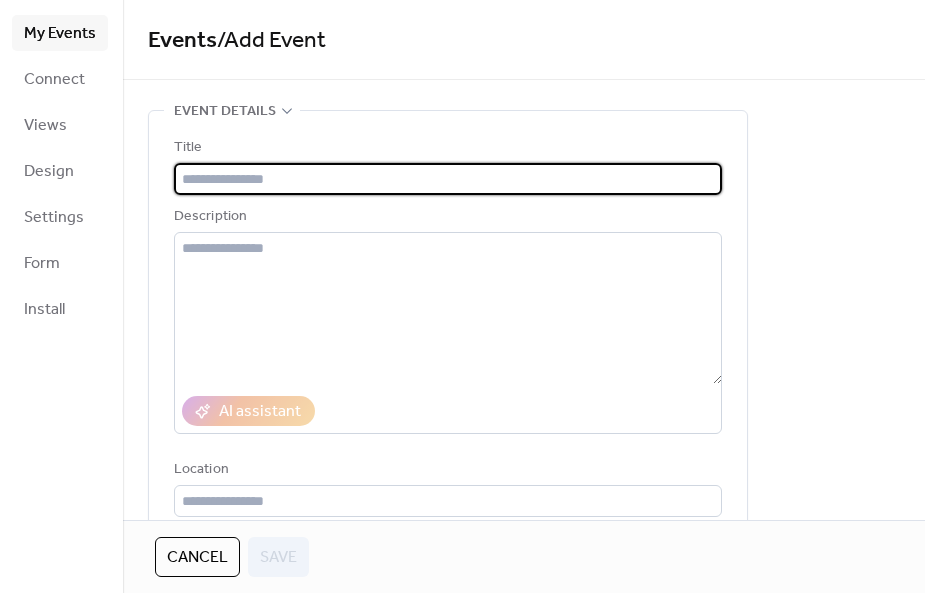 click at bounding box center (448, 179) 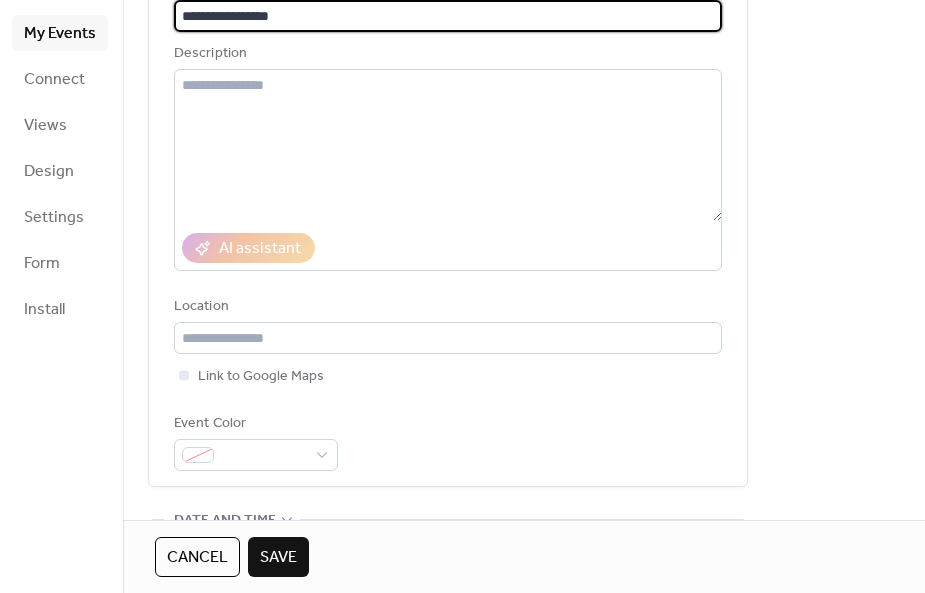 scroll, scrollTop: 161, scrollLeft: 0, axis: vertical 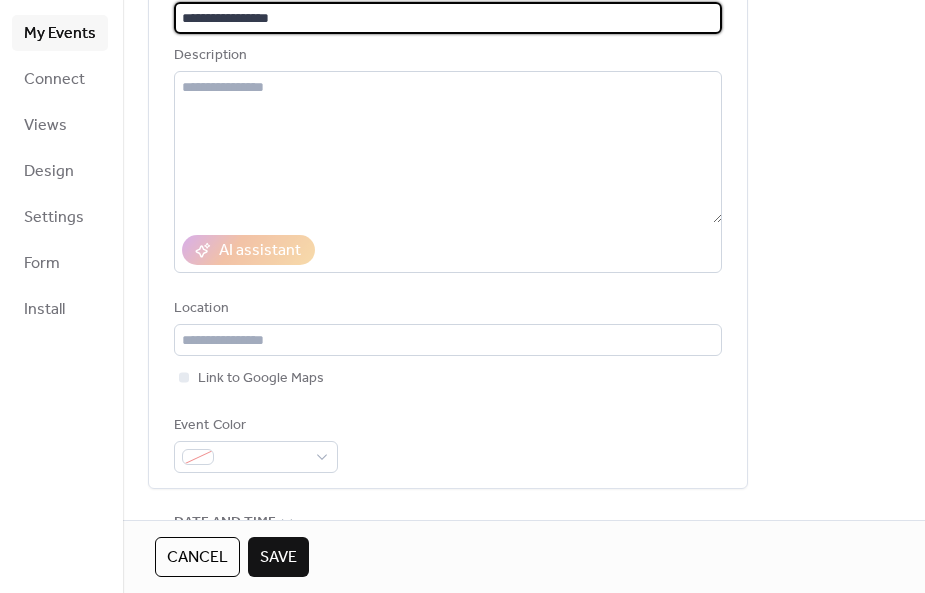 type on "**********" 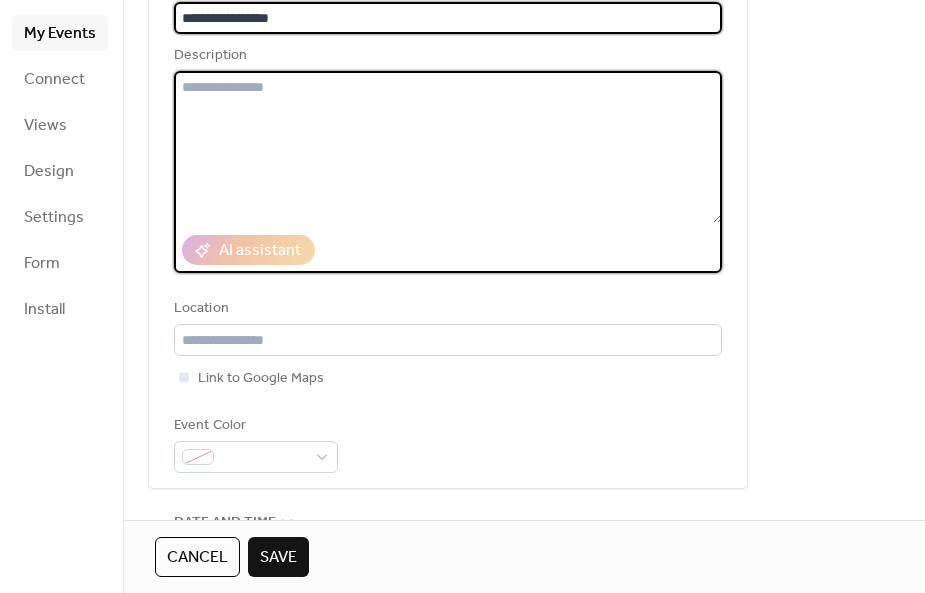 click at bounding box center (448, 147) 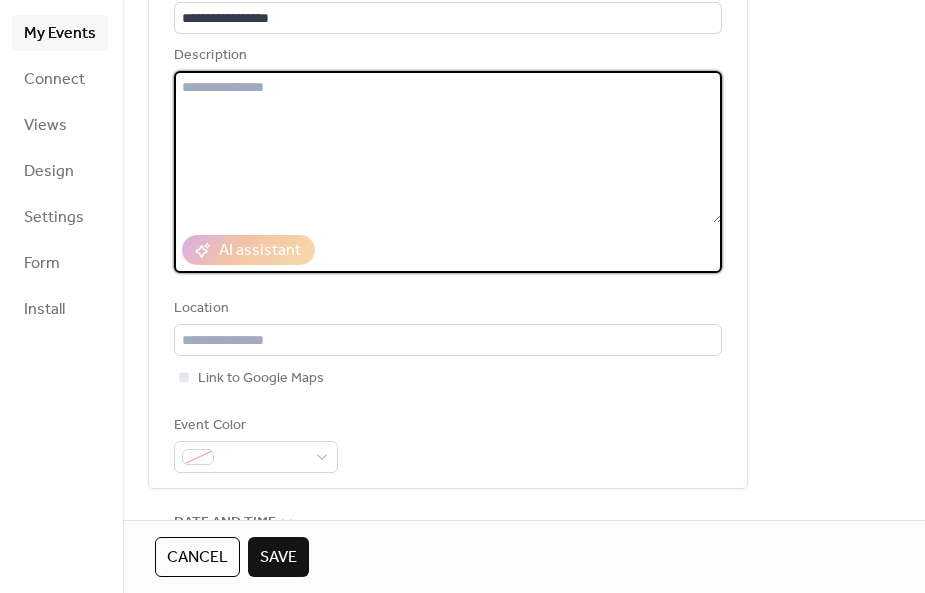 click at bounding box center [448, 147] 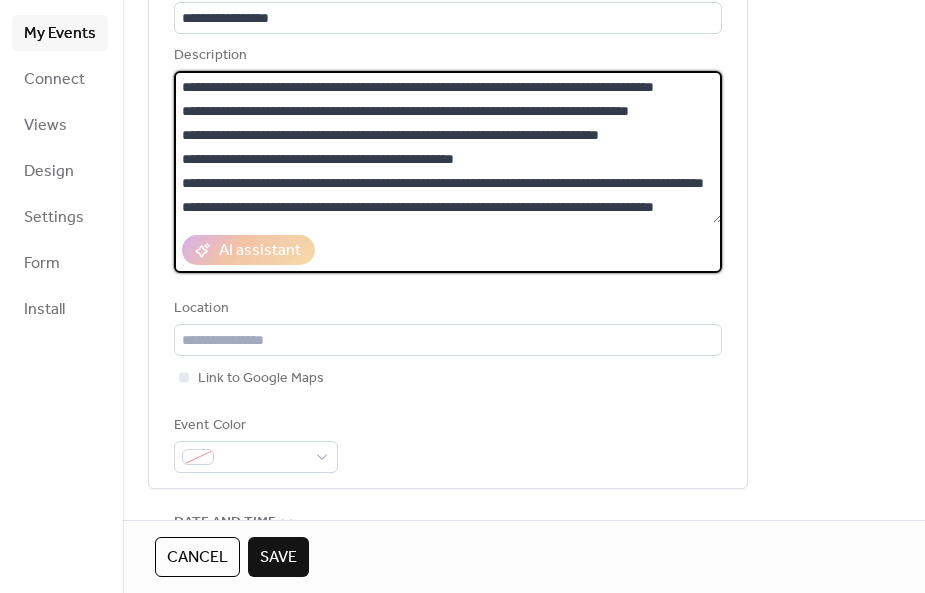 scroll, scrollTop: 0, scrollLeft: 0, axis: both 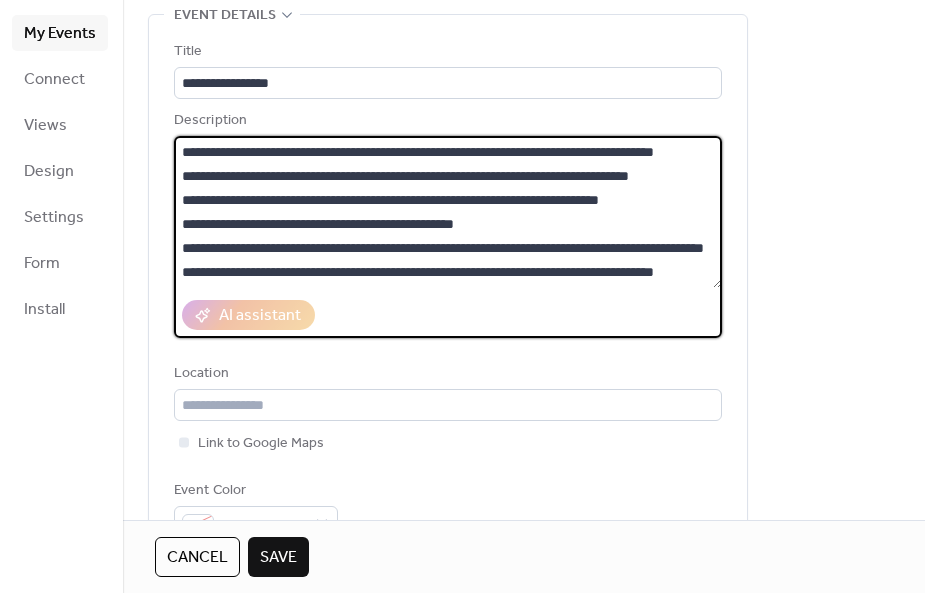 click on "**********" at bounding box center (448, 212) 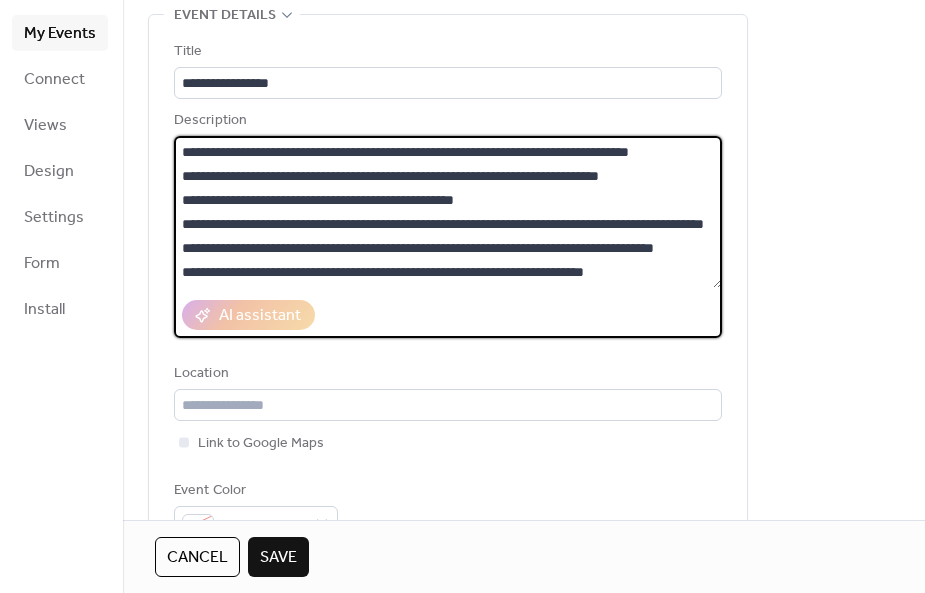 scroll, scrollTop: 120, scrollLeft: 0, axis: vertical 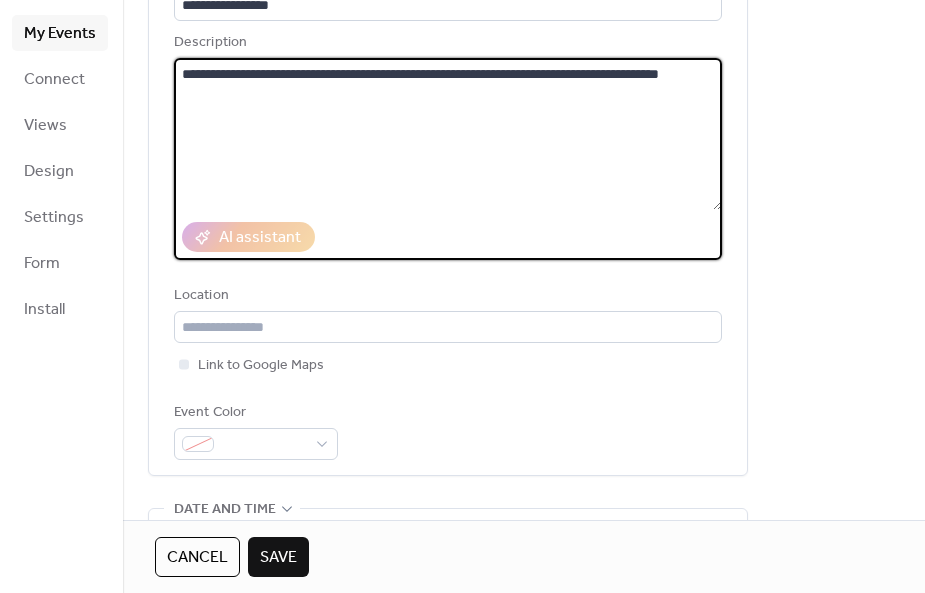 click on "**********" at bounding box center [448, 134] 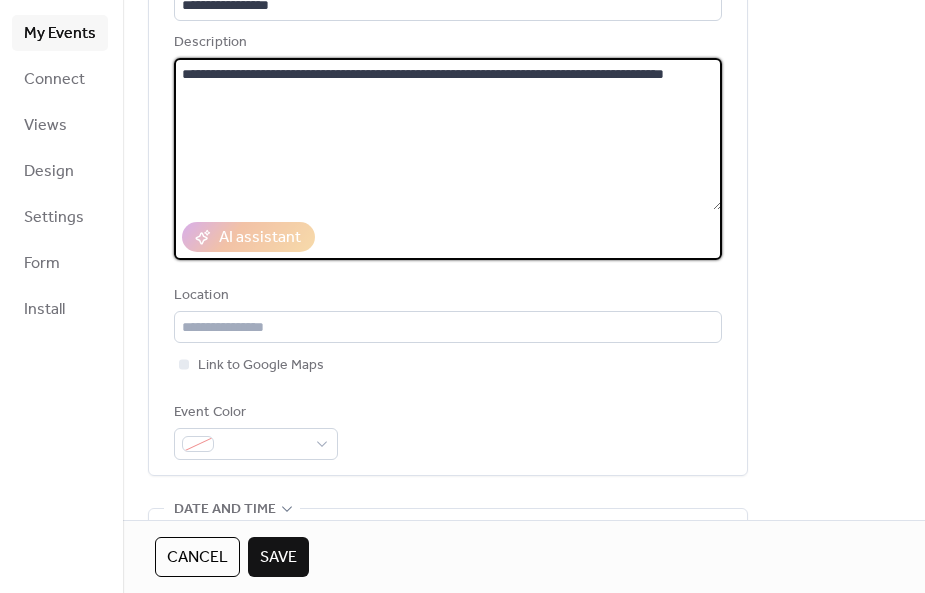 click on "**********" at bounding box center (448, 134) 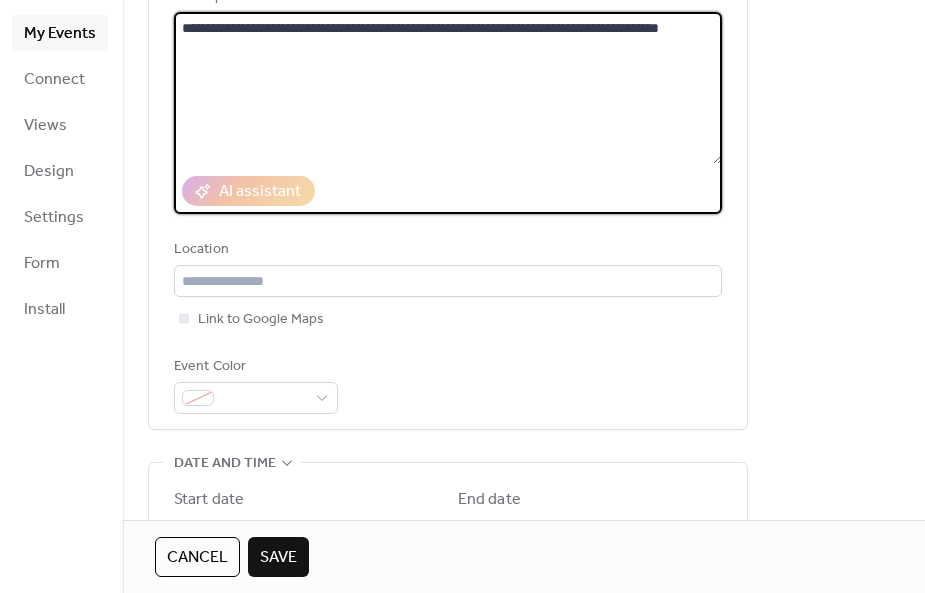 scroll, scrollTop: 224, scrollLeft: 0, axis: vertical 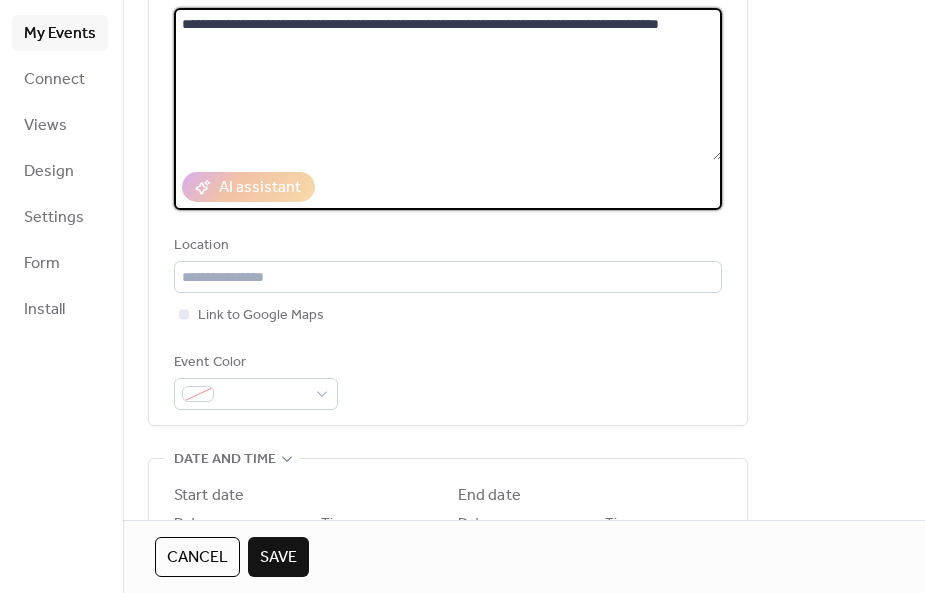 click on "**********" at bounding box center [448, 84] 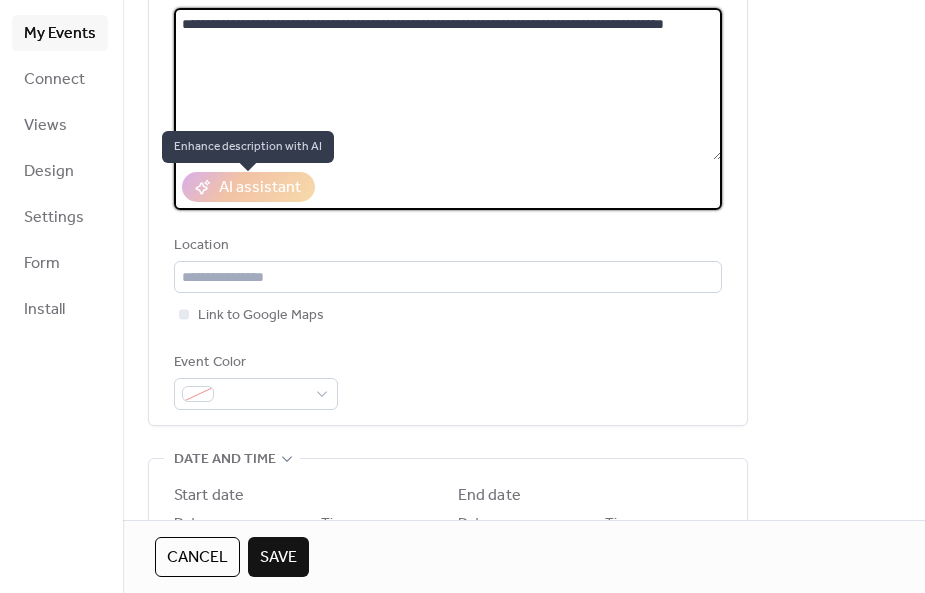 click on "AI assistant" at bounding box center [248, 187] 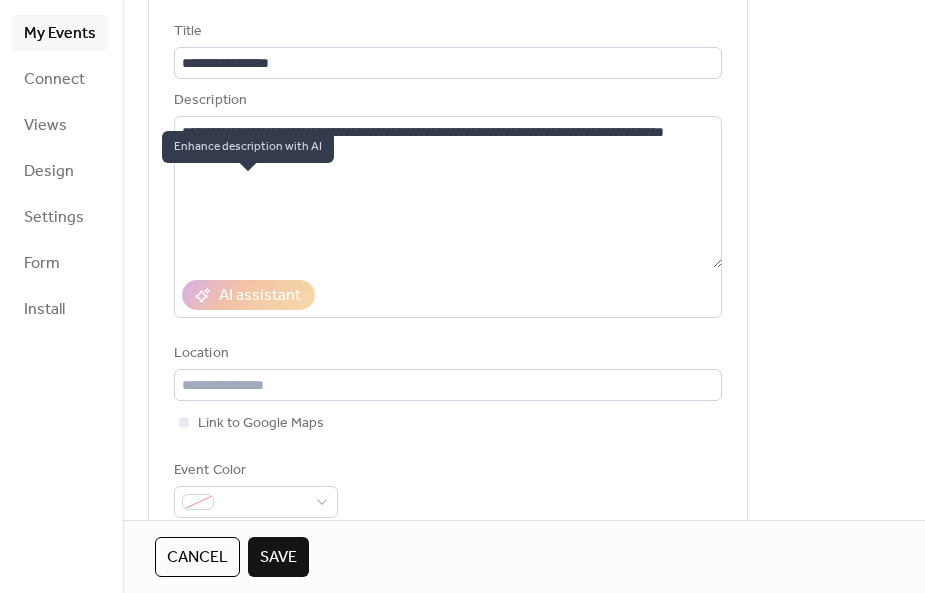 scroll, scrollTop: 113, scrollLeft: 0, axis: vertical 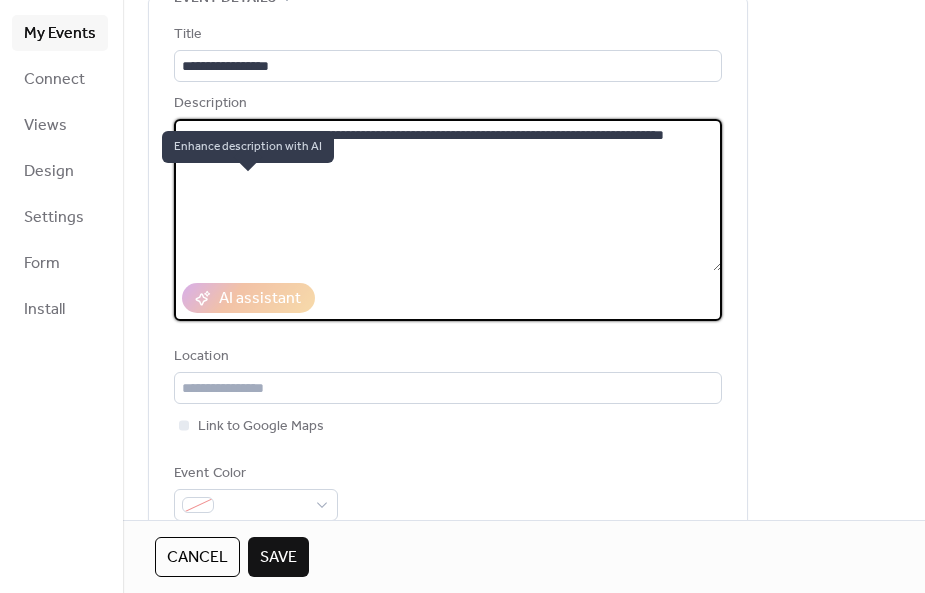 click on "**********" at bounding box center (448, 195) 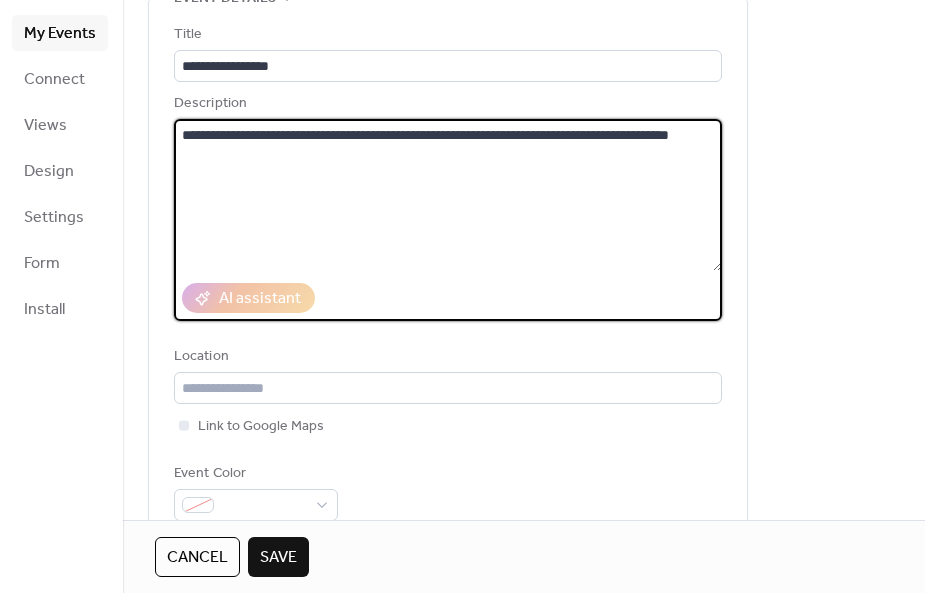 click on "**********" at bounding box center [448, 195] 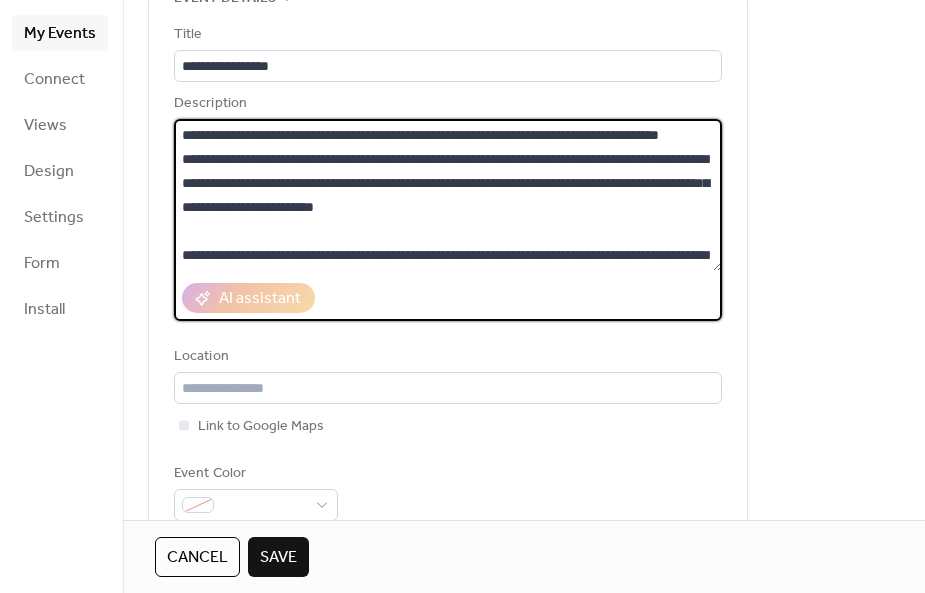 scroll, scrollTop: 168, scrollLeft: 0, axis: vertical 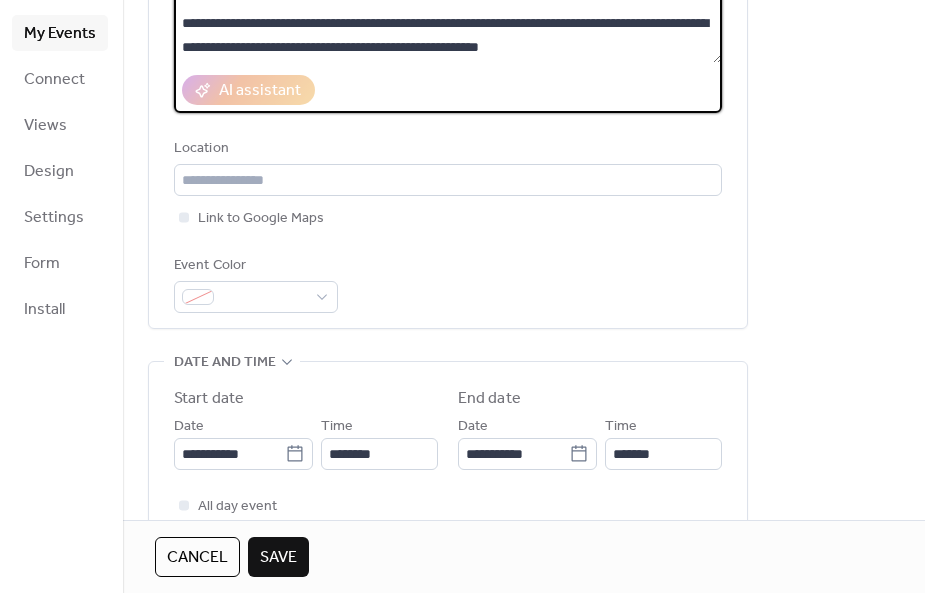 type on "**********" 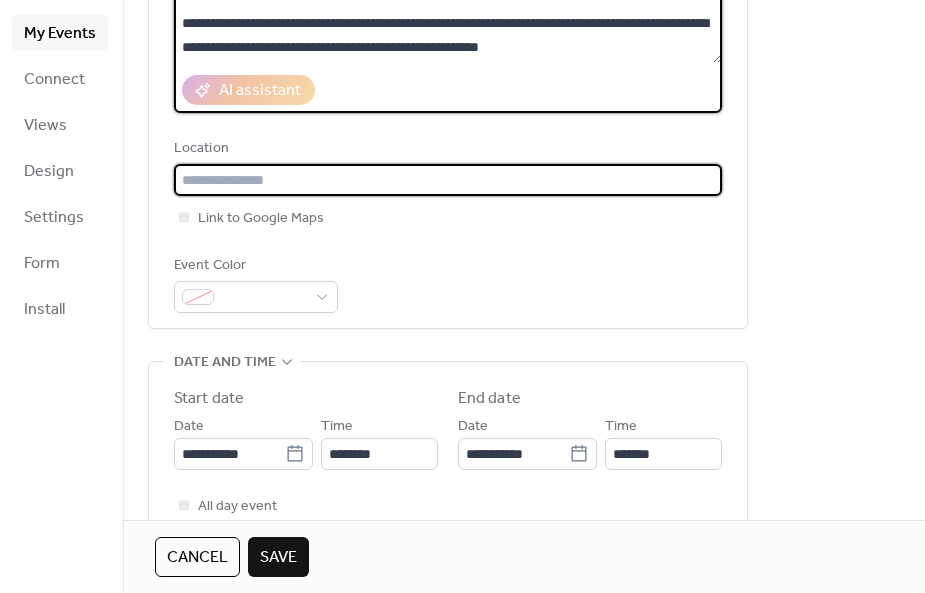 click at bounding box center (448, 180) 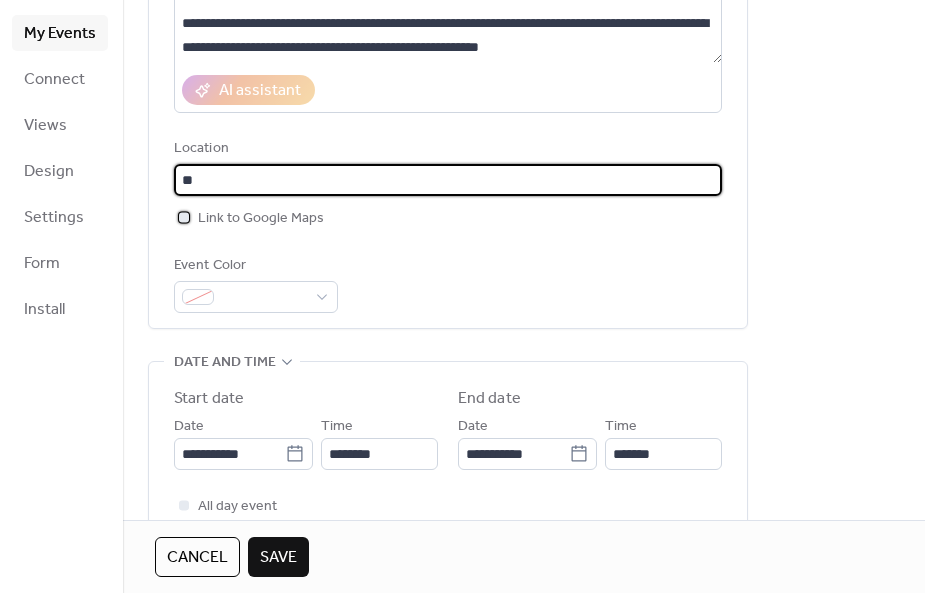click on "Link to Google Maps" at bounding box center (261, 219) 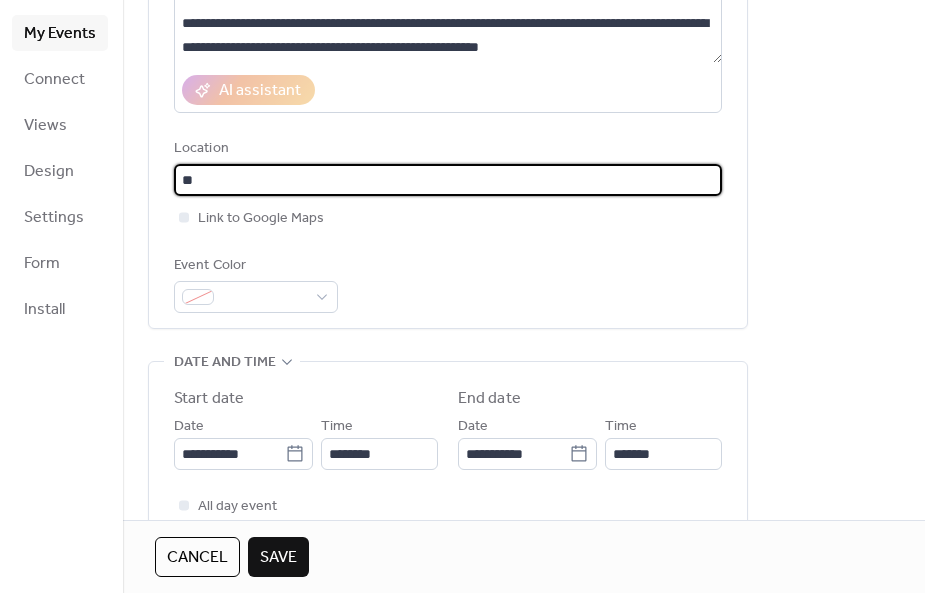 click on "**" at bounding box center (448, 180) 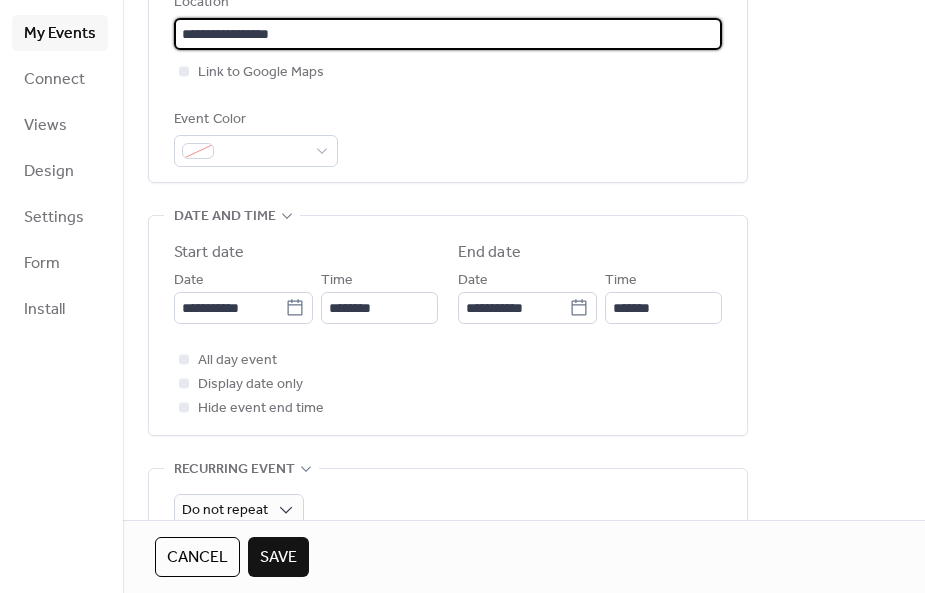 scroll, scrollTop: 471, scrollLeft: 0, axis: vertical 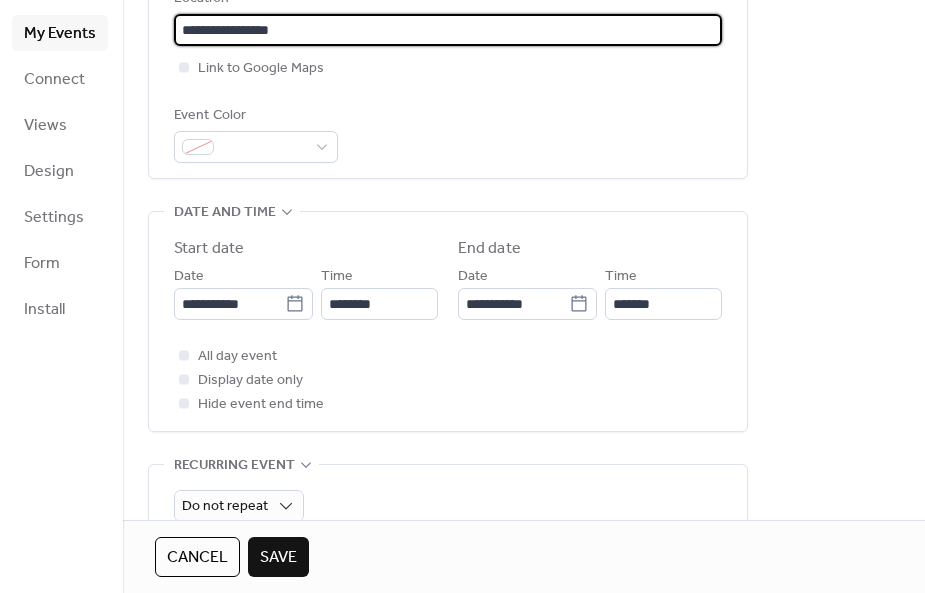 type on "**********" 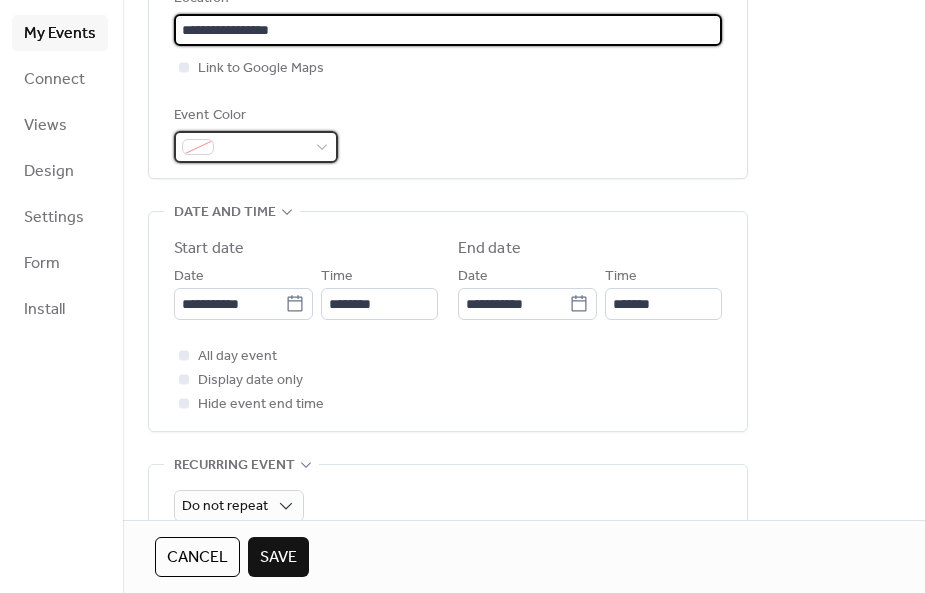 click at bounding box center [256, 147] 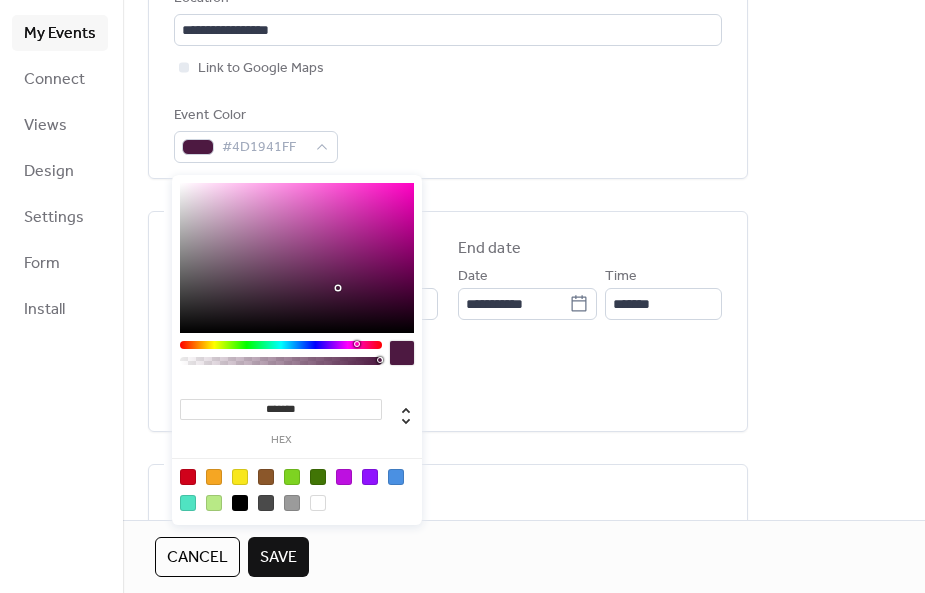 click on "******* hex" at bounding box center (297, 352) 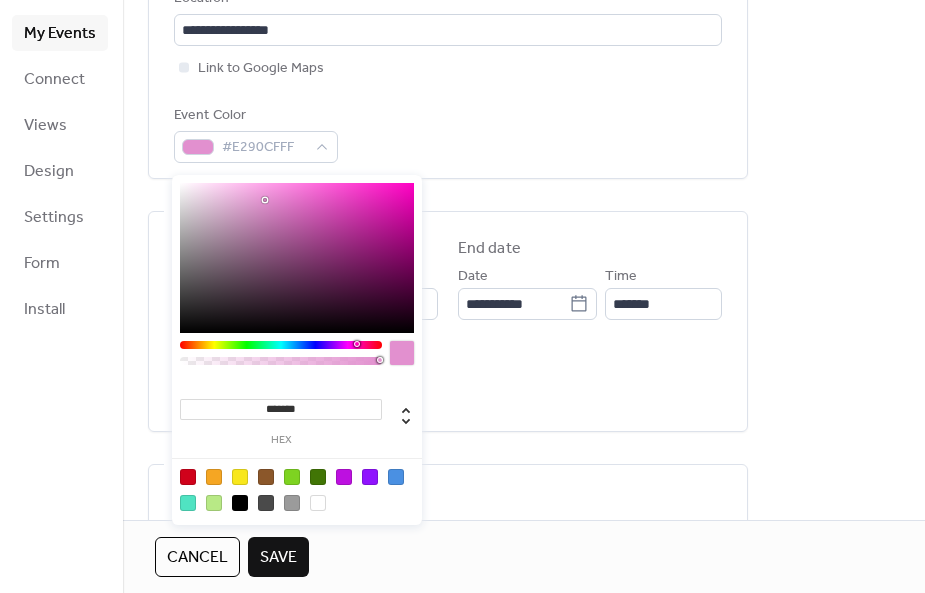click at bounding box center [265, 200] 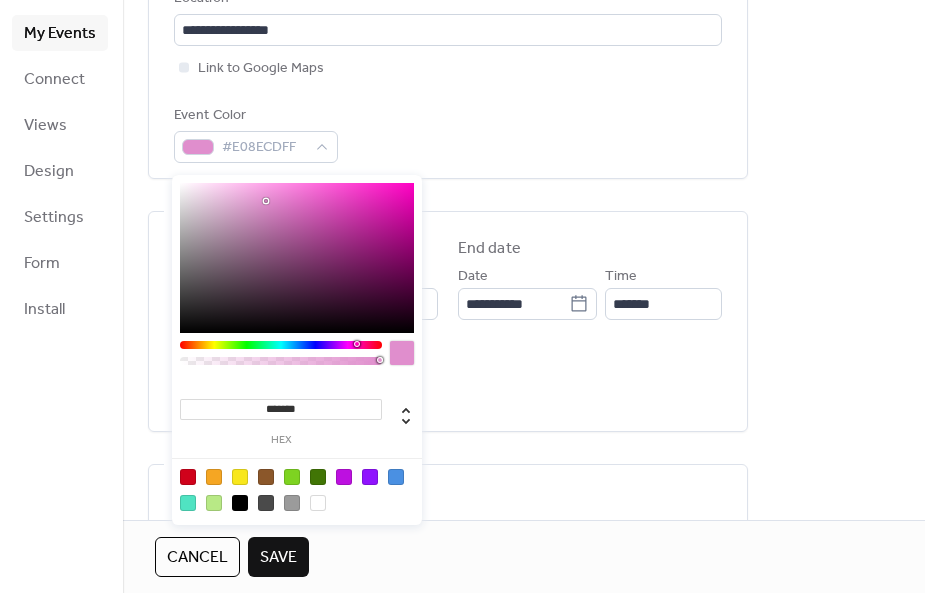 click at bounding box center [266, 201] 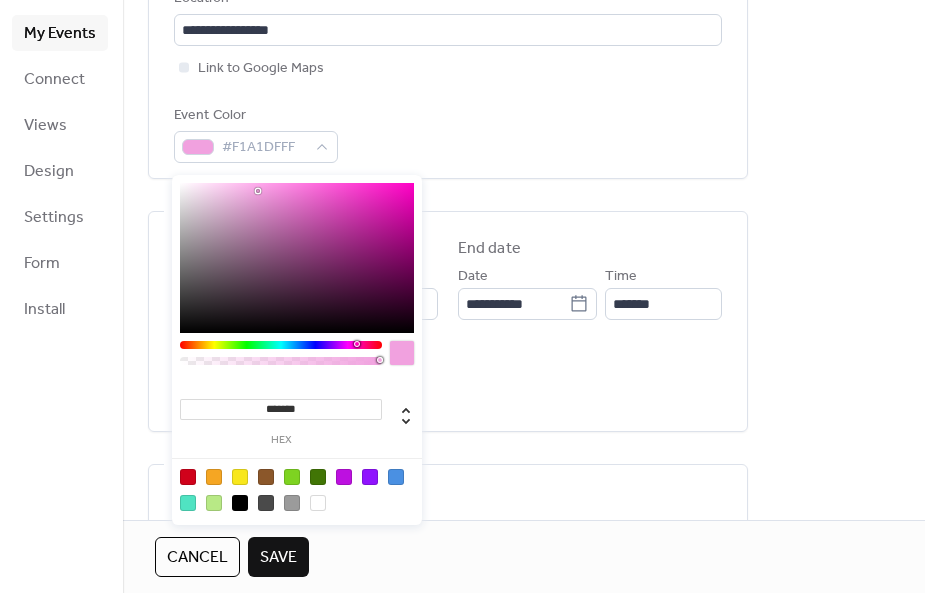 type on "*******" 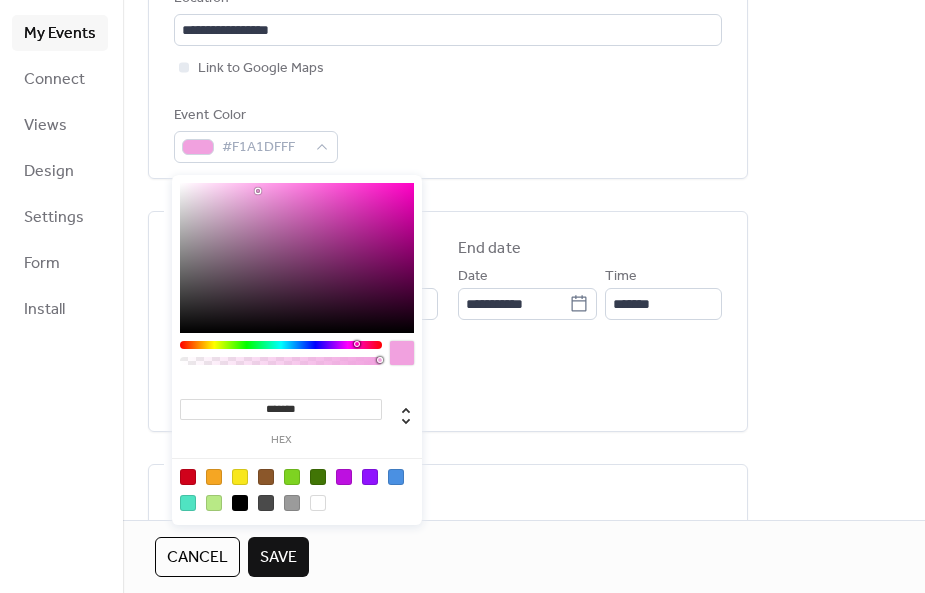 click on "Event Color #F1A1DFFF" at bounding box center [448, 133] 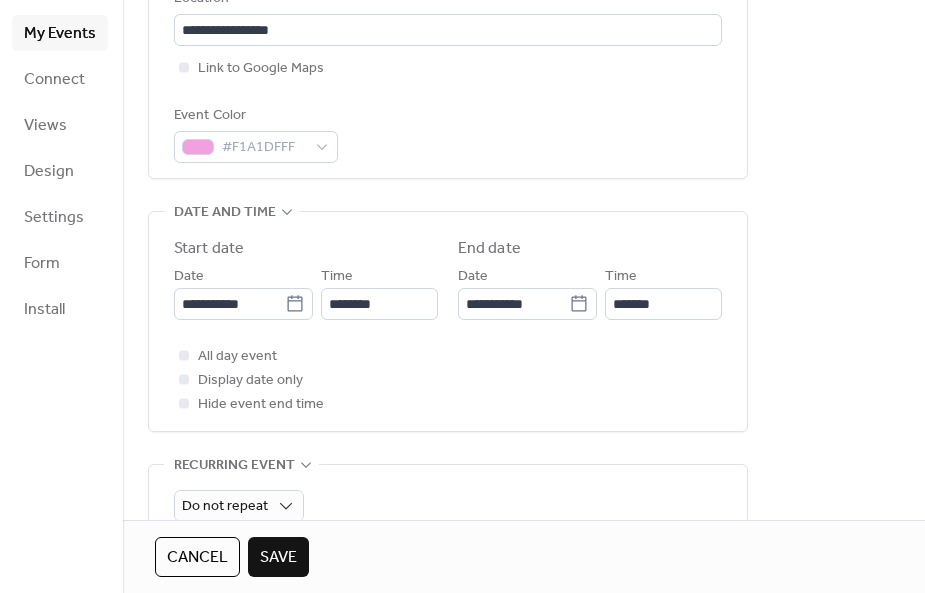 click 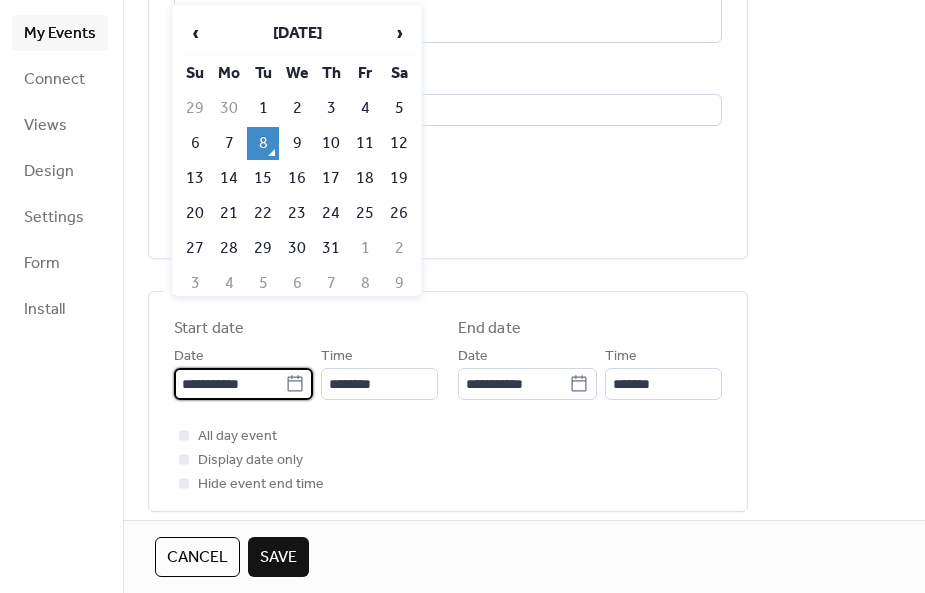 scroll, scrollTop: 392, scrollLeft: 0, axis: vertical 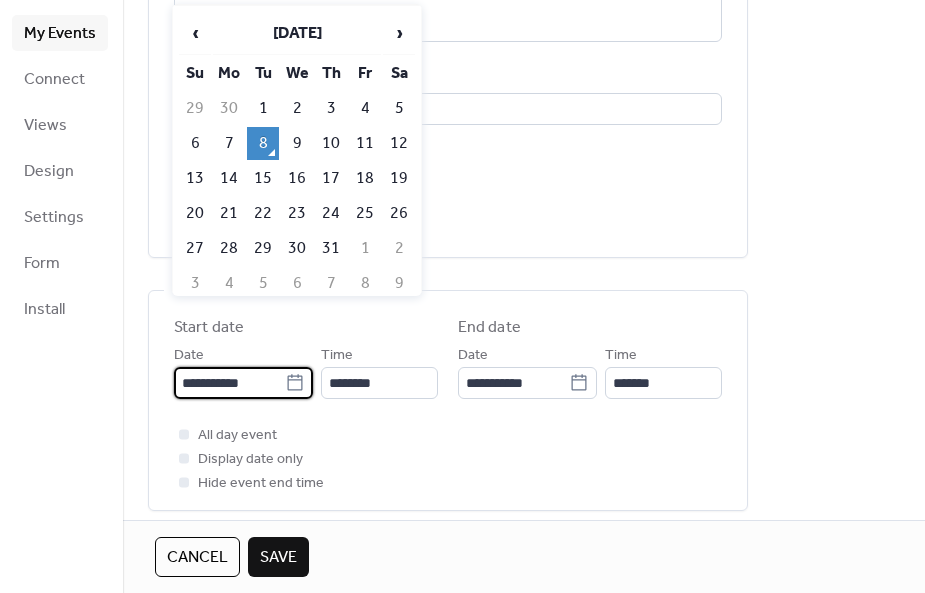 click on "12" at bounding box center (399, 143) 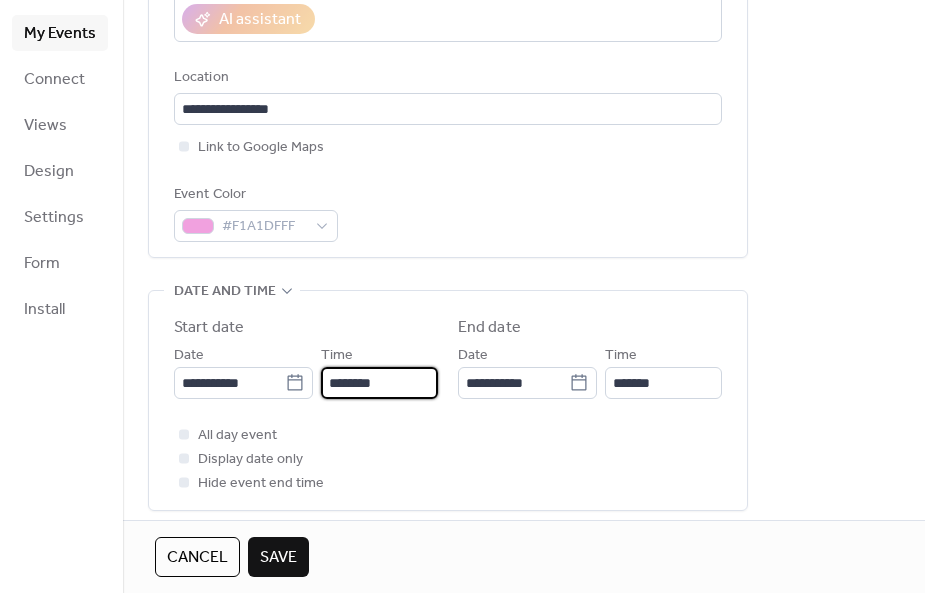 click on "********" at bounding box center (379, 383) 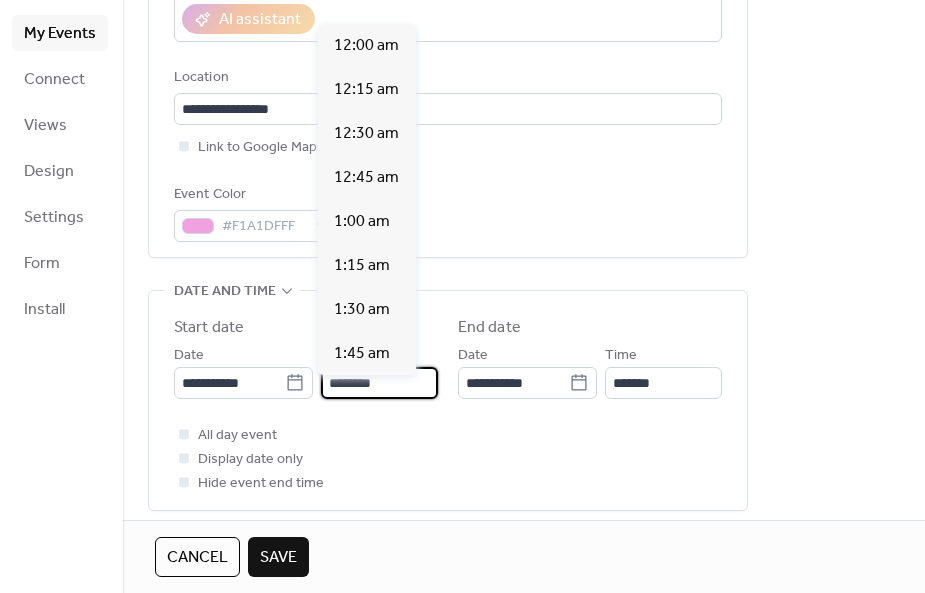scroll, scrollTop: 2112, scrollLeft: 0, axis: vertical 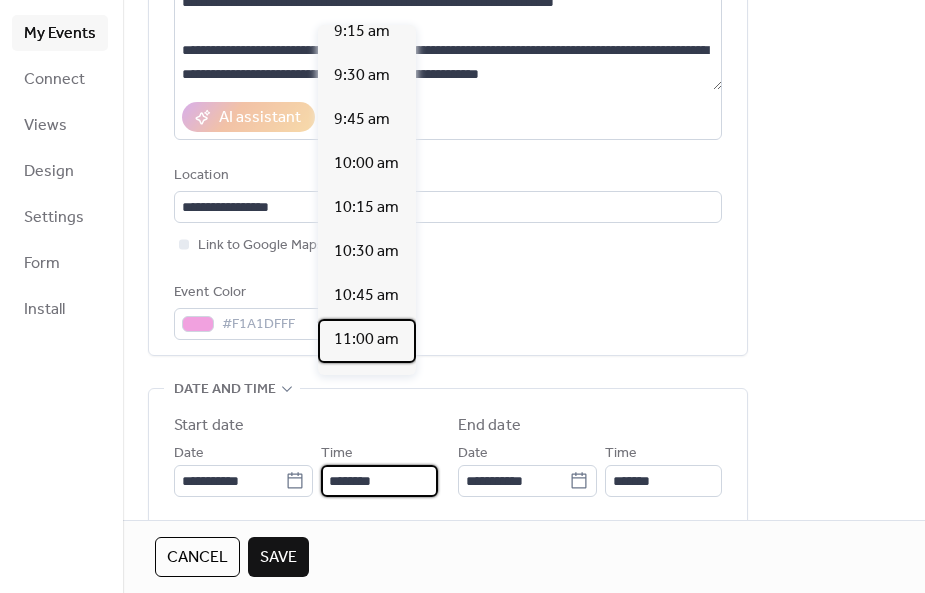 click on "11:00 am" at bounding box center [366, 340] 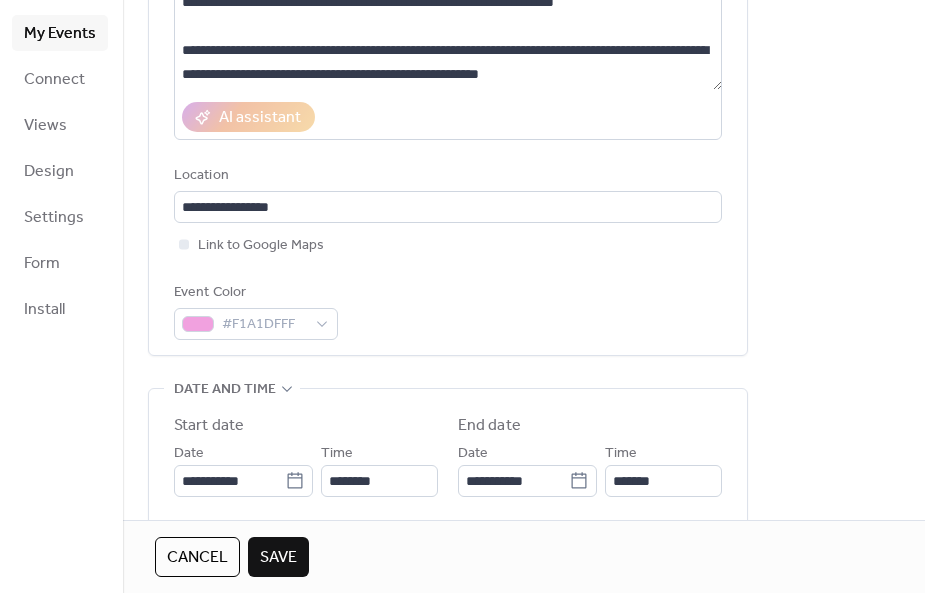 type on "********" 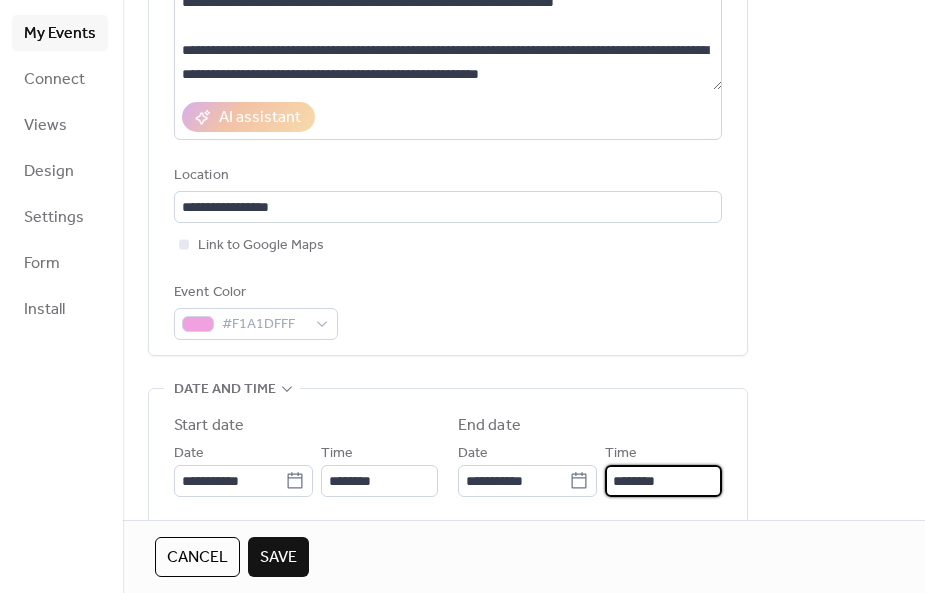 click on "********" at bounding box center (663, 481) 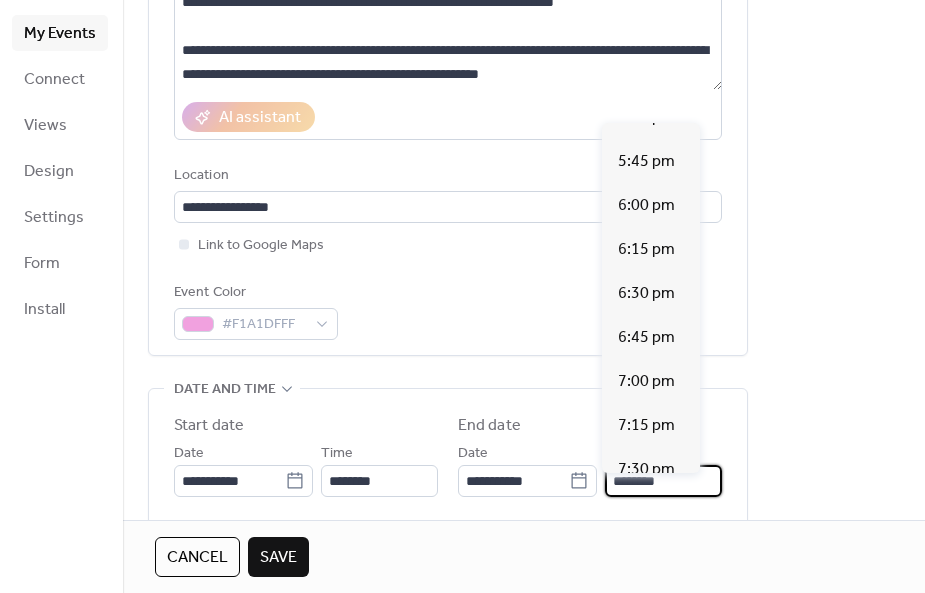 scroll, scrollTop: 1128, scrollLeft: 0, axis: vertical 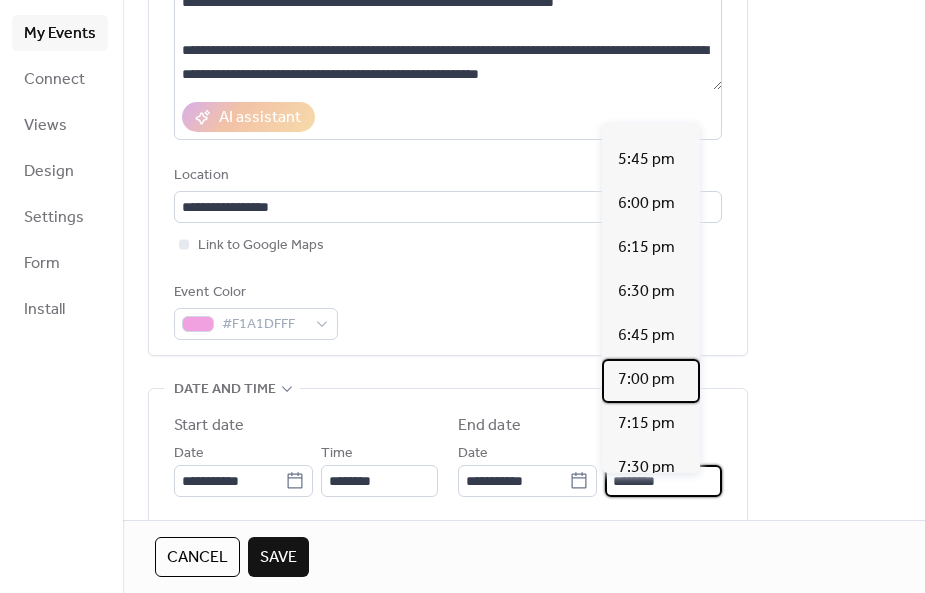 click on "7:00 pm" at bounding box center [646, 380] 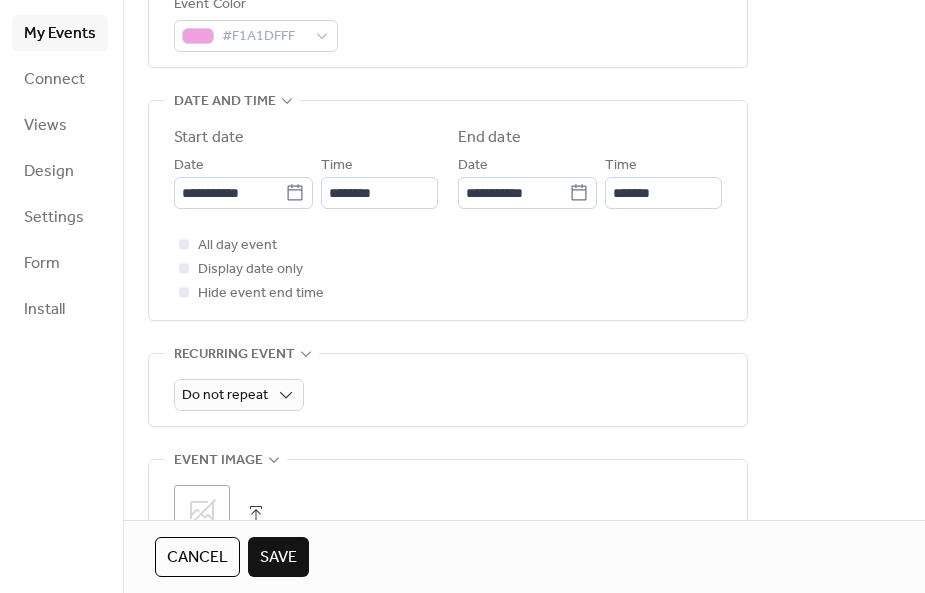 scroll, scrollTop: 586, scrollLeft: 0, axis: vertical 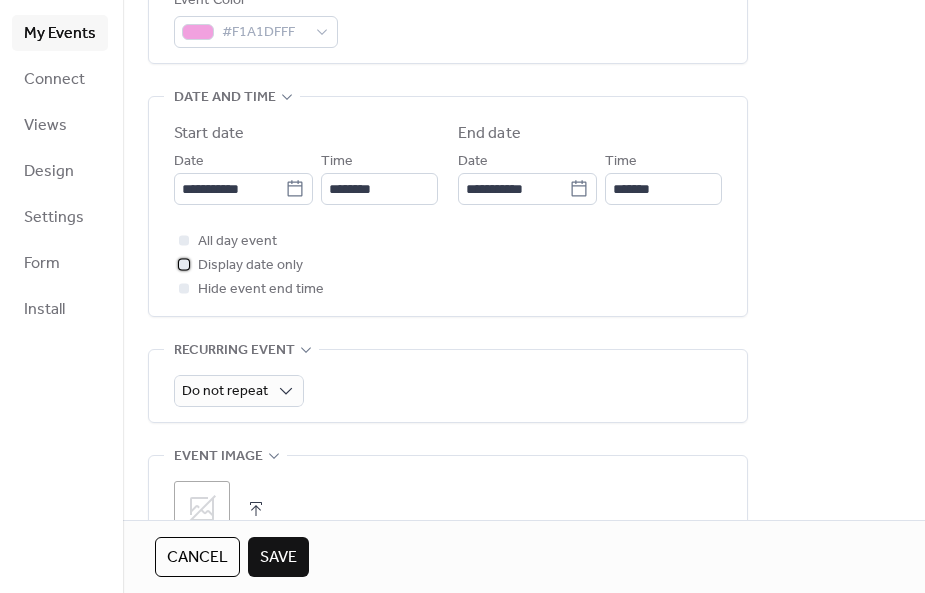click at bounding box center [184, 264] 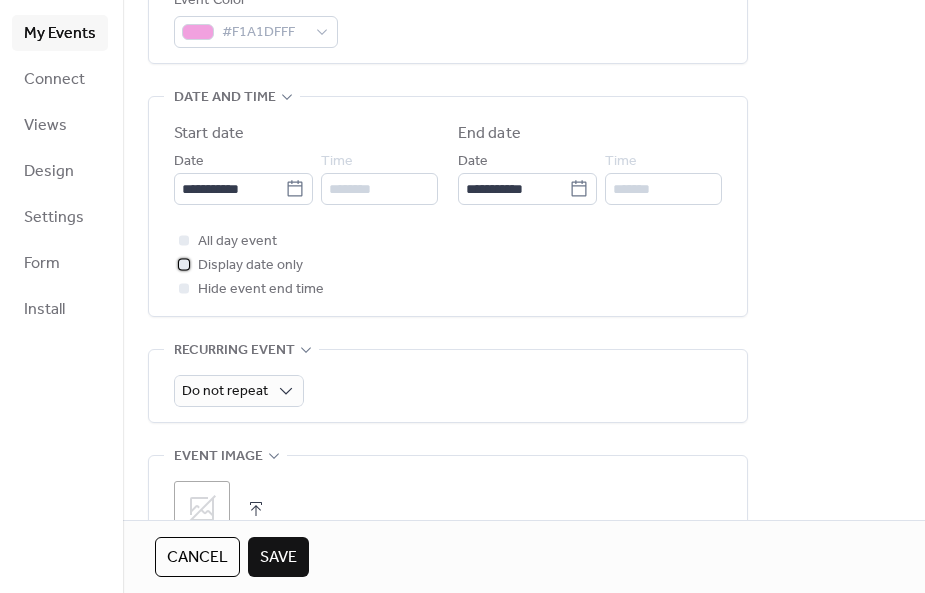 click at bounding box center [184, 264] 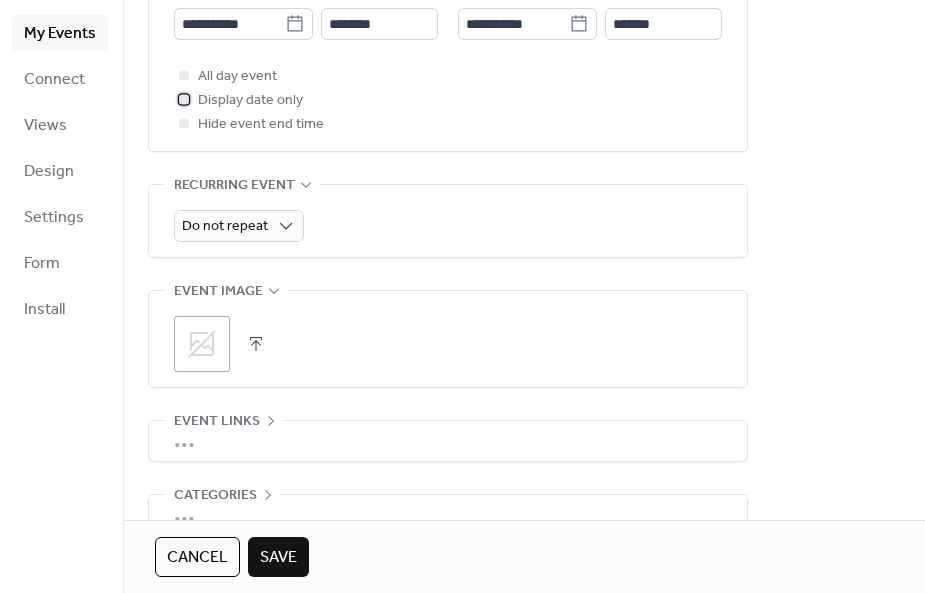 scroll, scrollTop: 750, scrollLeft: 0, axis: vertical 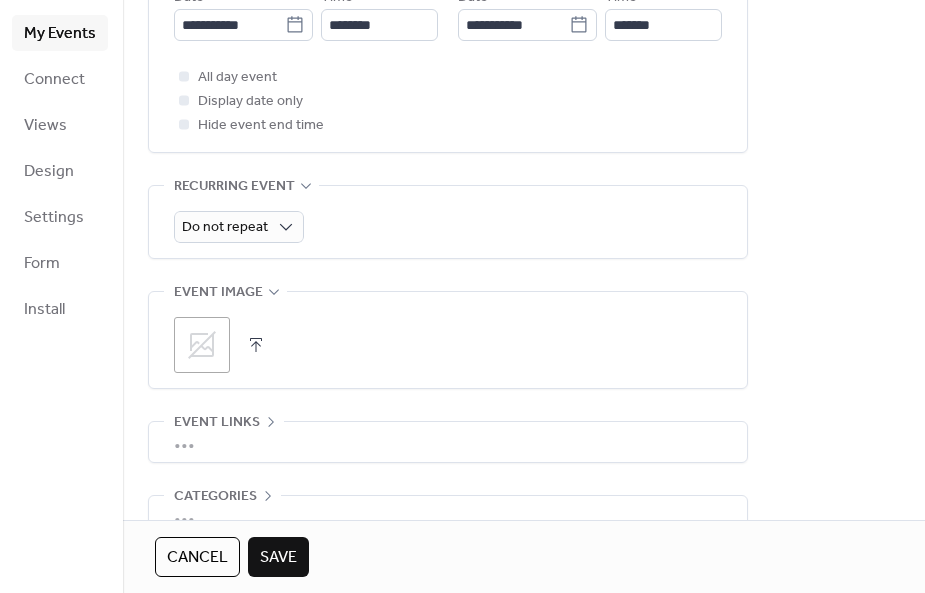 click on ";" at bounding box center [202, 345] 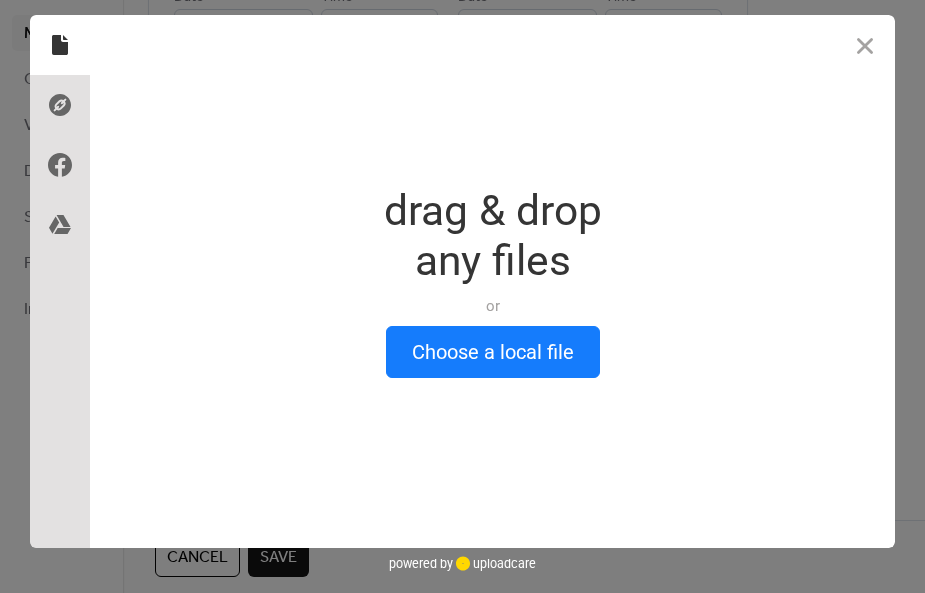 click on "Choose a local file" at bounding box center (493, 352) 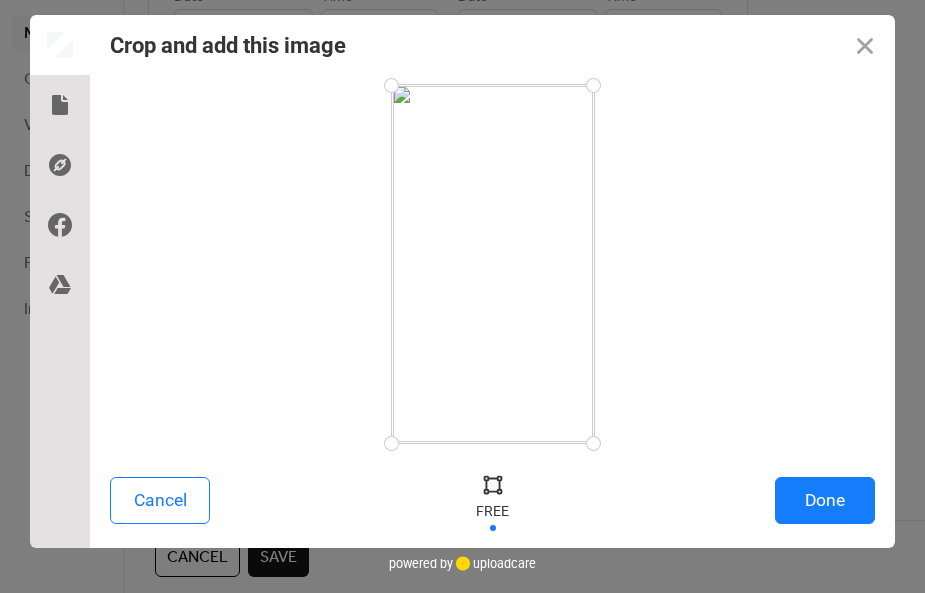 click on "Done" at bounding box center (825, 500) 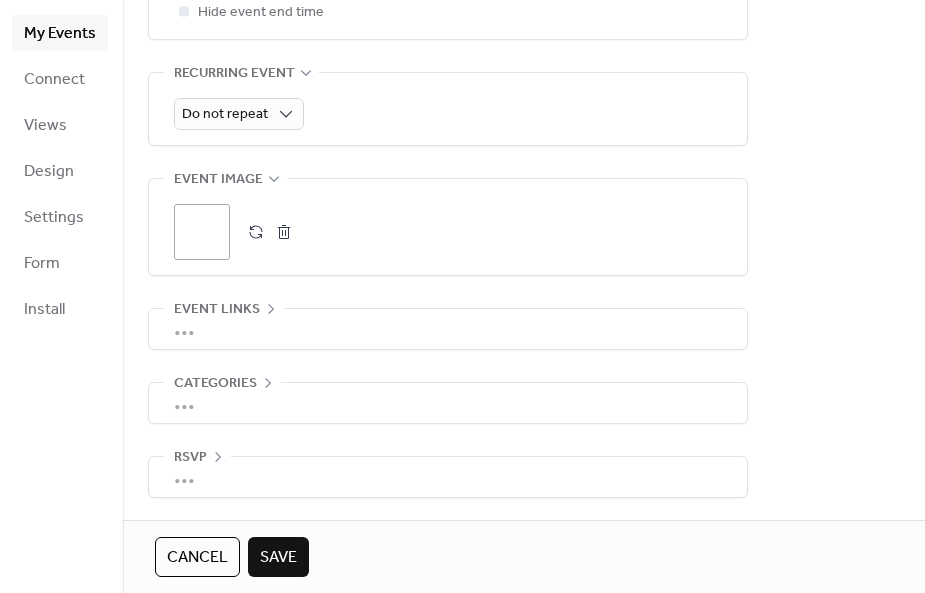 scroll, scrollTop: 879, scrollLeft: 0, axis: vertical 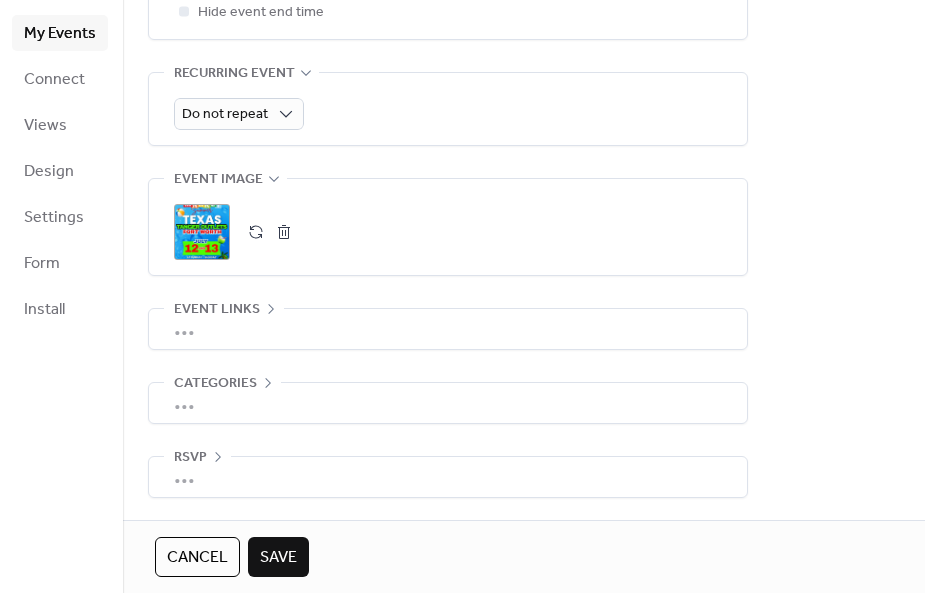 click on "•••" at bounding box center (448, 329) 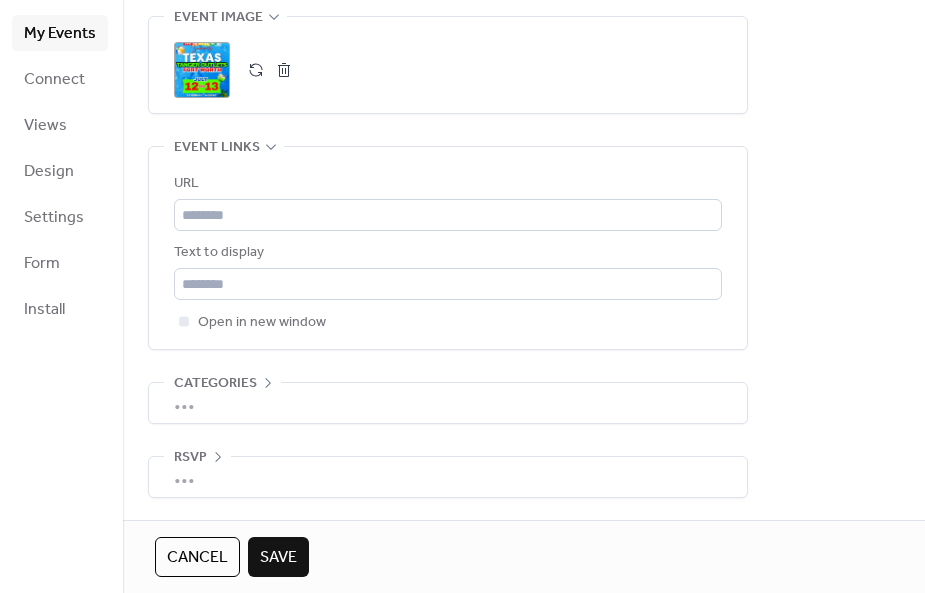 scroll, scrollTop: 1049, scrollLeft: 0, axis: vertical 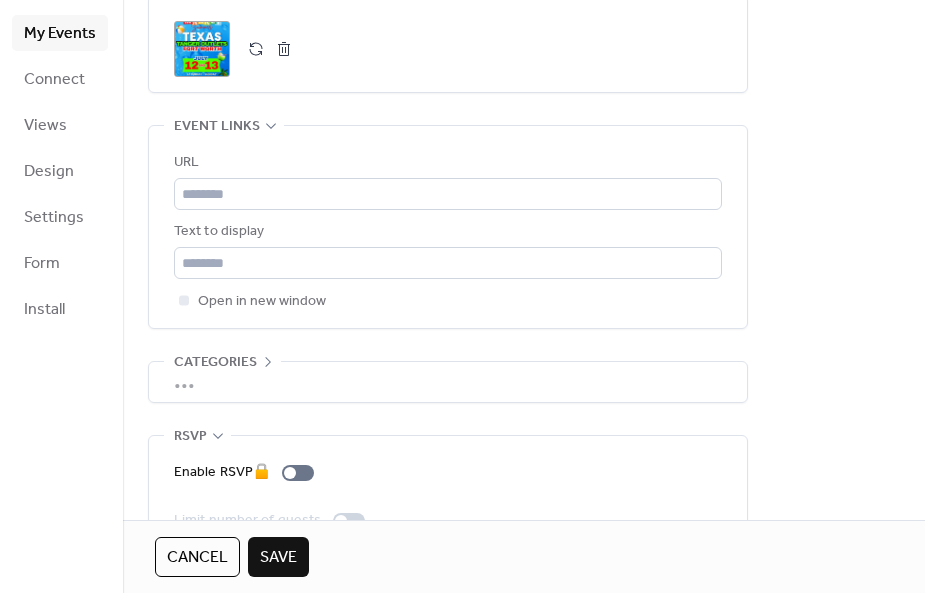 click on "Enable RSVP  🔒" at bounding box center (248, 473) 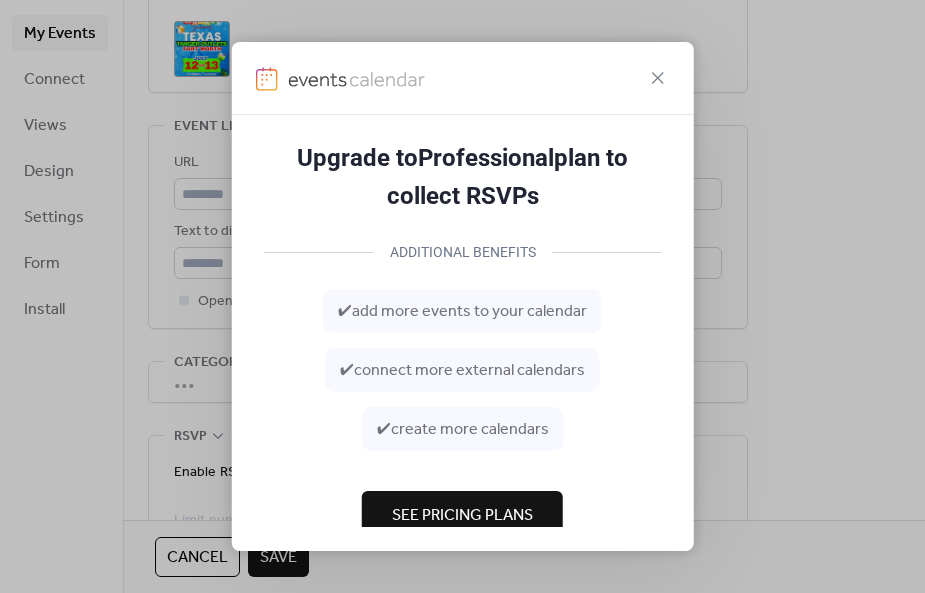 scroll, scrollTop: 0, scrollLeft: 0, axis: both 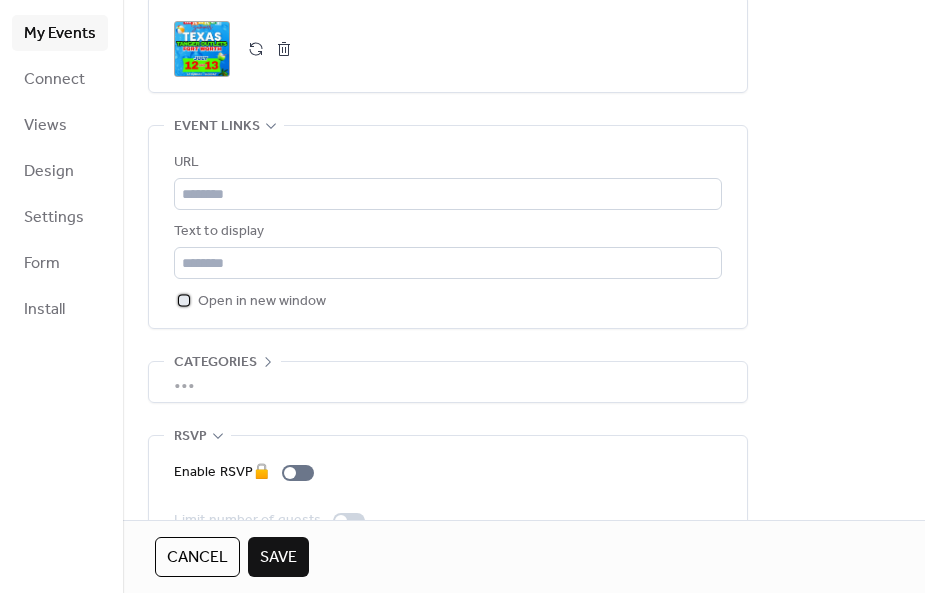 click at bounding box center [184, 300] 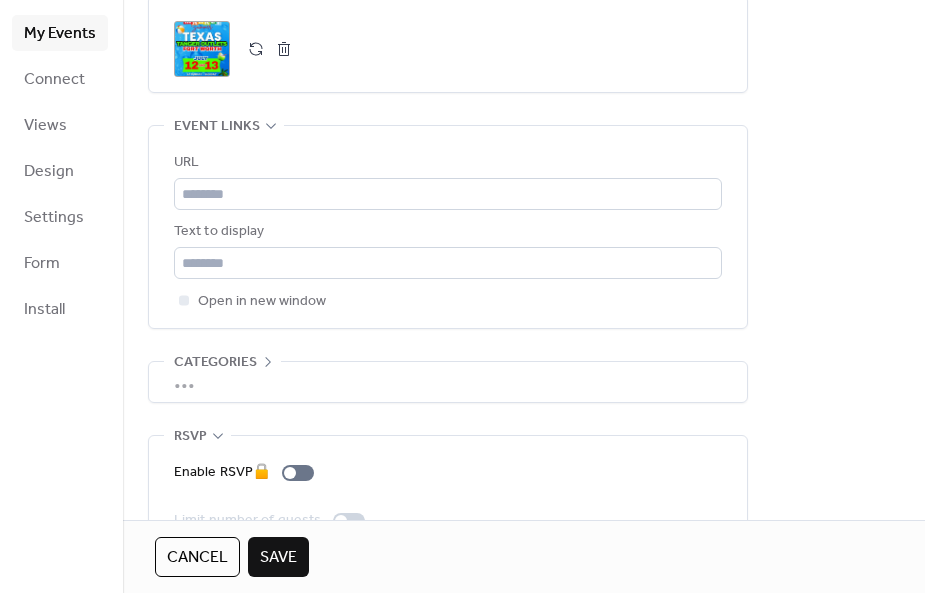 click on "Save" at bounding box center (278, 558) 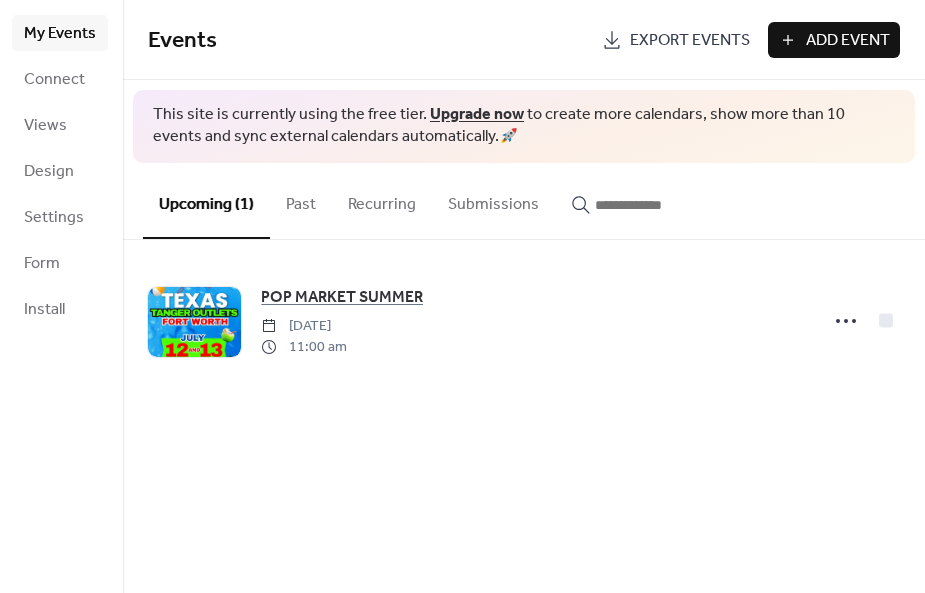 click on "Past" at bounding box center (301, 200) 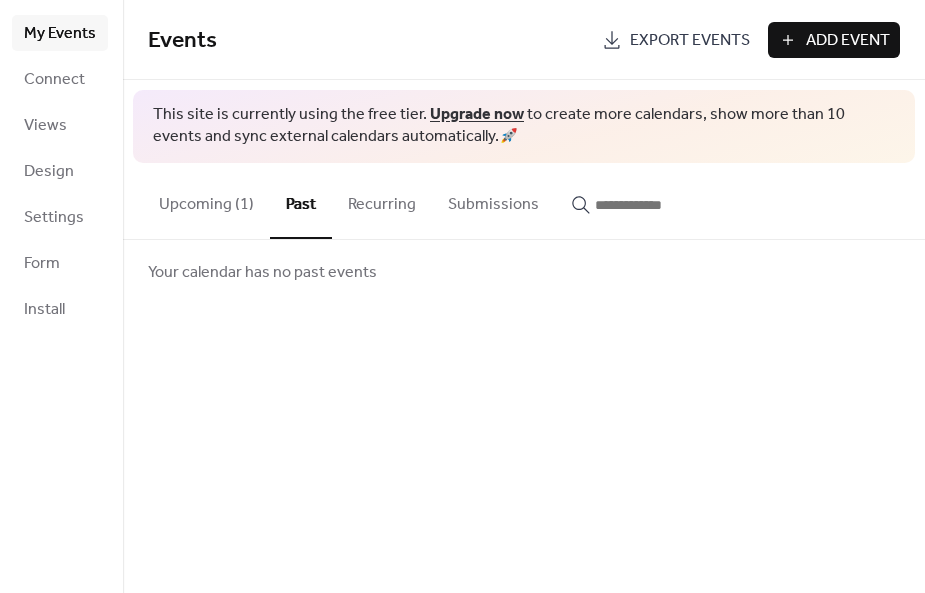 click on "Upcoming  (1)" at bounding box center (206, 200) 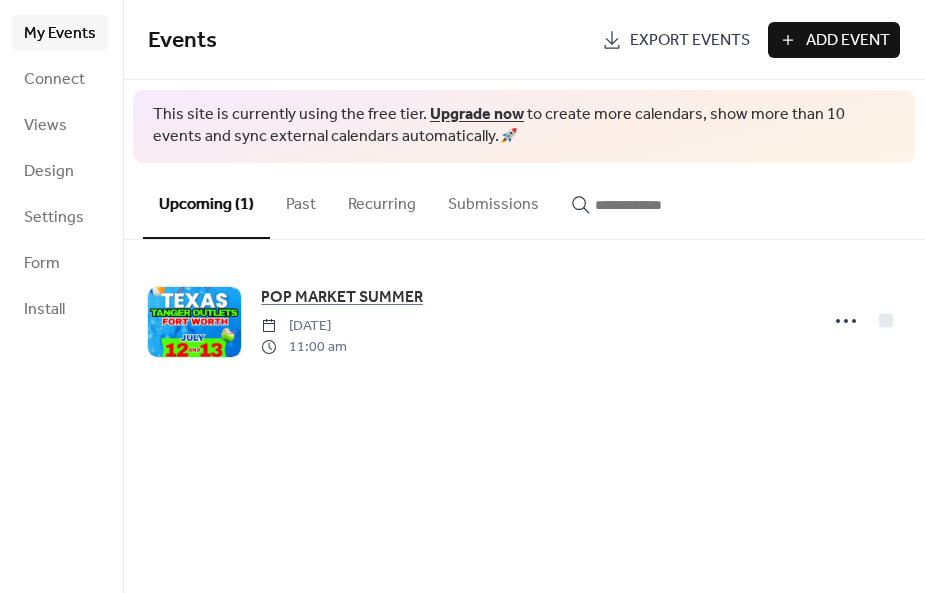 click on "POP MARKET SUMMER [DATE] 11:00 am" at bounding box center (524, 321) 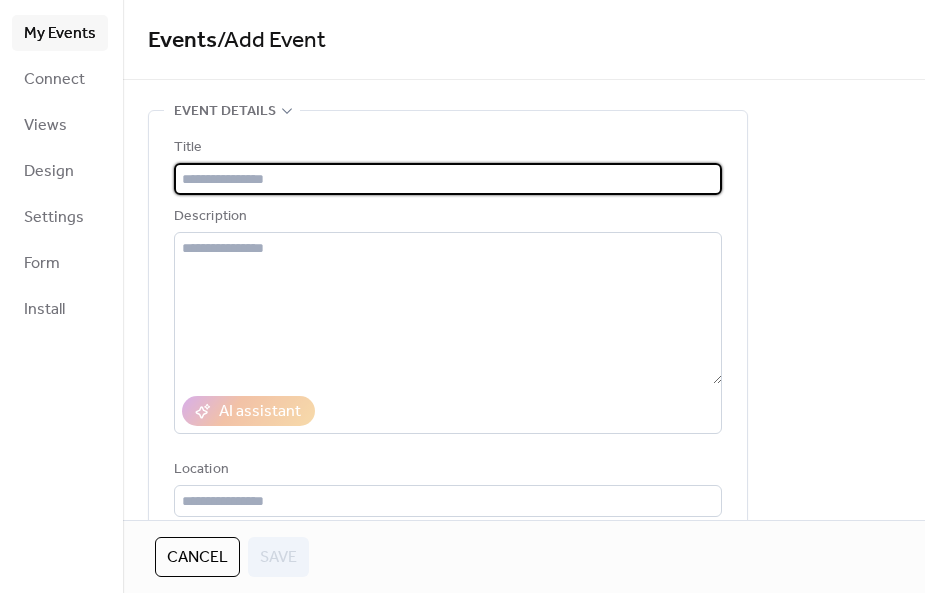 click at bounding box center [448, 179] 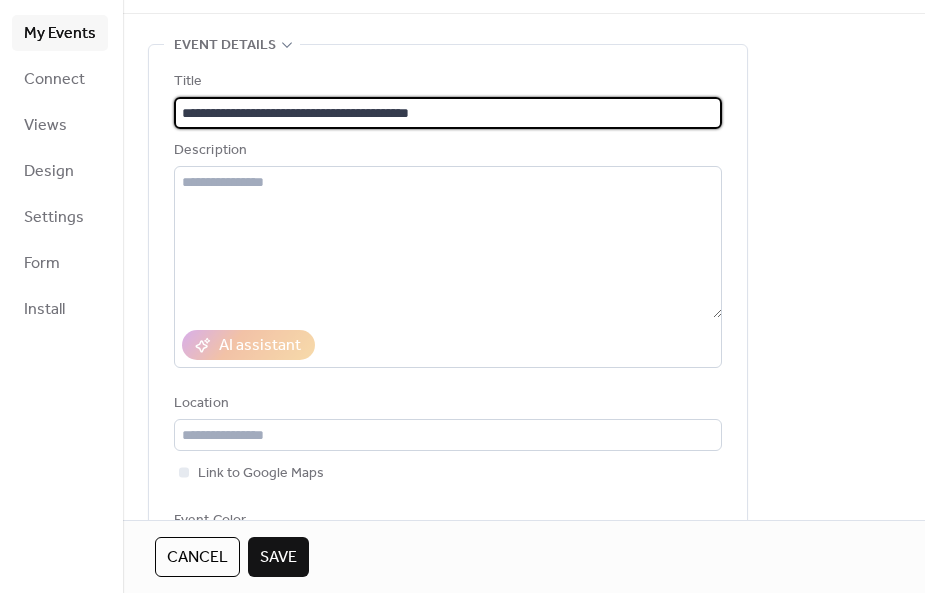scroll, scrollTop: 76, scrollLeft: 0, axis: vertical 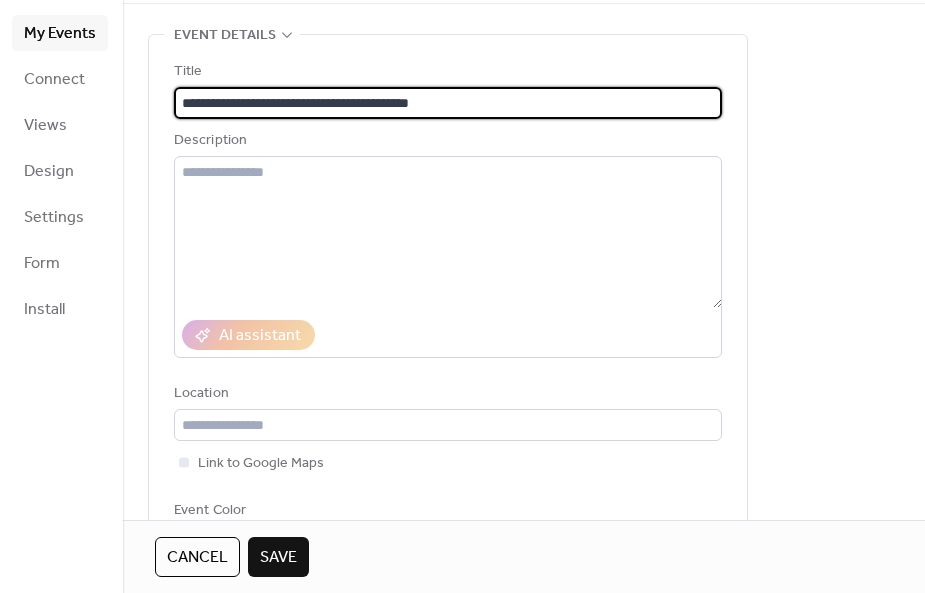 type on "**********" 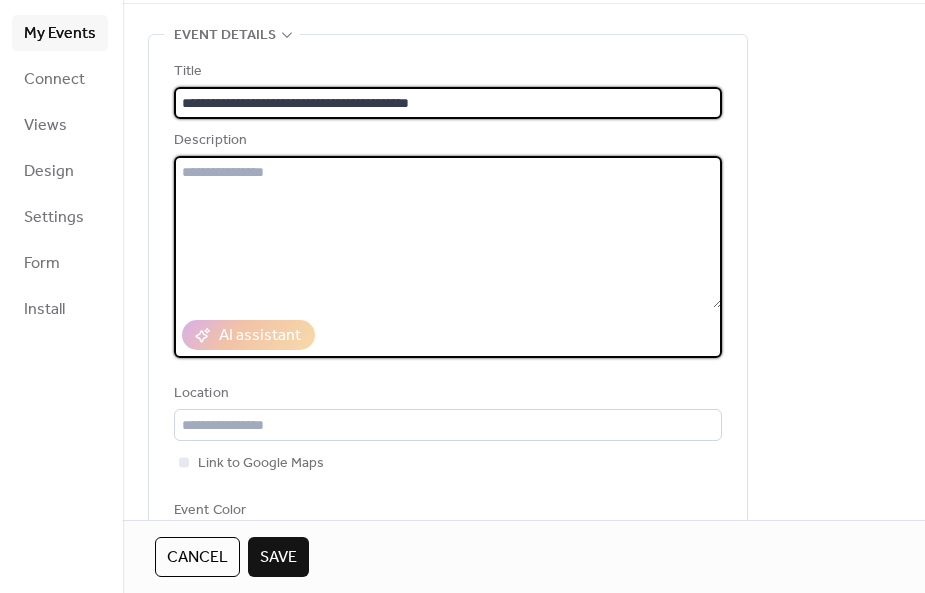 click at bounding box center (448, 232) 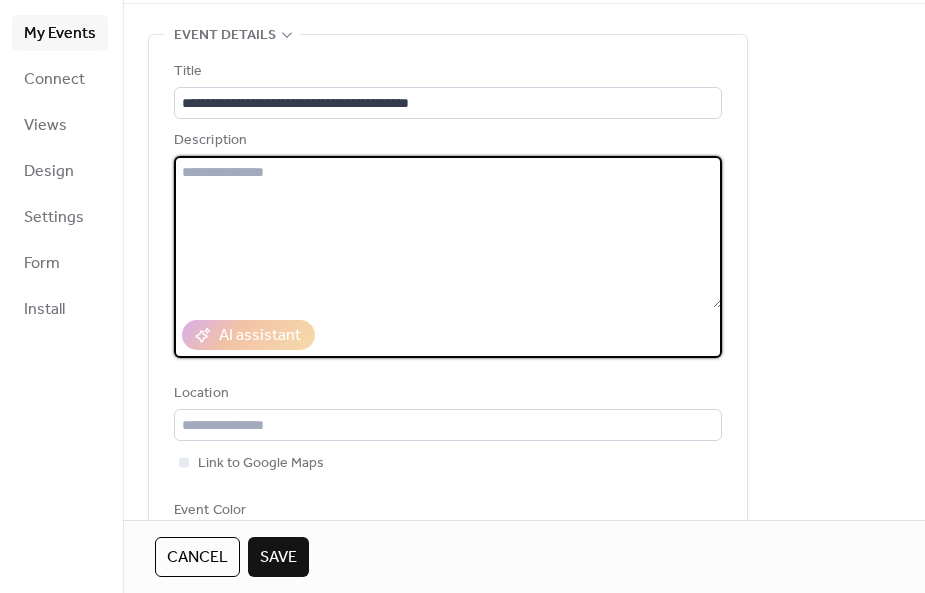 click at bounding box center (448, 232) 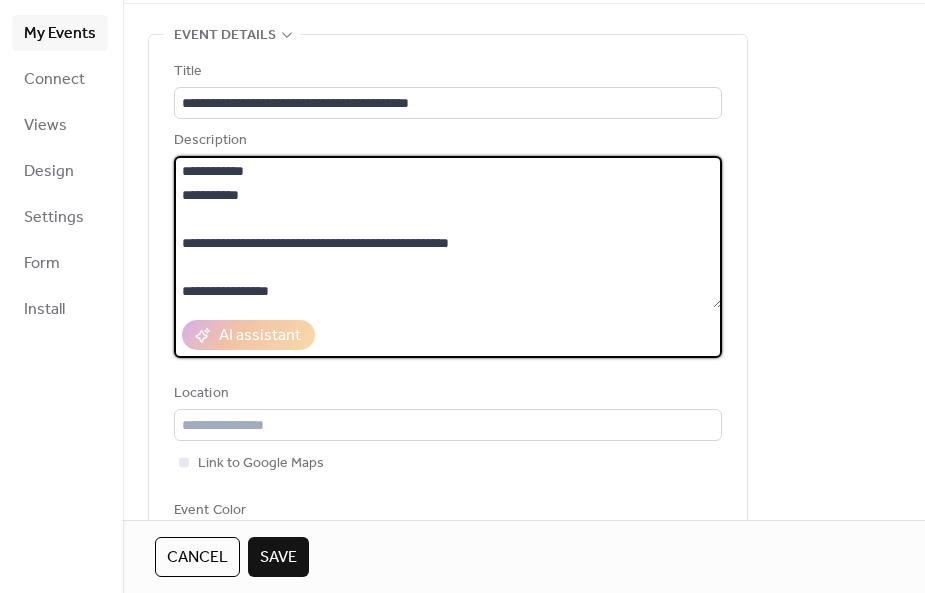 scroll, scrollTop: 430, scrollLeft: 0, axis: vertical 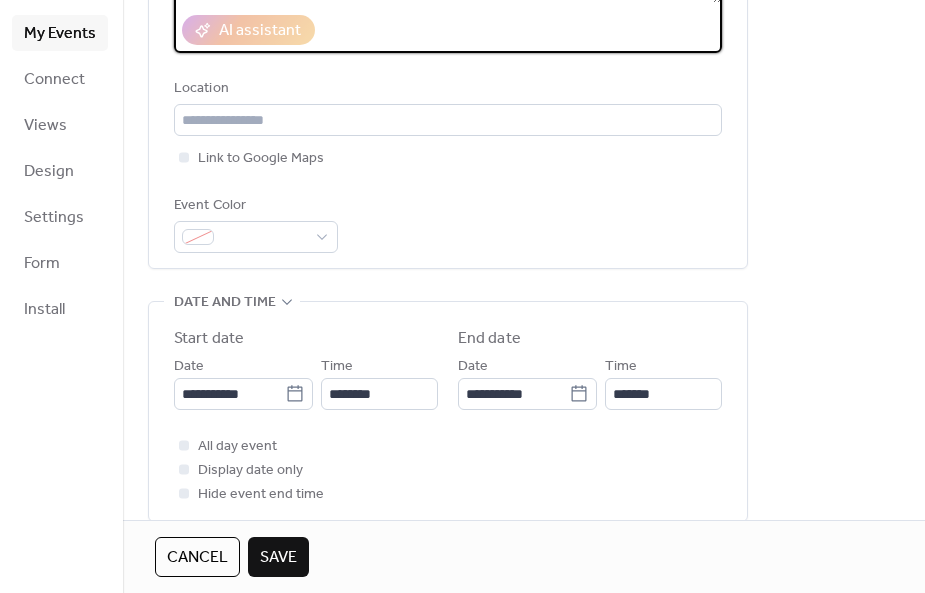 type on "**********" 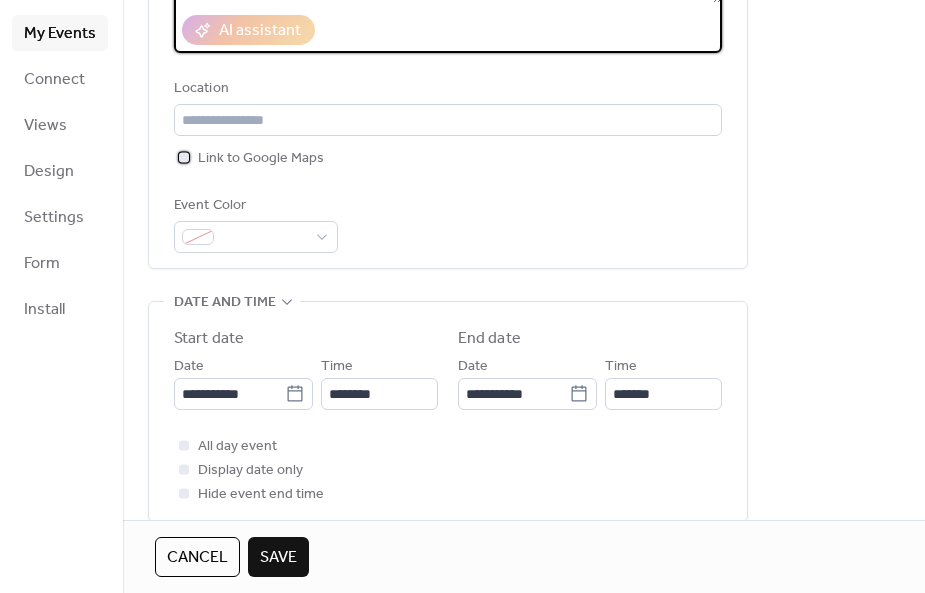 click at bounding box center [184, 157] 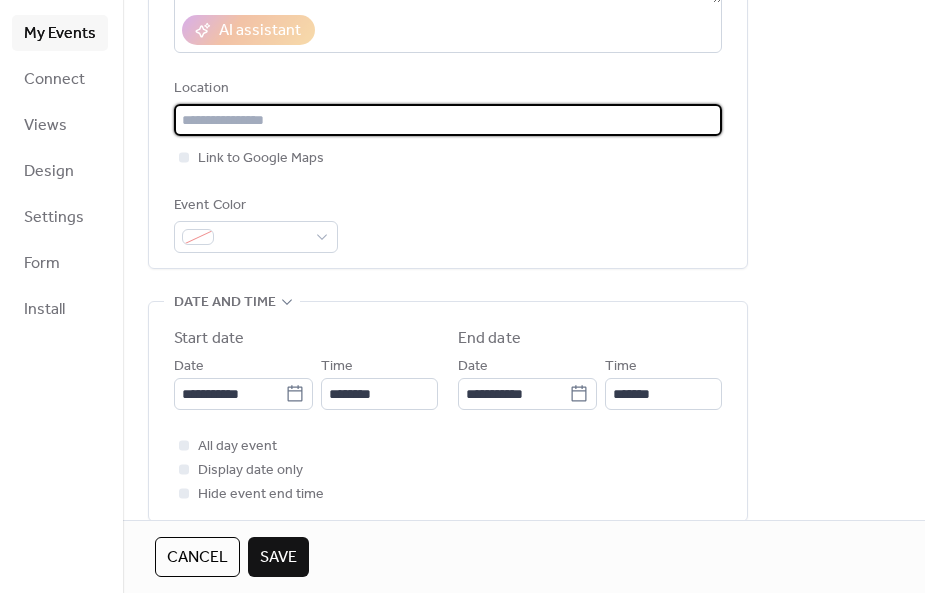 click at bounding box center (448, 120) 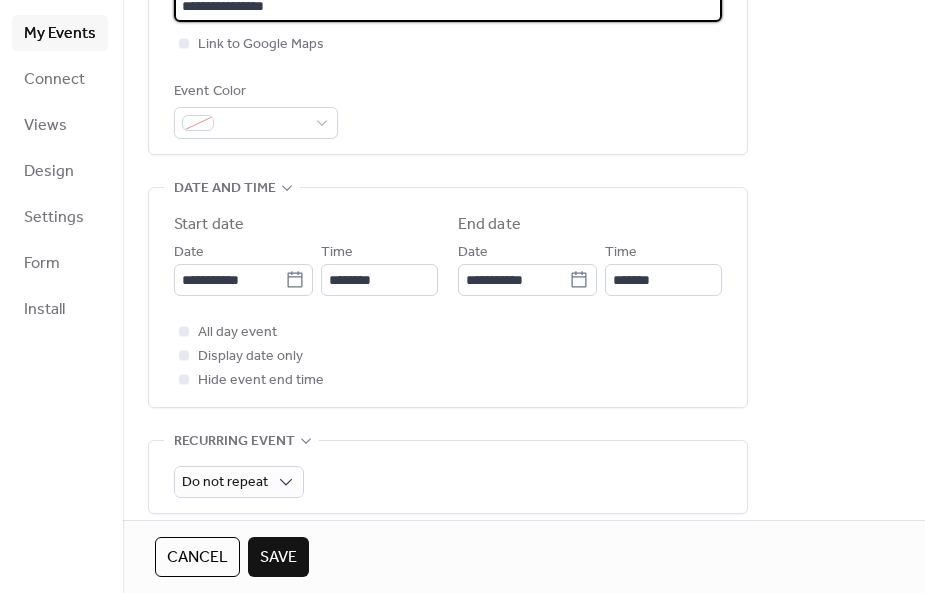scroll, scrollTop: 497, scrollLeft: 0, axis: vertical 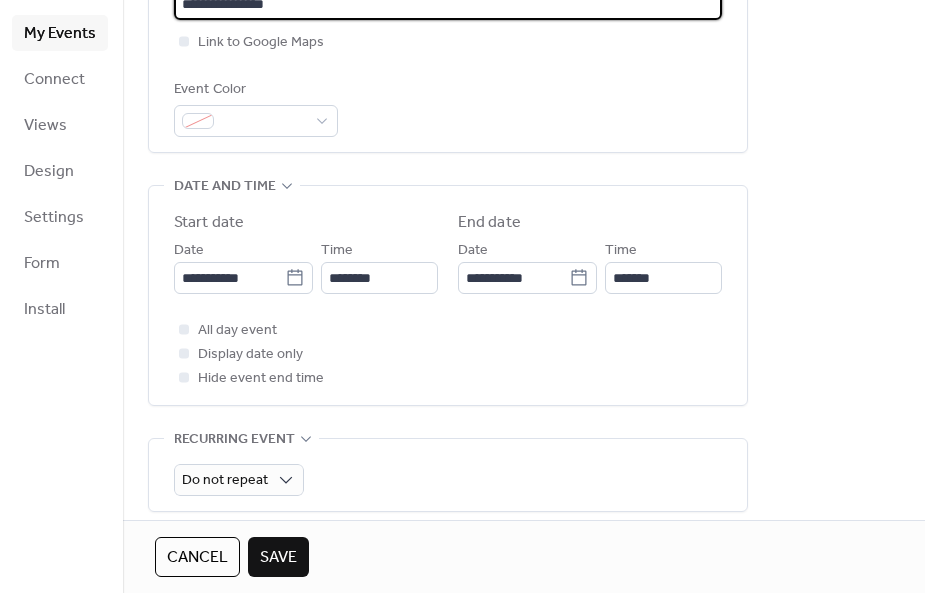 type on "**********" 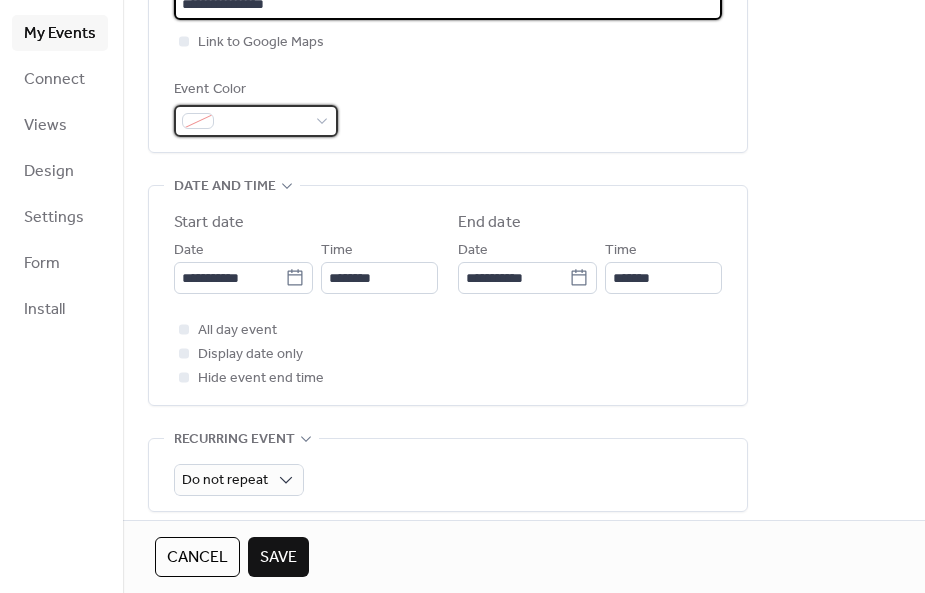click at bounding box center (264, 122) 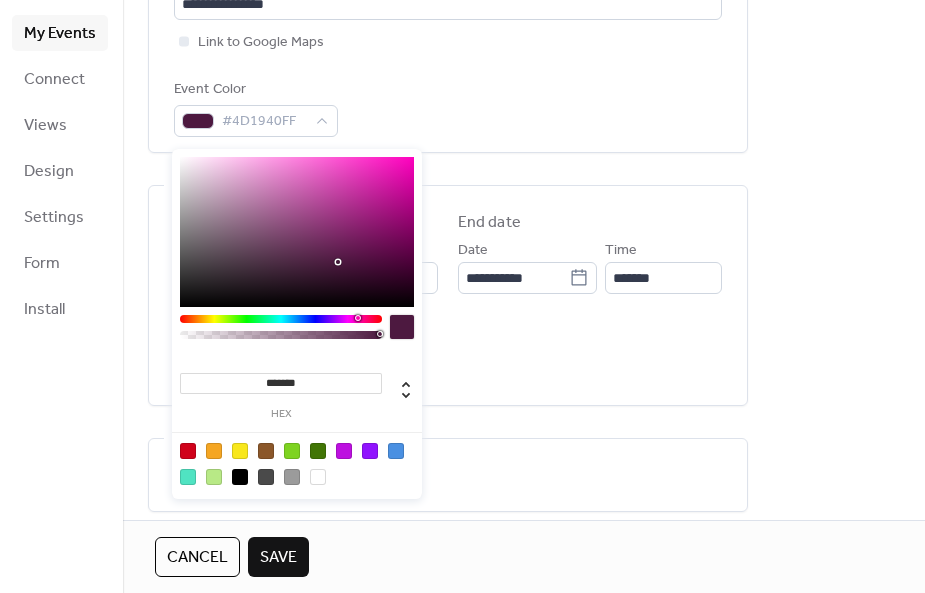 click at bounding box center (358, 318) 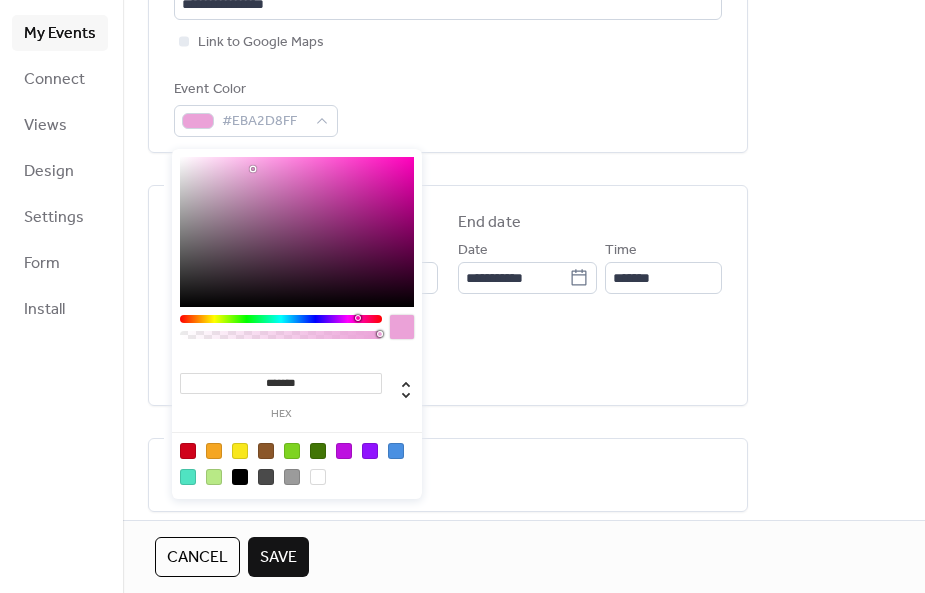 click at bounding box center [253, 169] 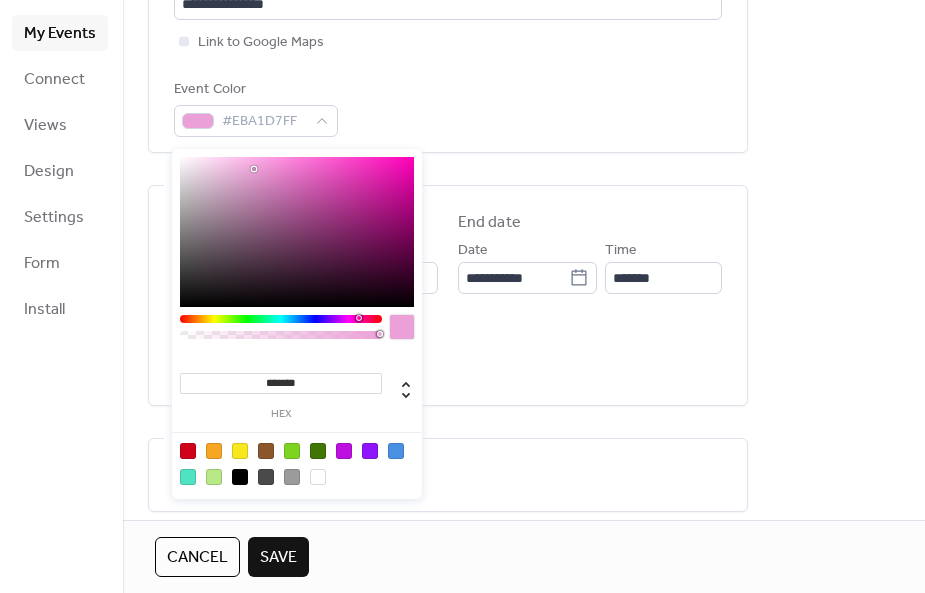 click at bounding box center (254, 169) 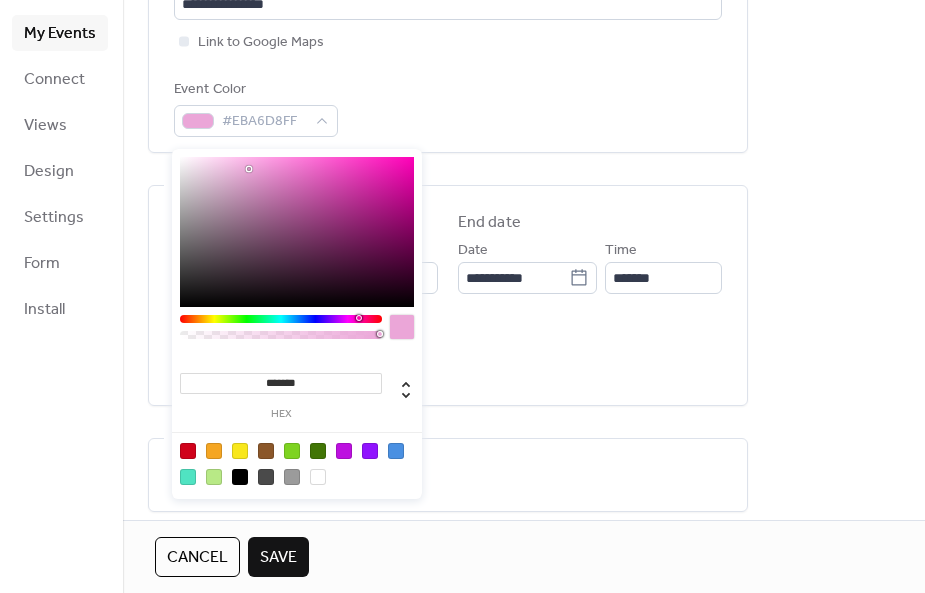 click at bounding box center (249, 169) 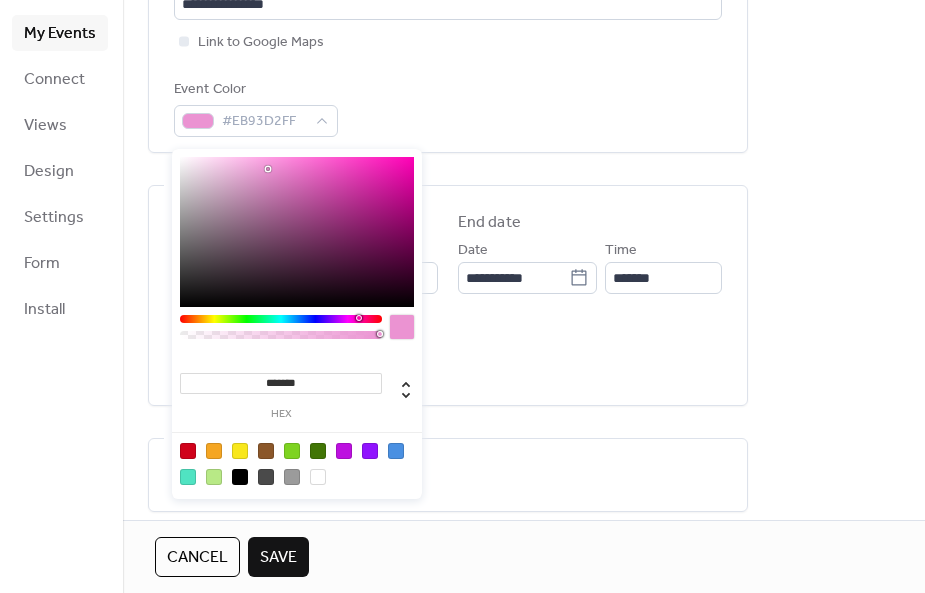 click at bounding box center [268, 169] 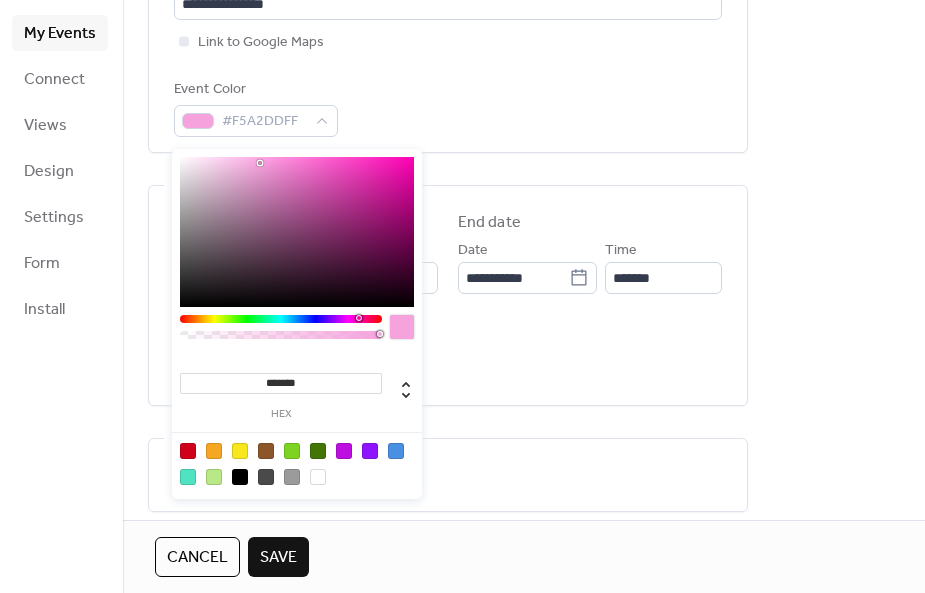 click at bounding box center (260, 163) 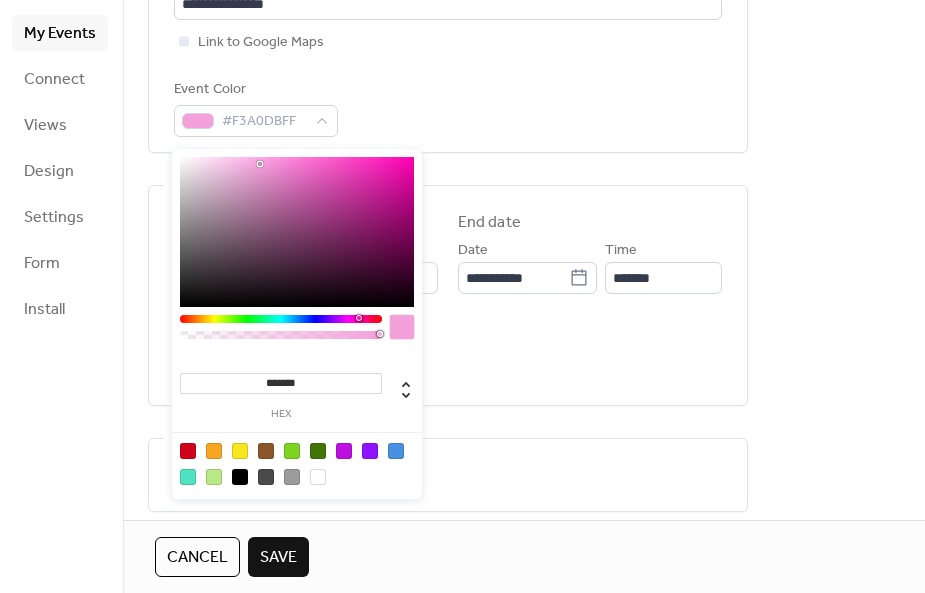 click on "Event Color #F3A0DBFF" at bounding box center (448, 107) 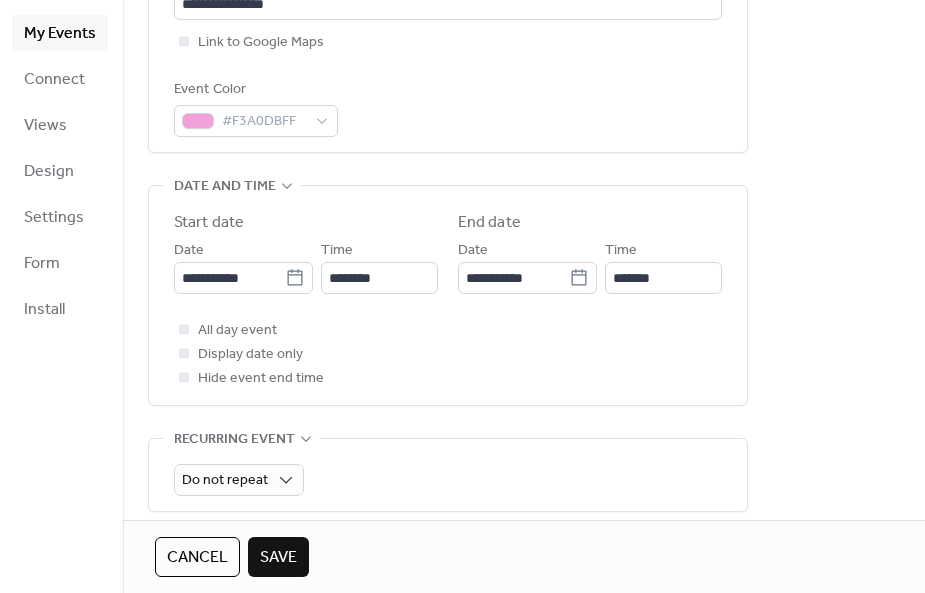 click 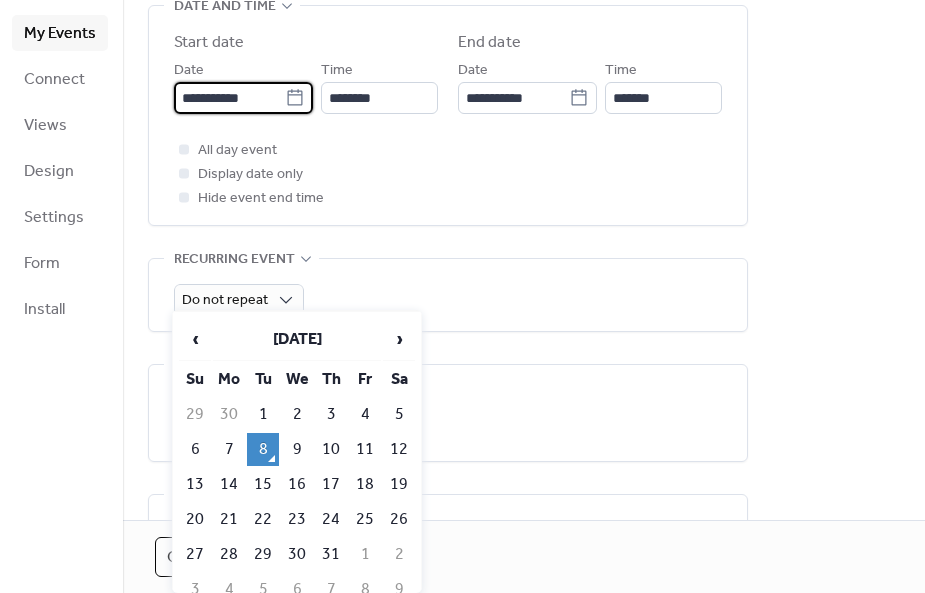 scroll, scrollTop: 677, scrollLeft: 0, axis: vertical 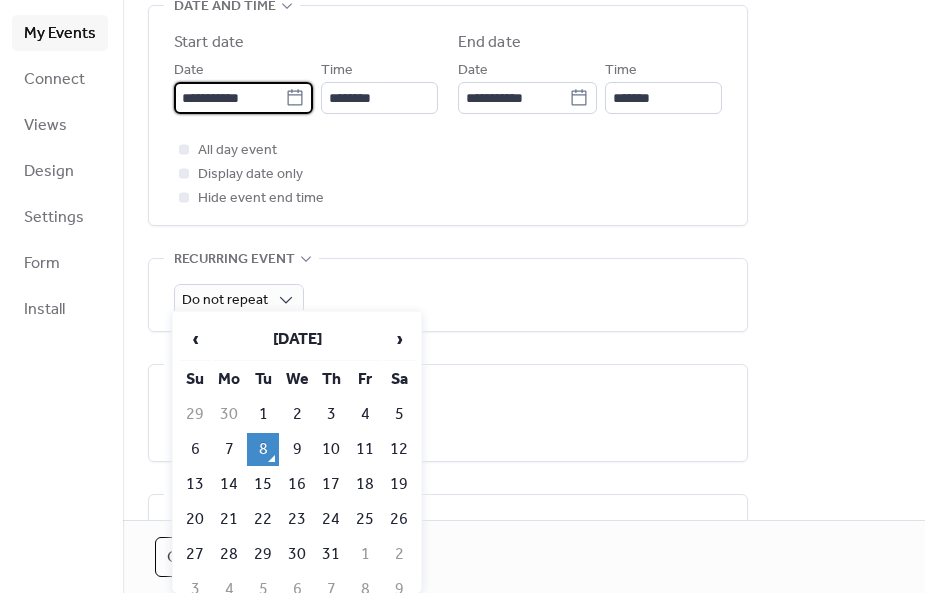 click on "27" at bounding box center [195, 554] 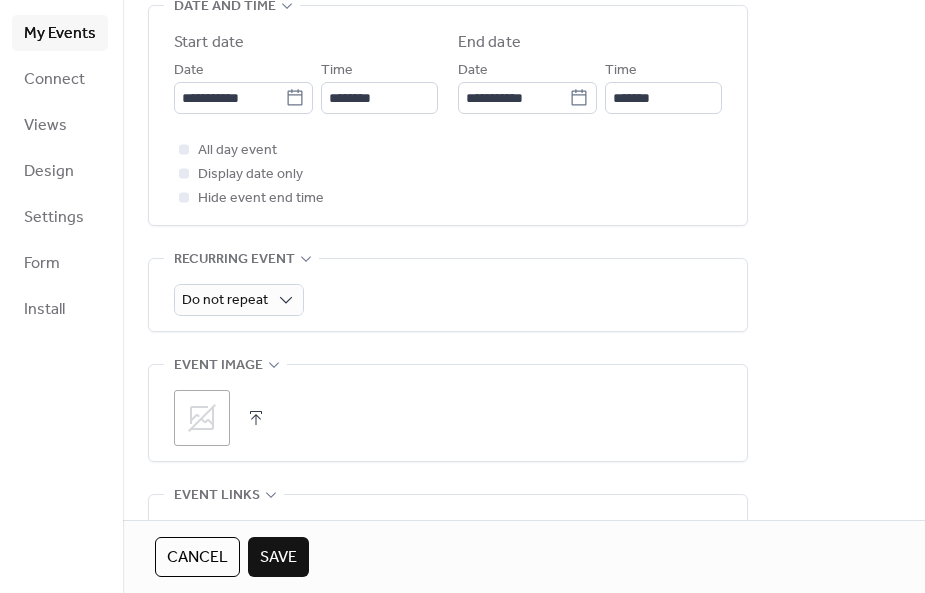 type on "**********" 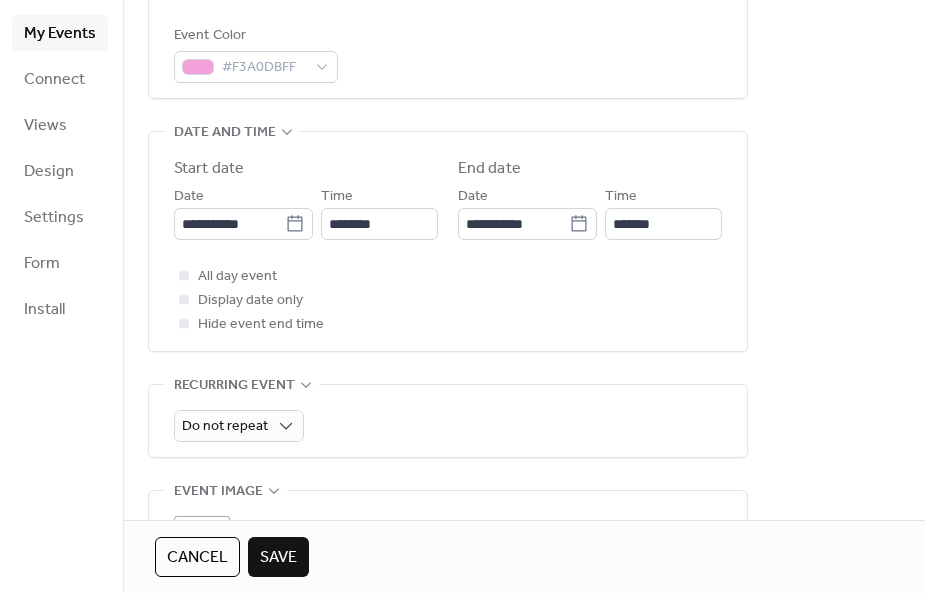 scroll, scrollTop: 545, scrollLeft: 0, axis: vertical 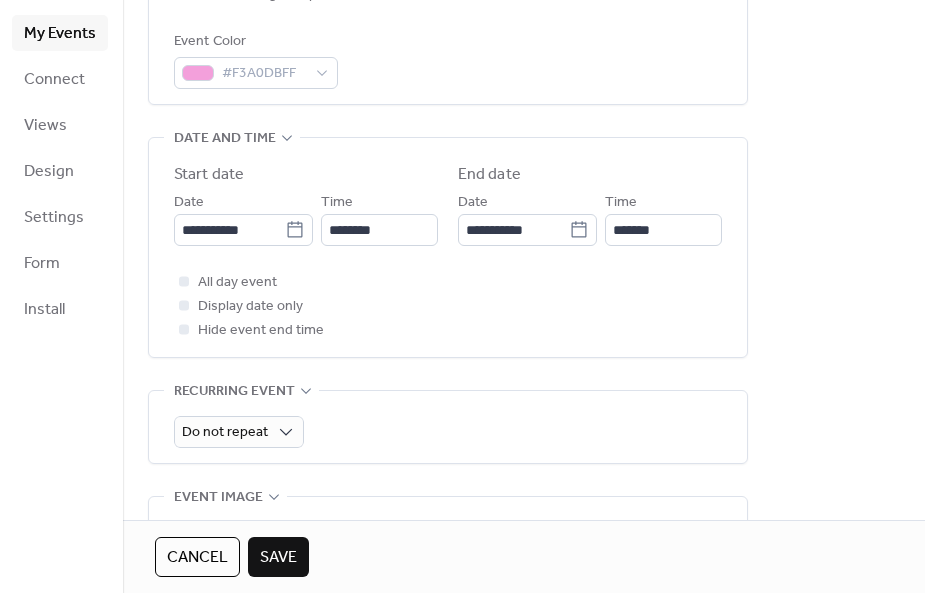 click on "All day event Display date only Hide event end time" at bounding box center (448, 306) 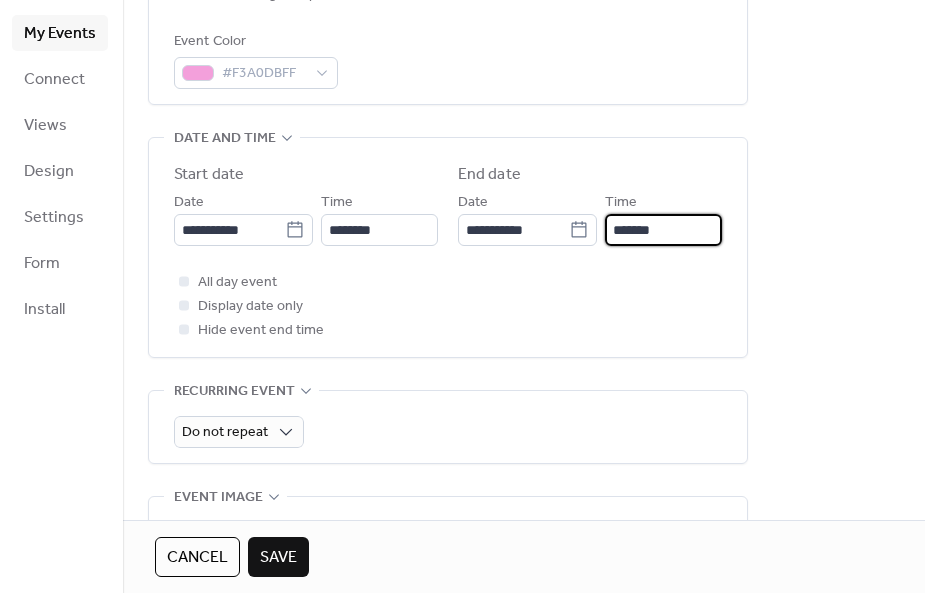 click on "*******" at bounding box center (663, 230) 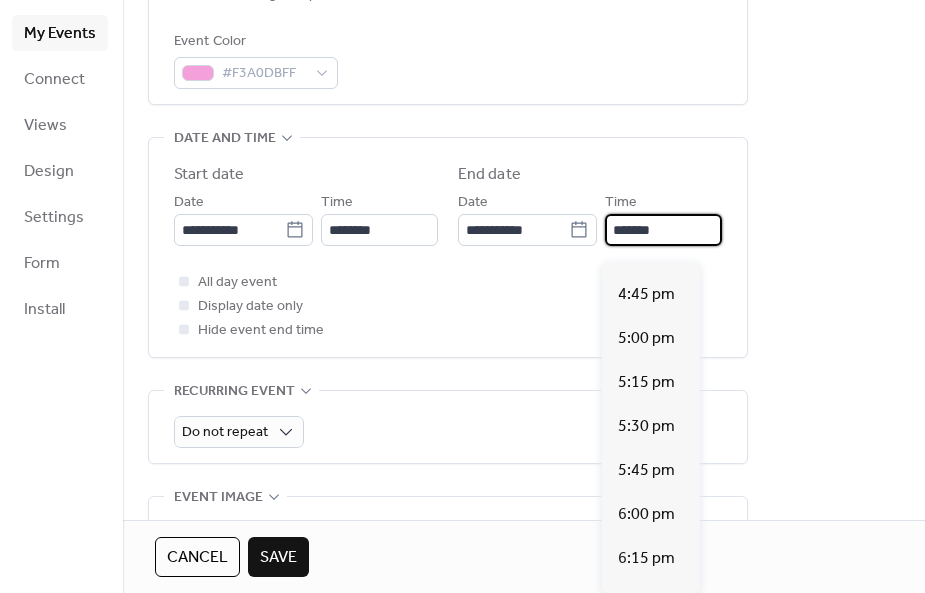 scroll, scrollTop: 797, scrollLeft: 0, axis: vertical 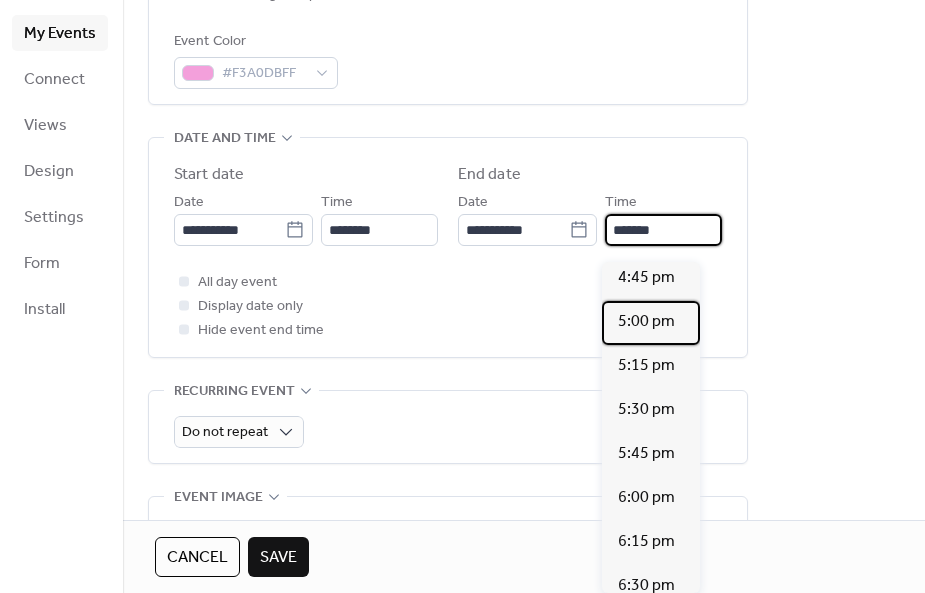 click on "5:00 pm" at bounding box center (646, 322) 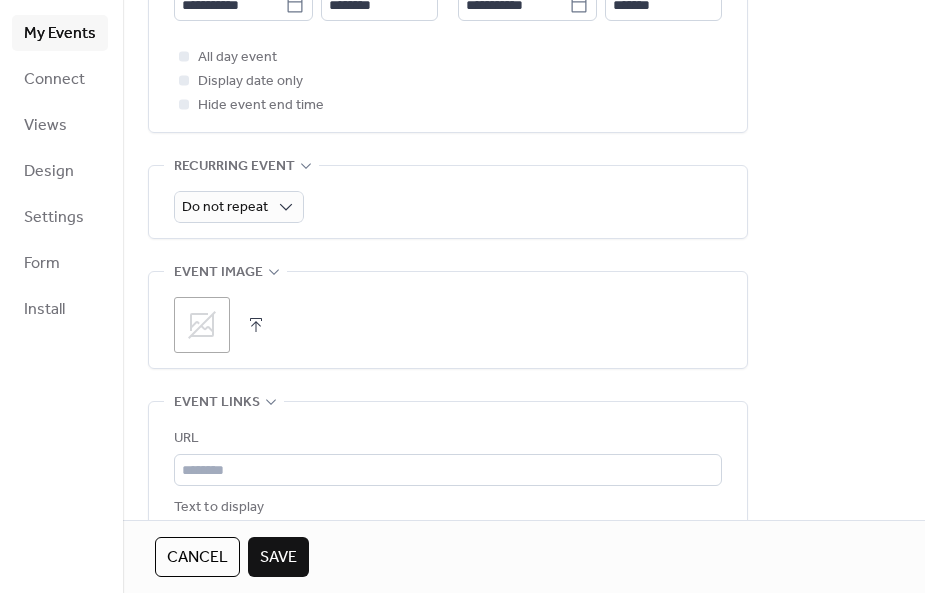 scroll, scrollTop: 792, scrollLeft: 0, axis: vertical 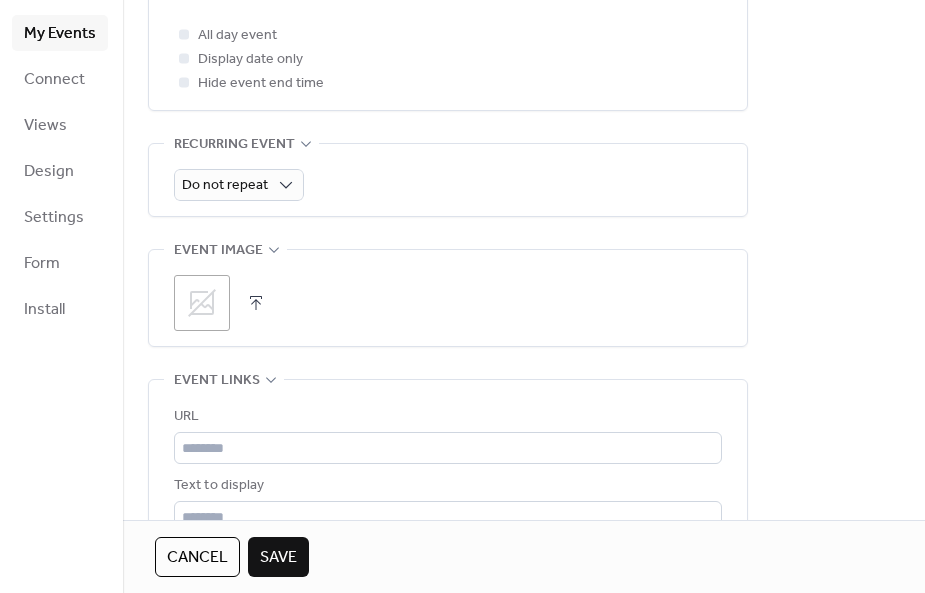 click 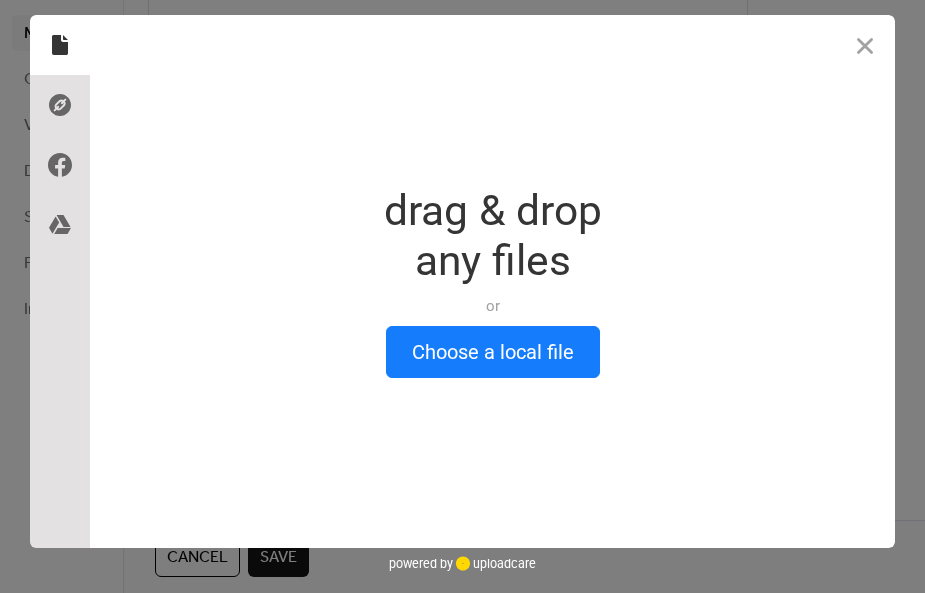 click on "Choose a local file" at bounding box center [493, 352] 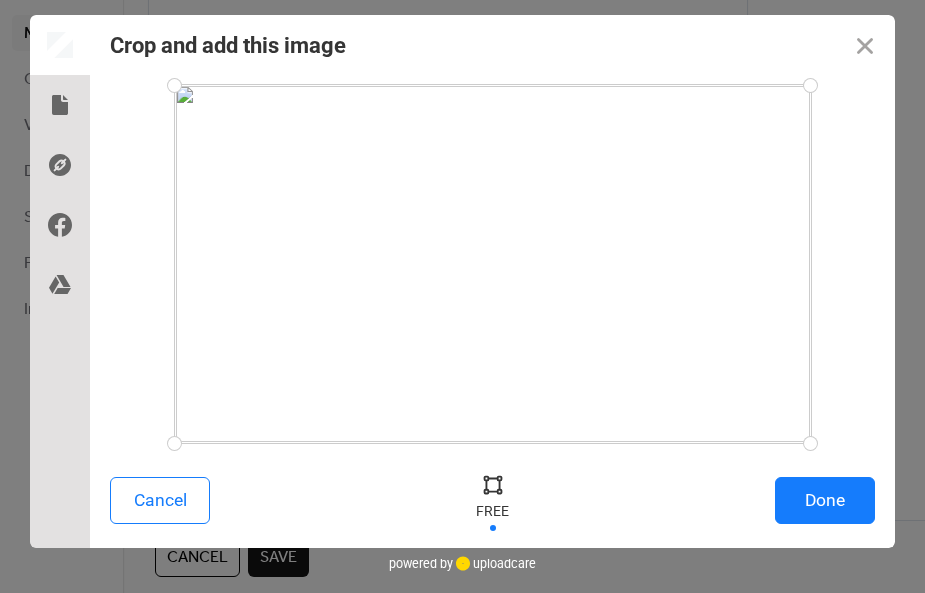 click on "Done" at bounding box center [825, 500] 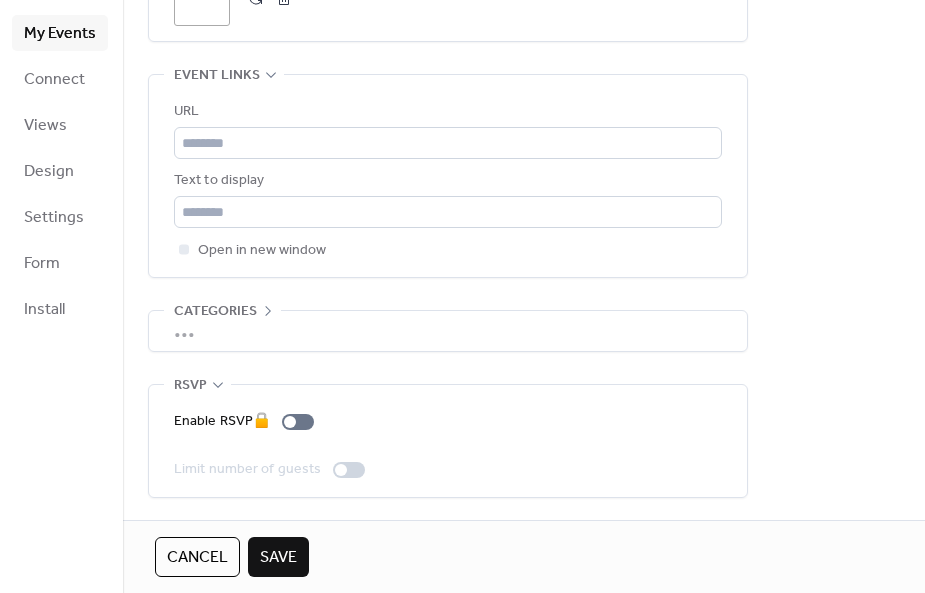 scroll, scrollTop: 1121, scrollLeft: 0, axis: vertical 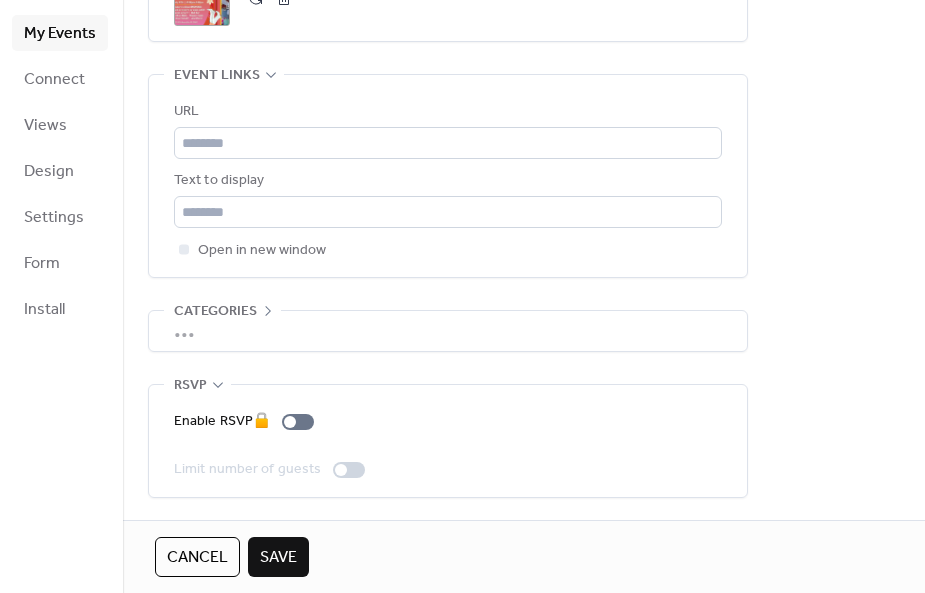 click on "Save" at bounding box center (278, 557) 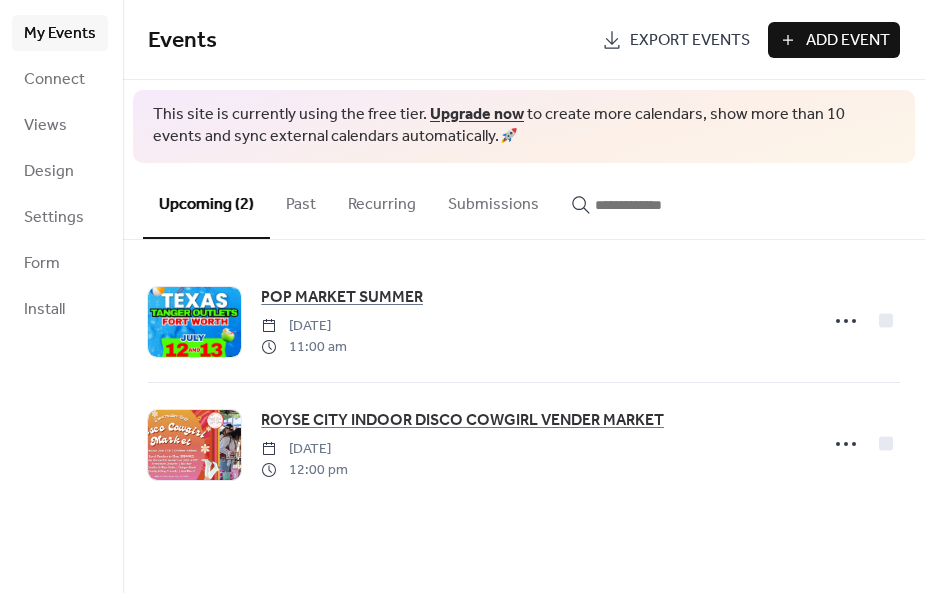 click on "Connect" at bounding box center [54, 80] 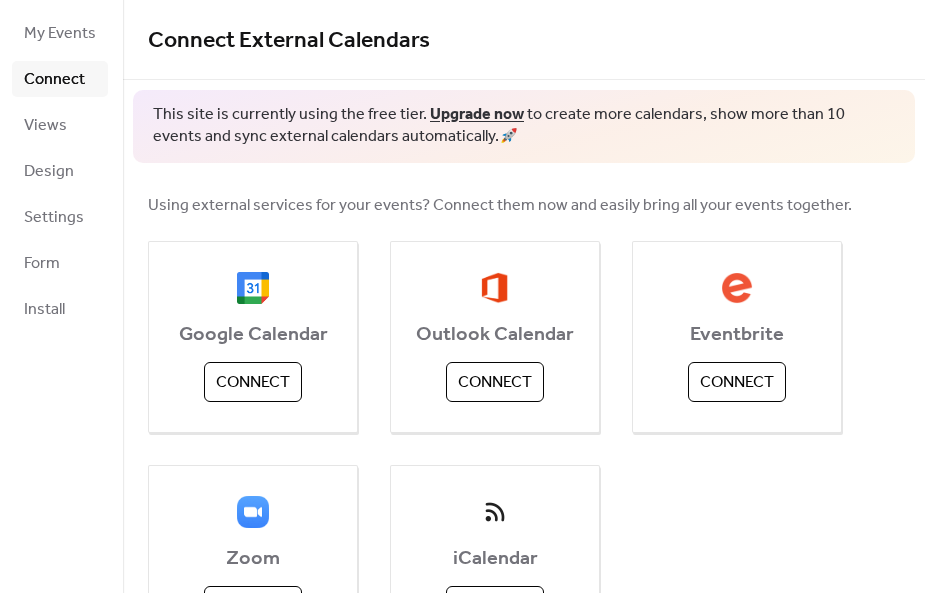 scroll, scrollTop: 0, scrollLeft: 0, axis: both 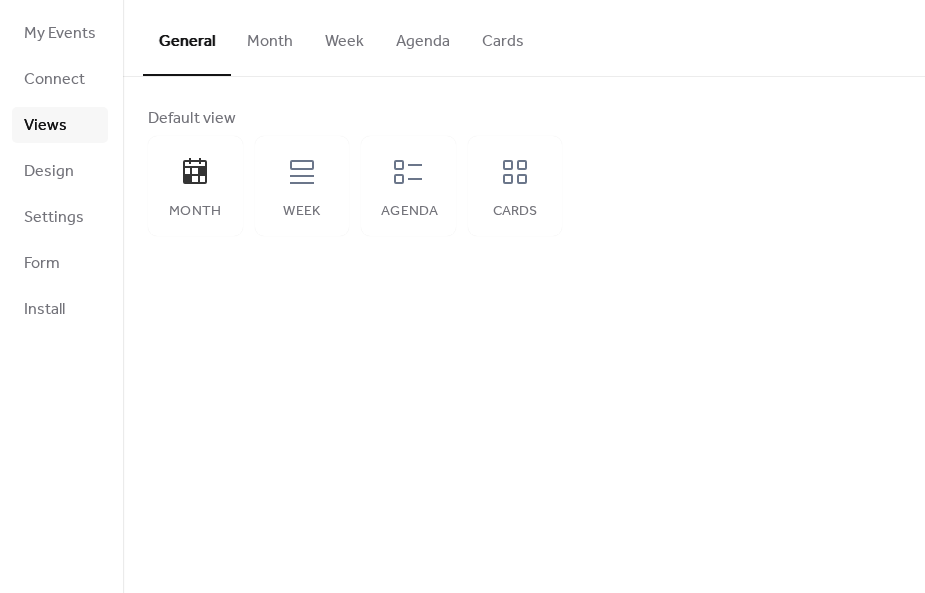 click on "Month" at bounding box center [195, 186] 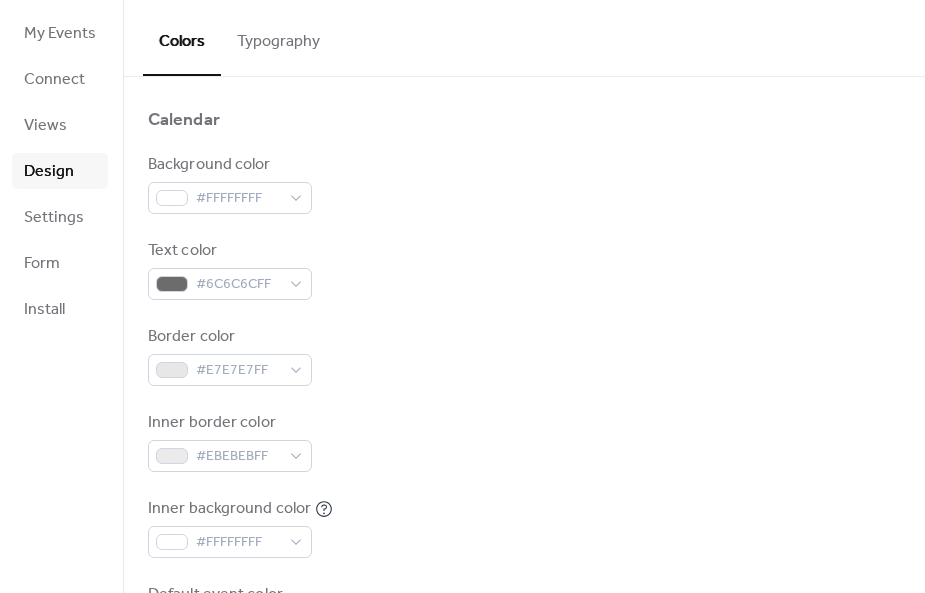 scroll, scrollTop: 165, scrollLeft: 0, axis: vertical 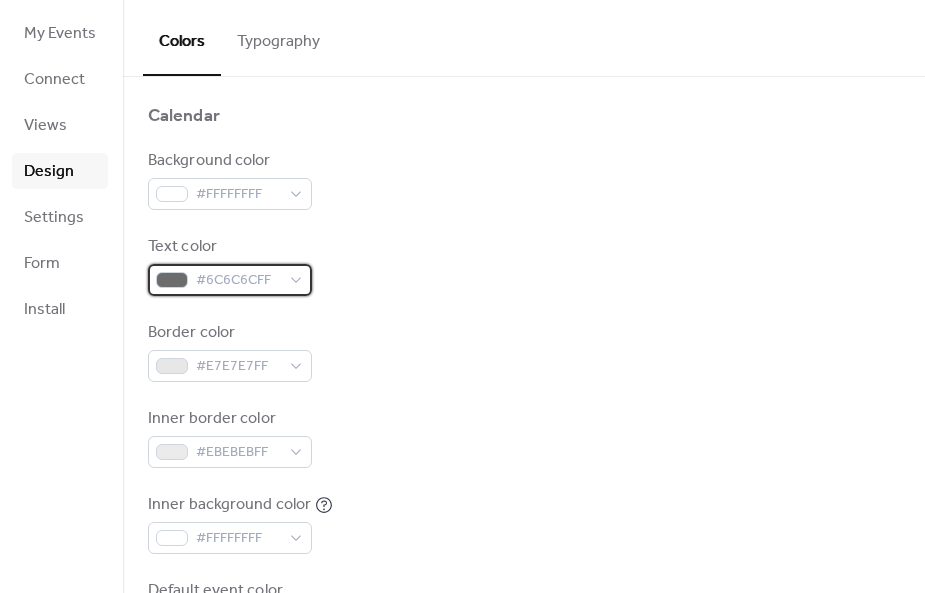 click on "#6C6C6CFF" at bounding box center (230, 280) 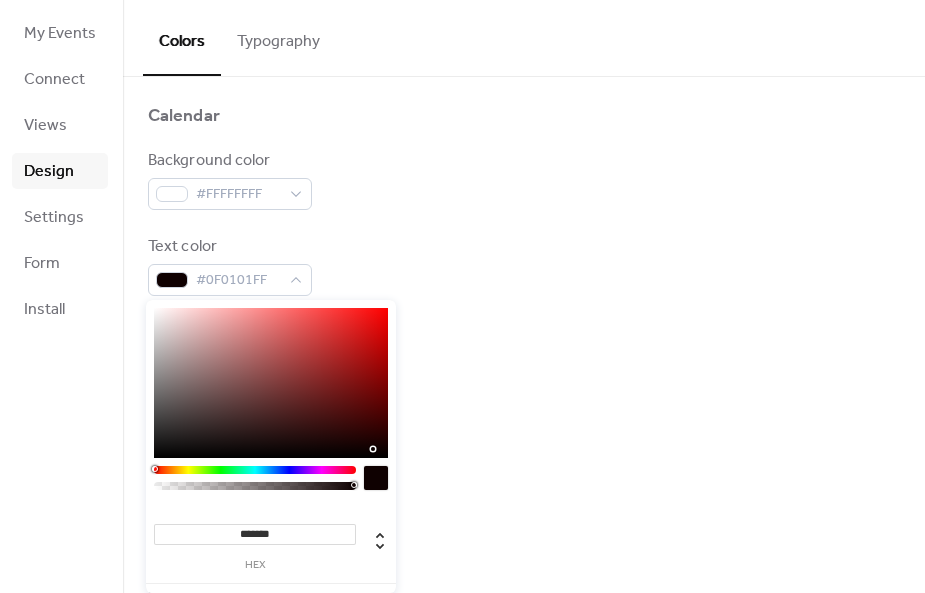 click at bounding box center [271, 383] 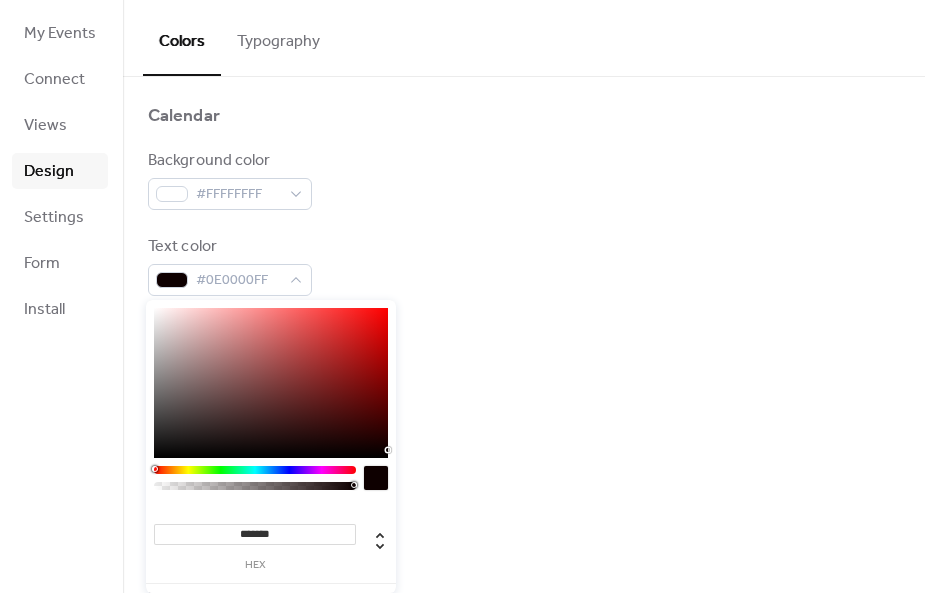 click on "Background color #FFFFFFFF Text color #0E0000FF Border color #E7E7E7FF Inner border color #EBEBEBFF Inner background color #FFFFFFFF Default event color #FF8946FF" at bounding box center [524, 394] 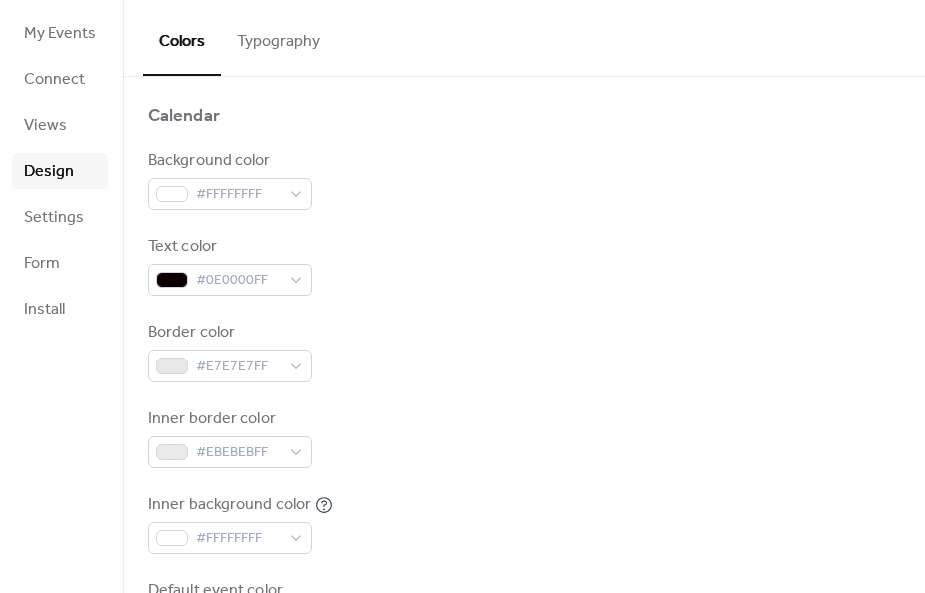 click on "Background color #FFFFFFFF Text color #0E0000FF Border color #E7E7E7FF Inner border color #EBEBEBFF Inner background color #FFFFFFFF Default event color #FF8946FF" at bounding box center [524, 394] 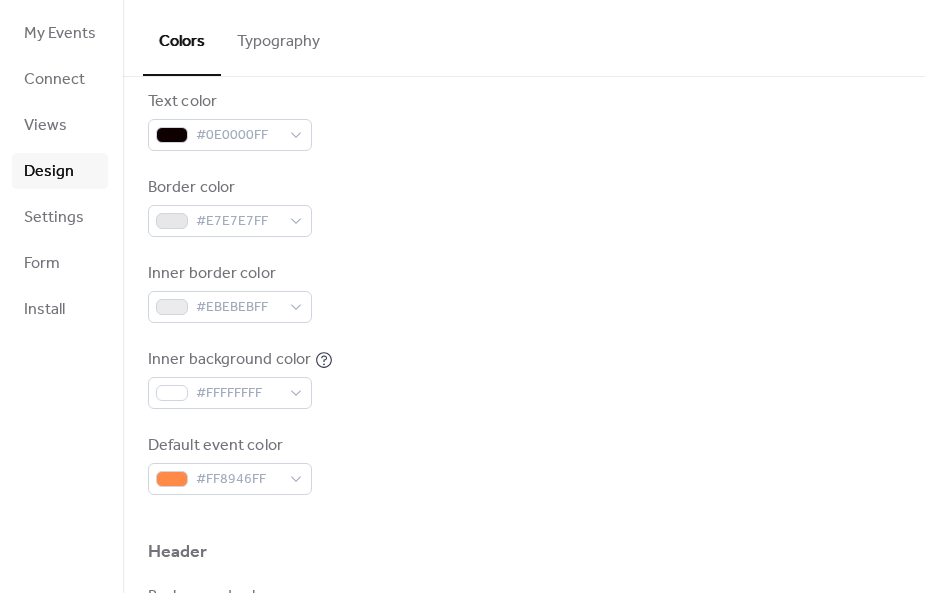scroll, scrollTop: 304, scrollLeft: 0, axis: vertical 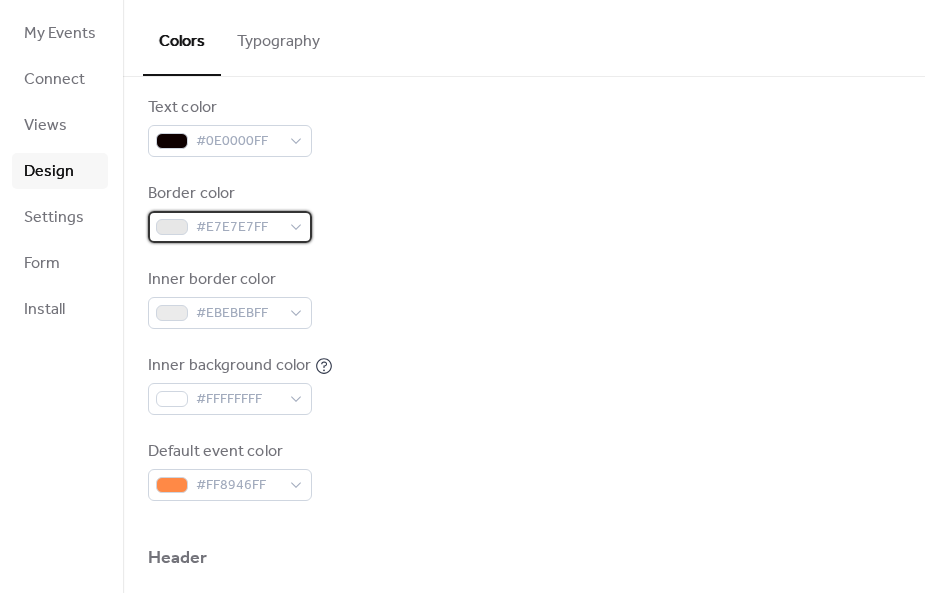 click on "#E7E7E7FF" at bounding box center [230, 227] 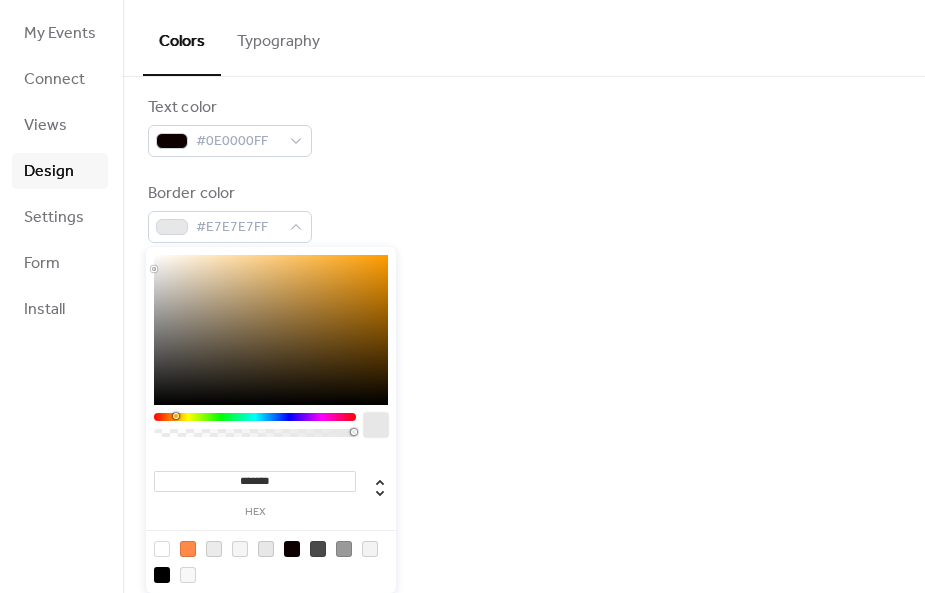 click at bounding box center [255, 417] 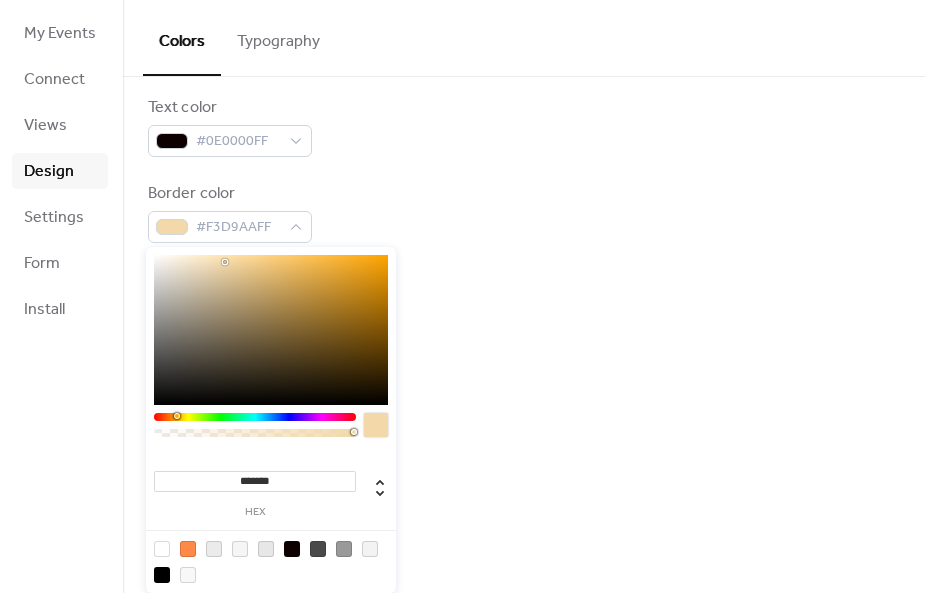 click at bounding box center (225, 262) 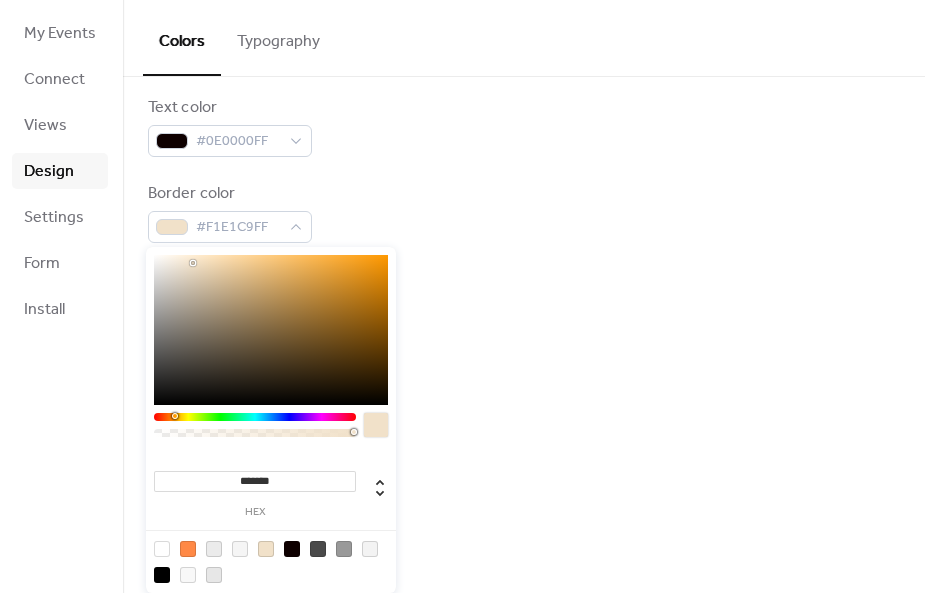type on "*******" 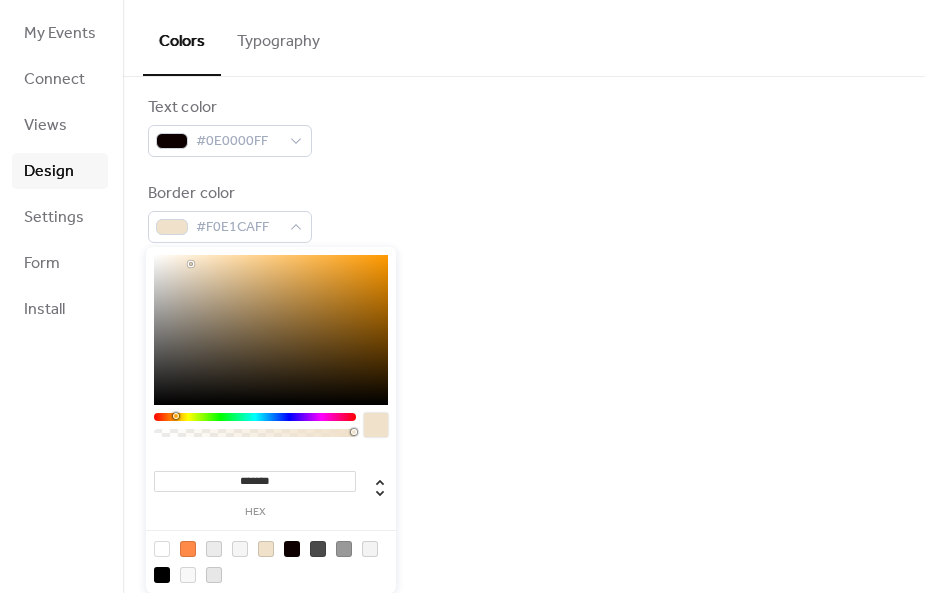 click on "Border color #F0E1CAFF" at bounding box center (524, 212) 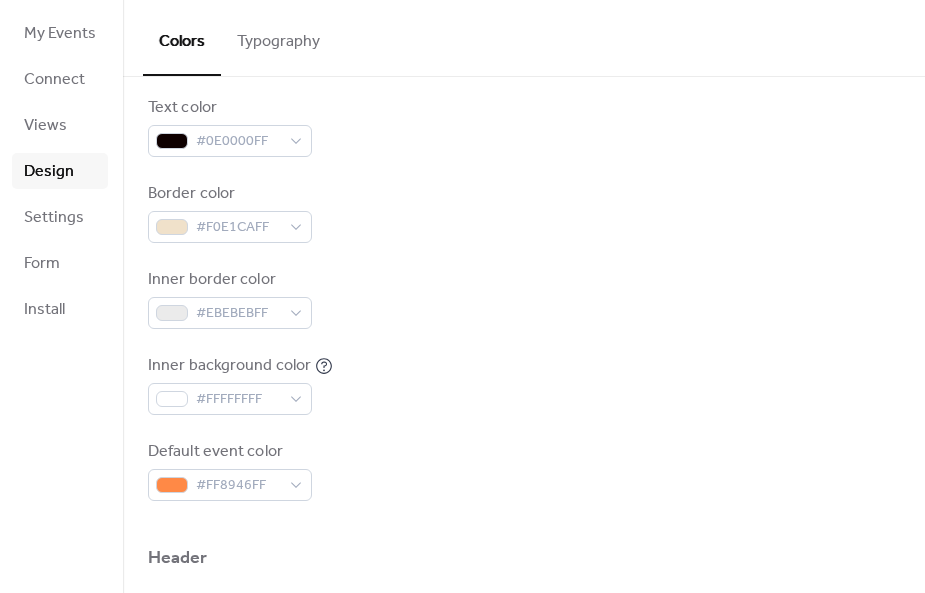 click on "Border color #F0E1CAFF" at bounding box center (524, 212) 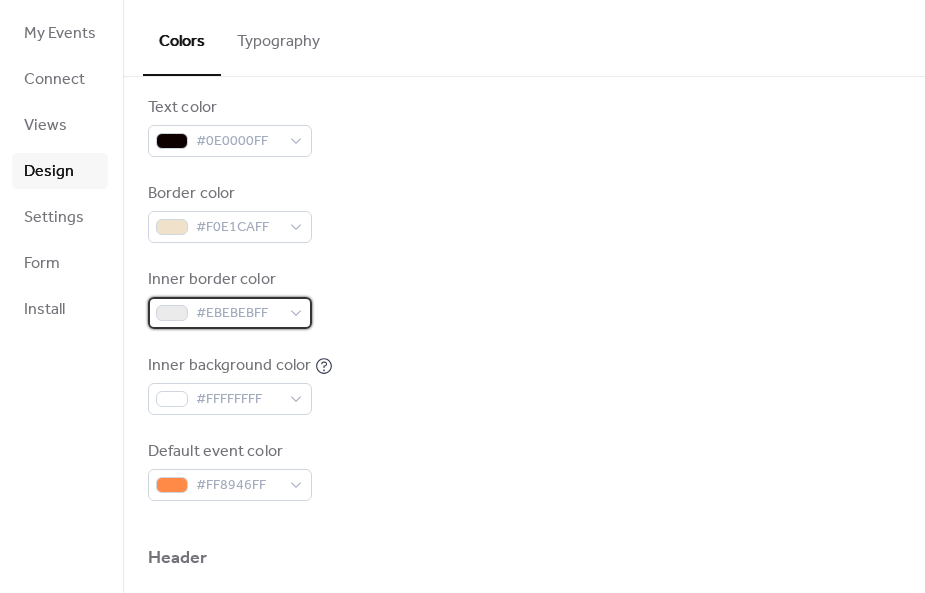 click on "#EBEBEBFF" at bounding box center [230, 313] 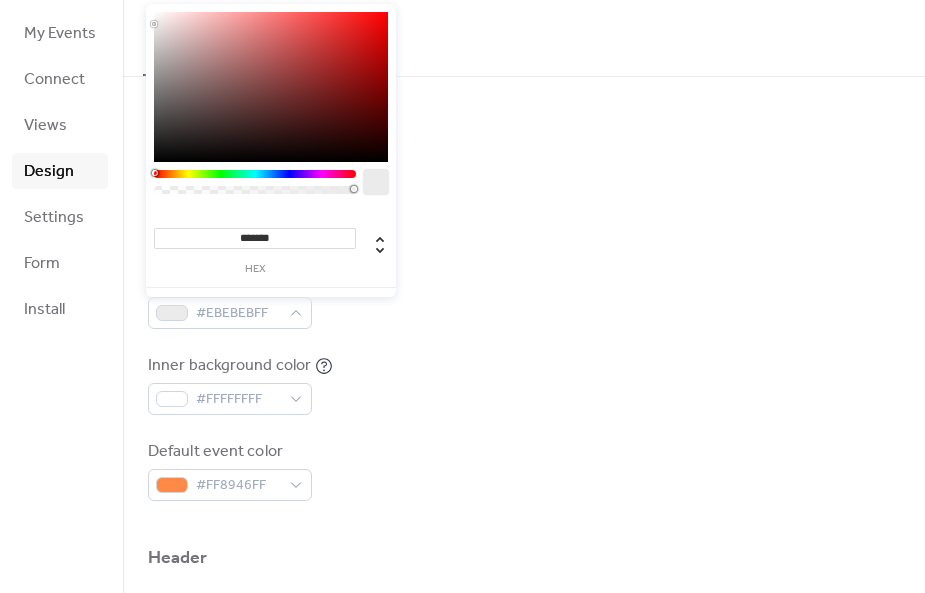 click on "******* hex" at bounding box center (271, 181) 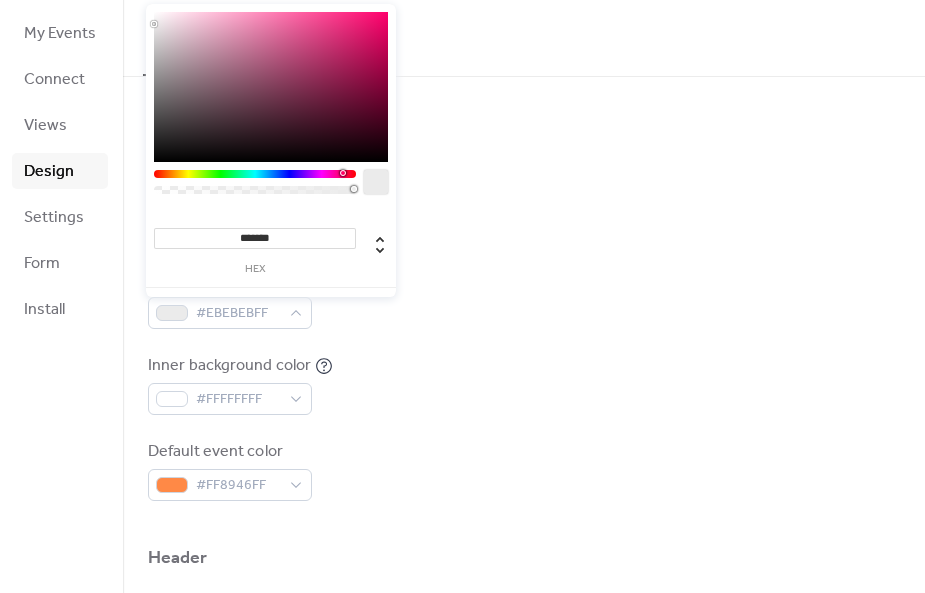 click at bounding box center [343, 173] 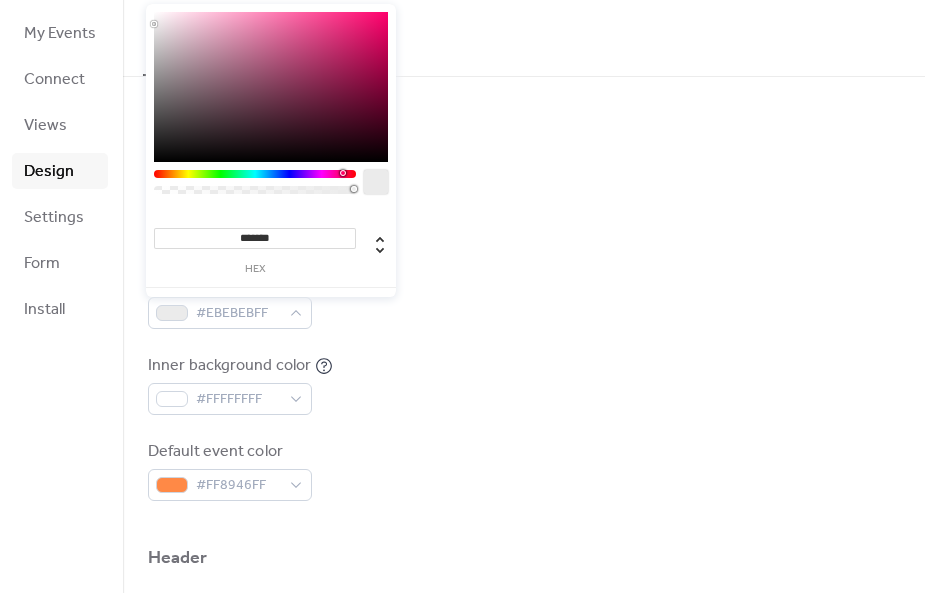 click at bounding box center (154, 24) 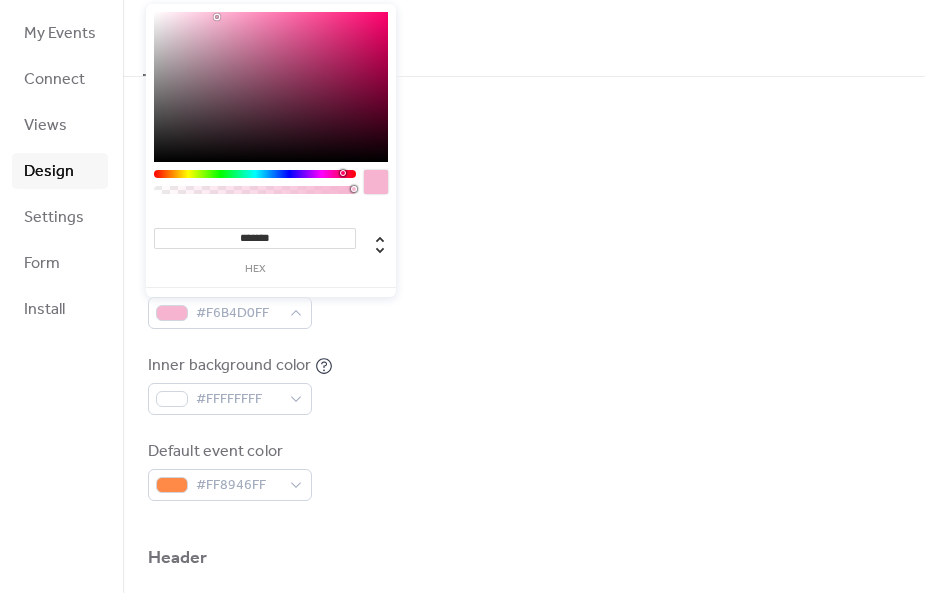 click at bounding box center (217, 17) 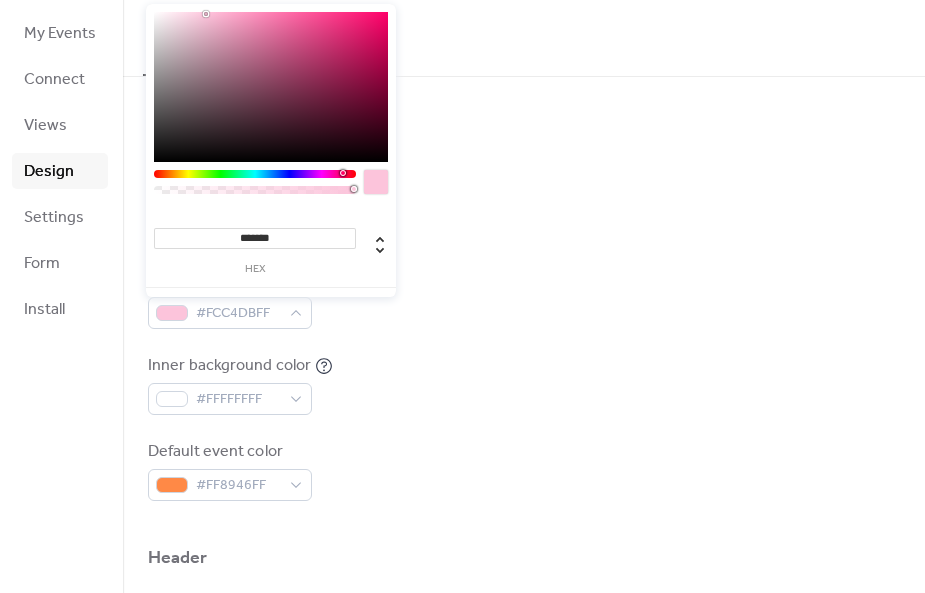 click on "Background color #FFFFFFFF Text color #0E0000FF Border color #F0E1CAFF Inner border color #FCC4DBFF Inner background color #FFFFFFFF Default event color #FF8946FF" at bounding box center [524, 255] 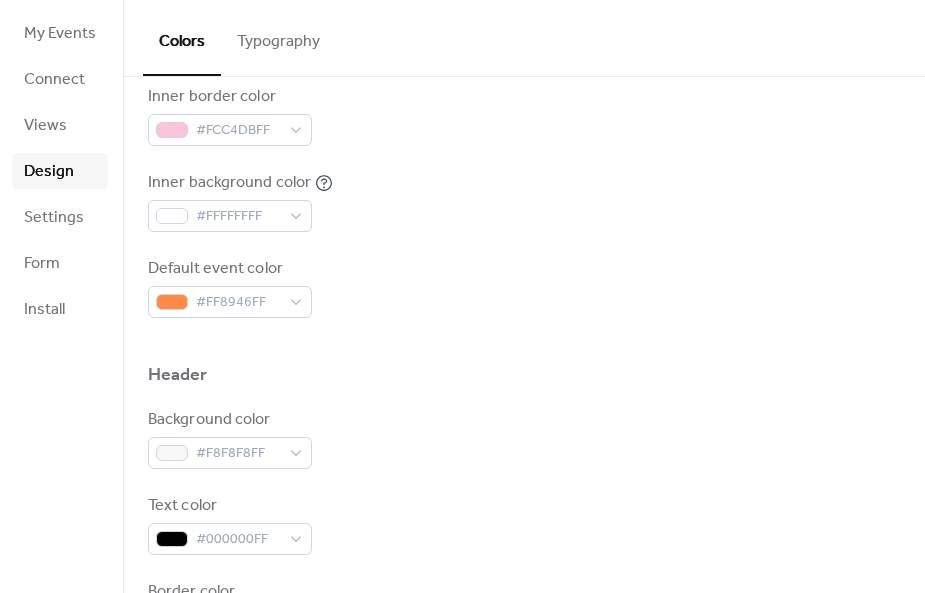 scroll, scrollTop: 492, scrollLeft: 0, axis: vertical 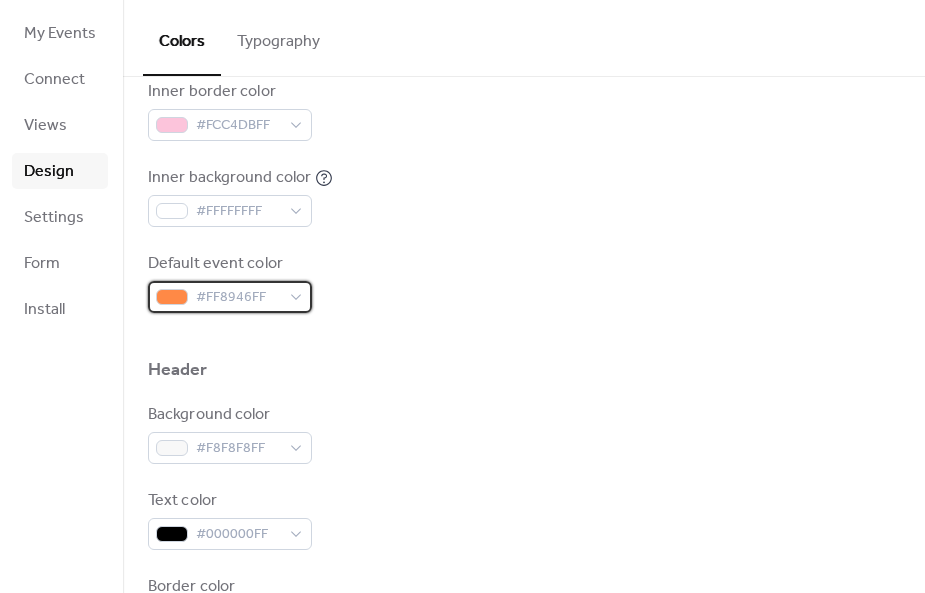 click on "#FF8946FF" at bounding box center [230, 297] 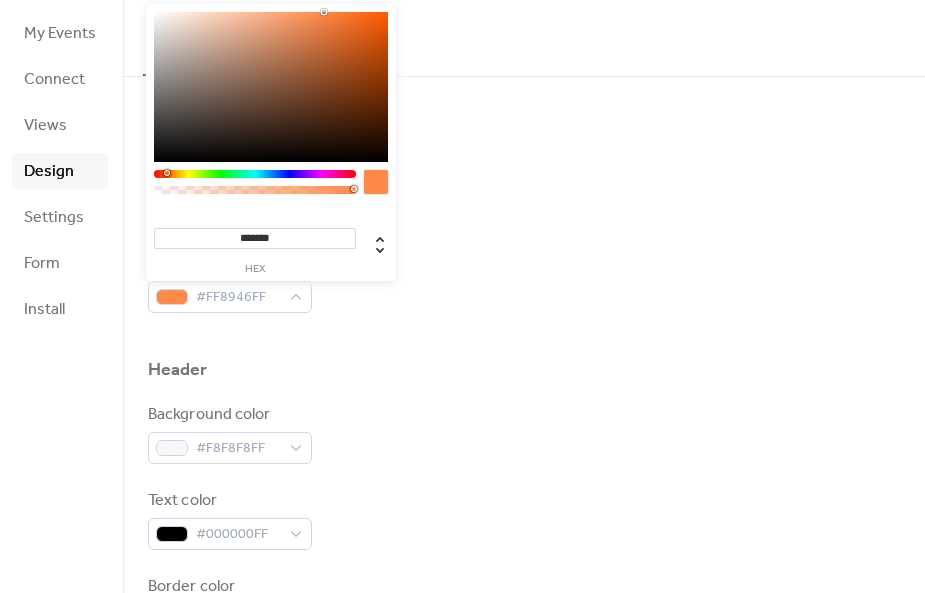 click on "******* hex" at bounding box center [271, 181] 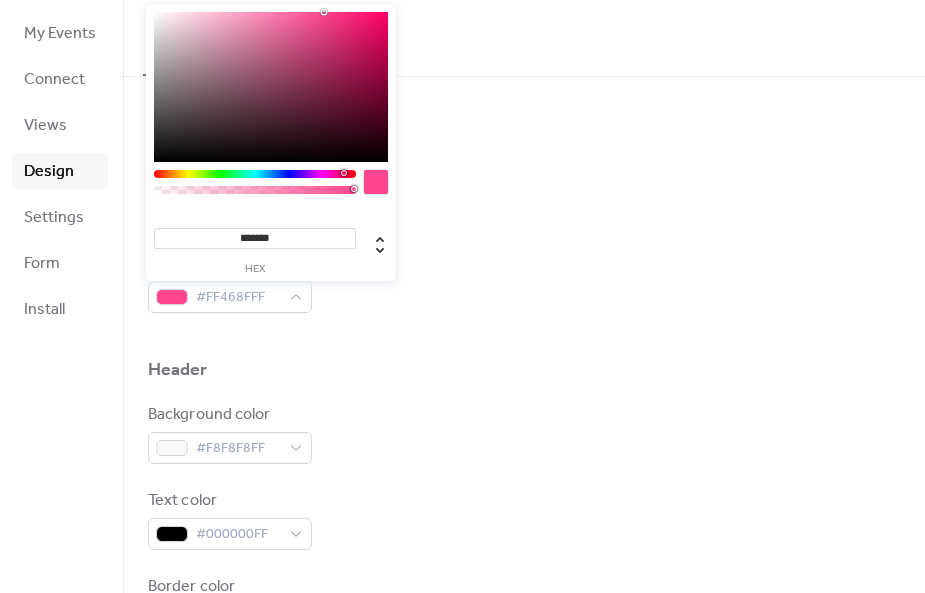 click at bounding box center [344, 173] 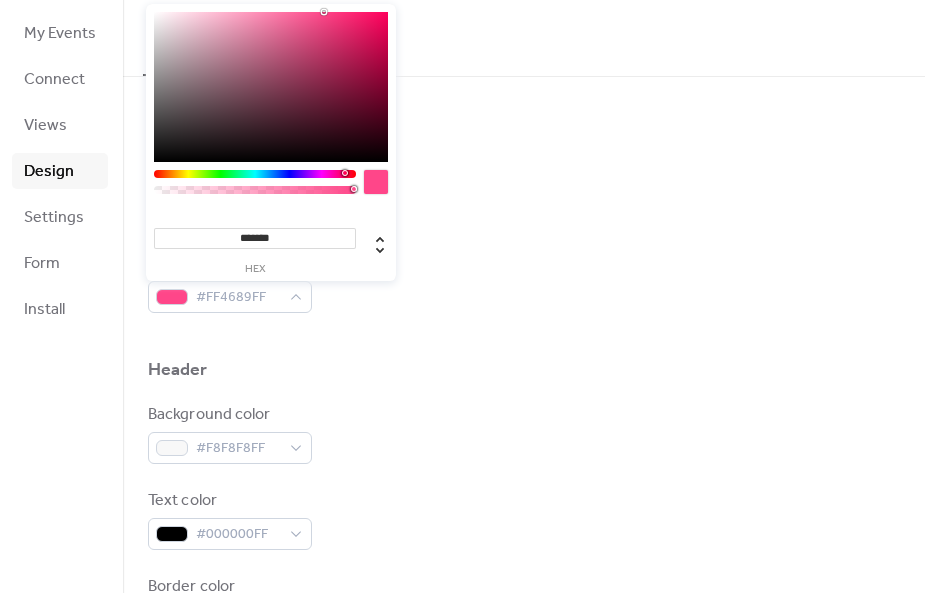 click at bounding box center (324, 12) 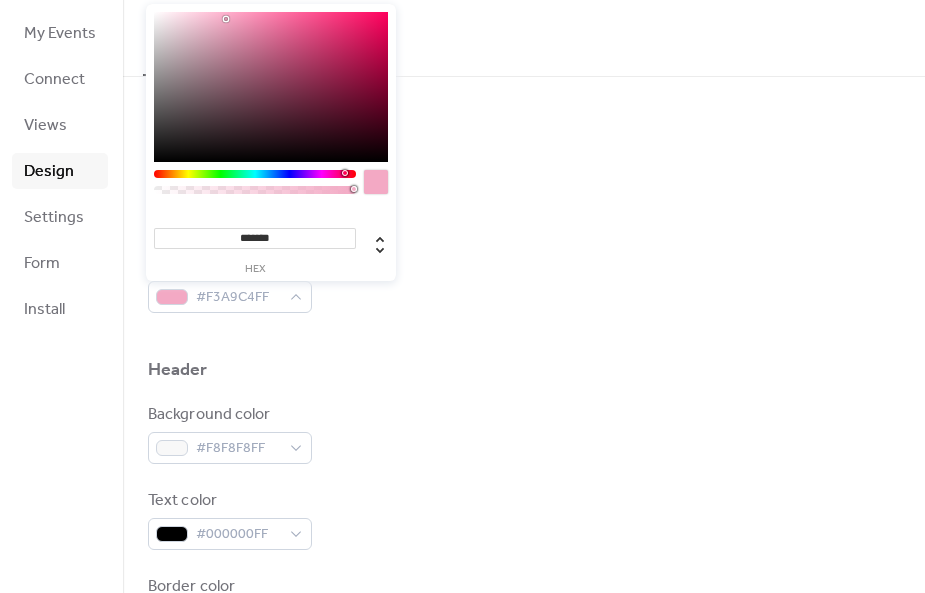 click on "Inner background color #FFFFFFFF" at bounding box center (524, 196) 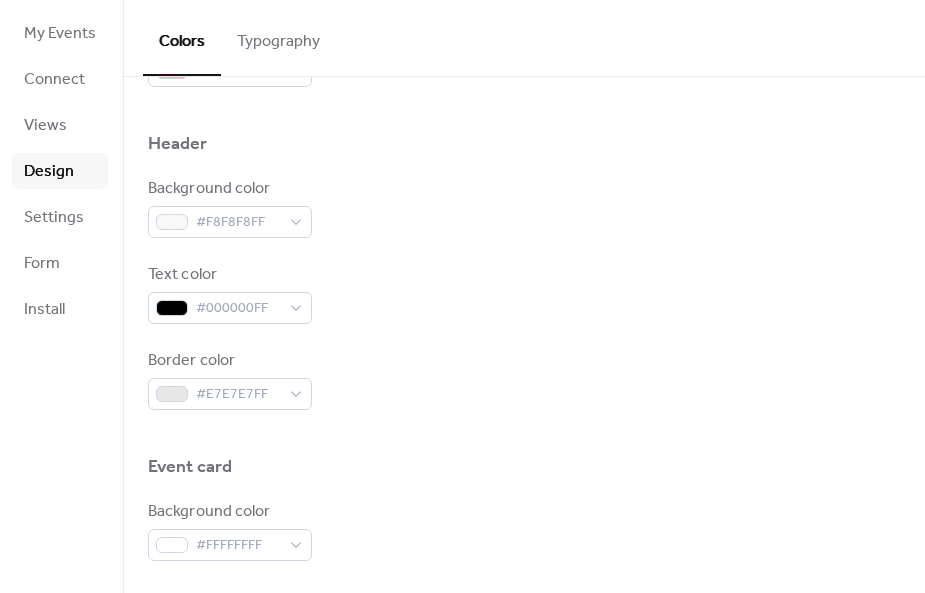 scroll, scrollTop: 719, scrollLeft: 0, axis: vertical 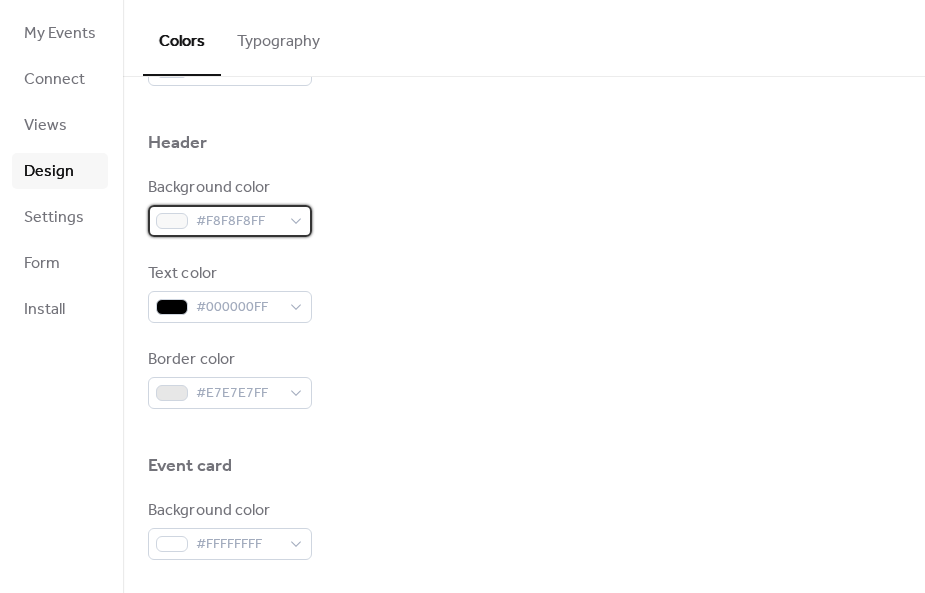 click on "#F8F8F8FF" at bounding box center (230, 221) 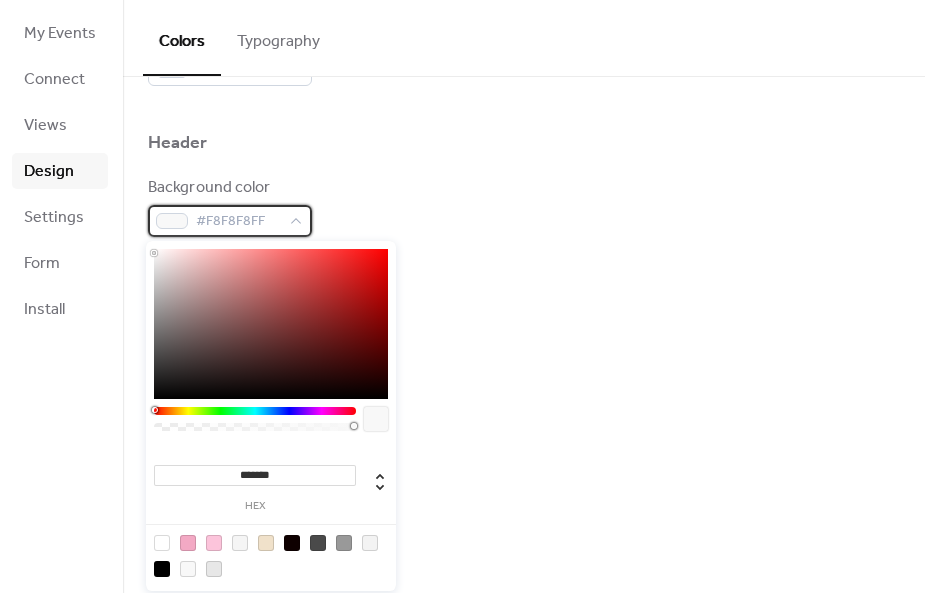 type on "*******" 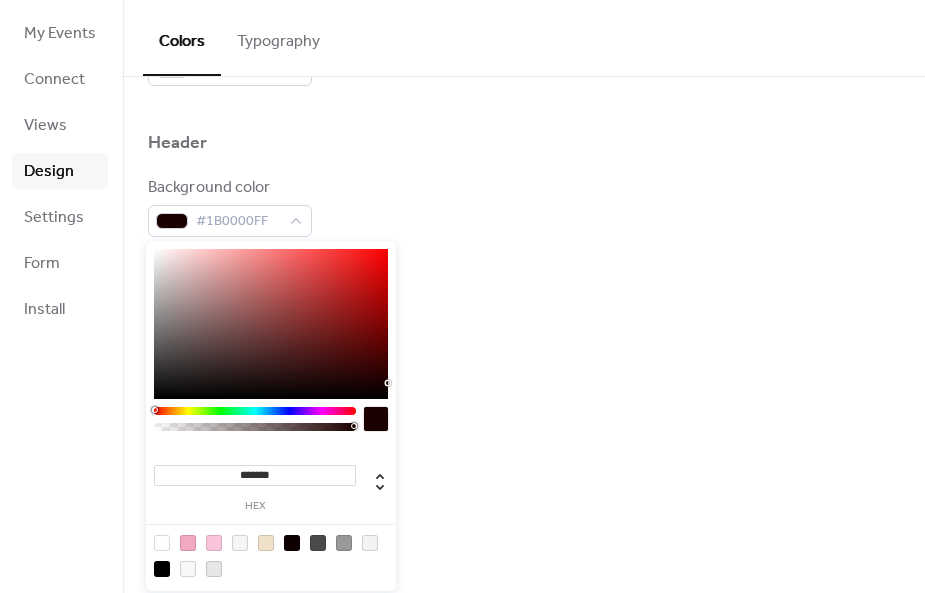 click at bounding box center [271, 324] 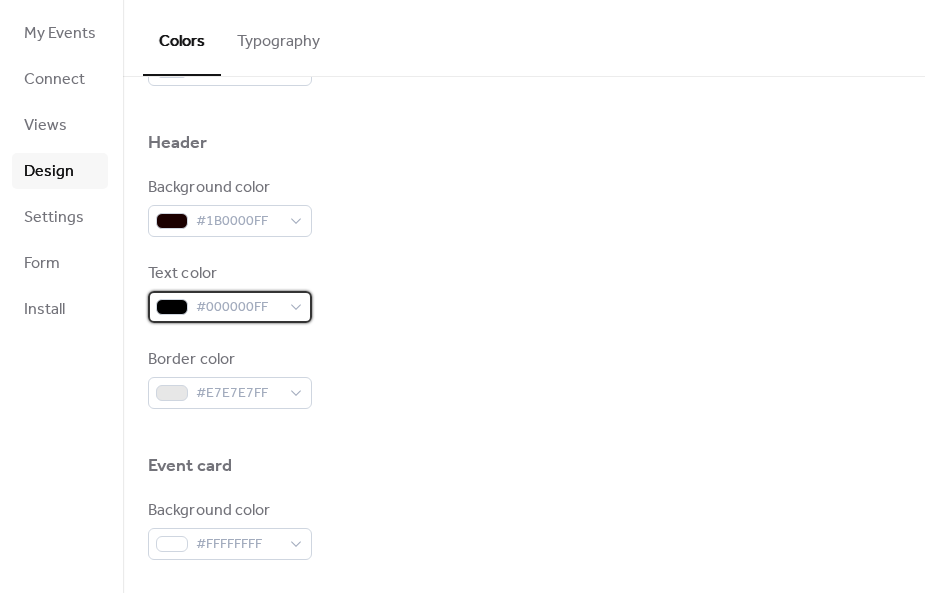 click on "#000000FF" at bounding box center [230, 307] 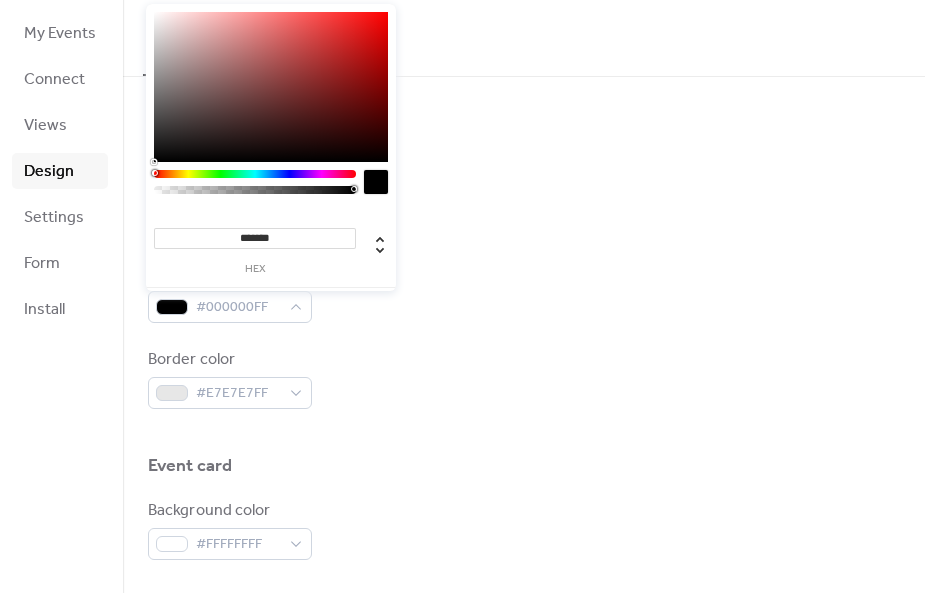 click at bounding box center [271, 87] 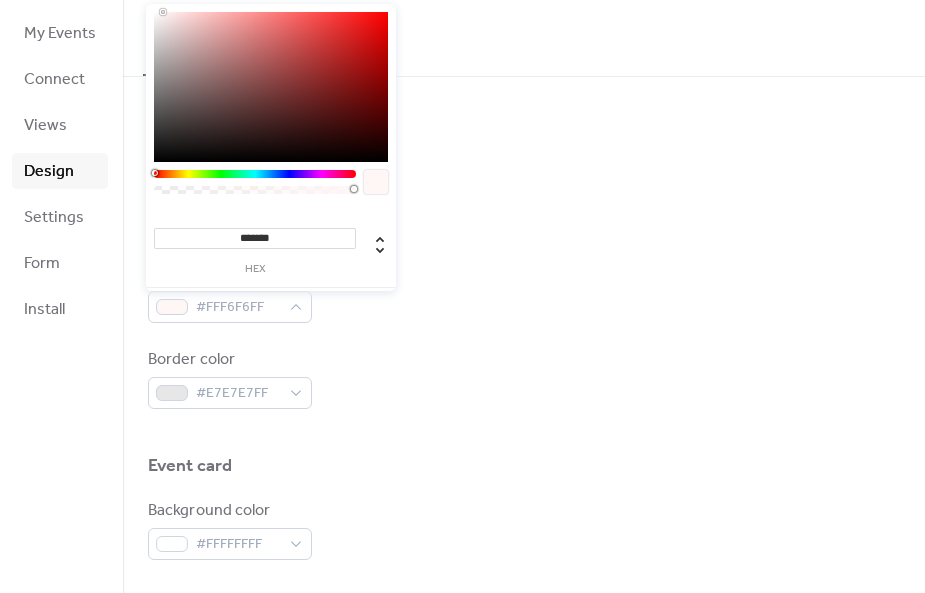 click on "******* hex" at bounding box center (271, 181) 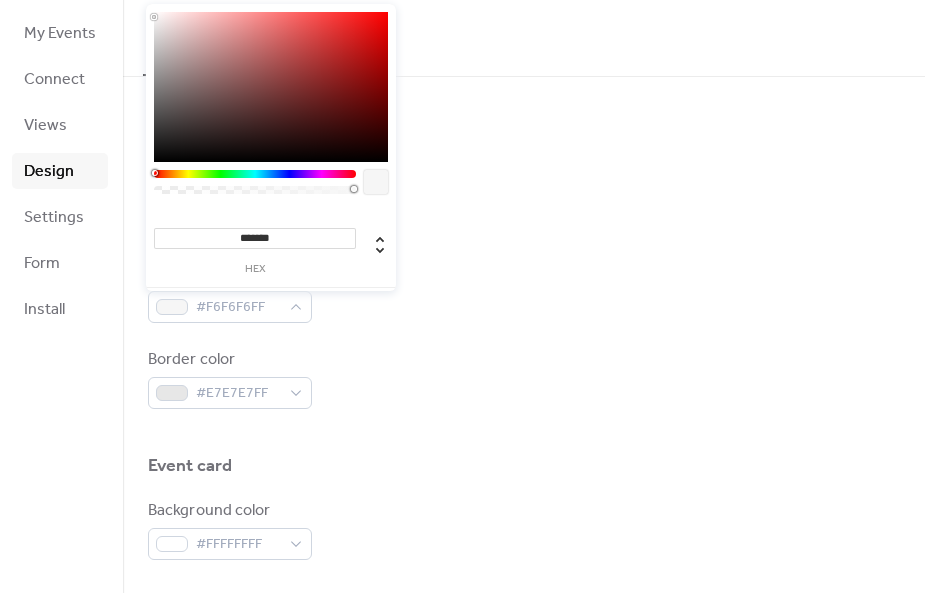 click at bounding box center (271, 87) 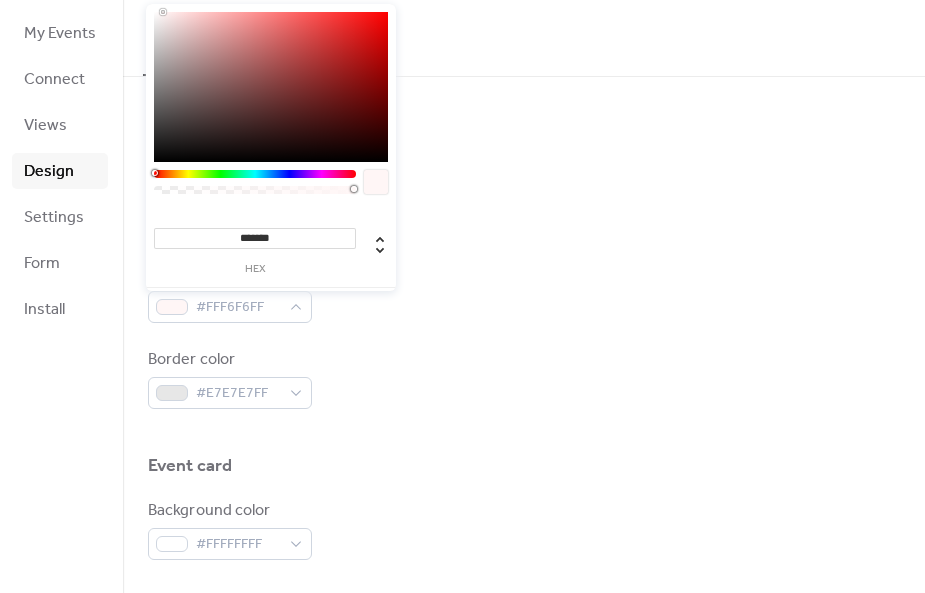 click at bounding box center [163, 12] 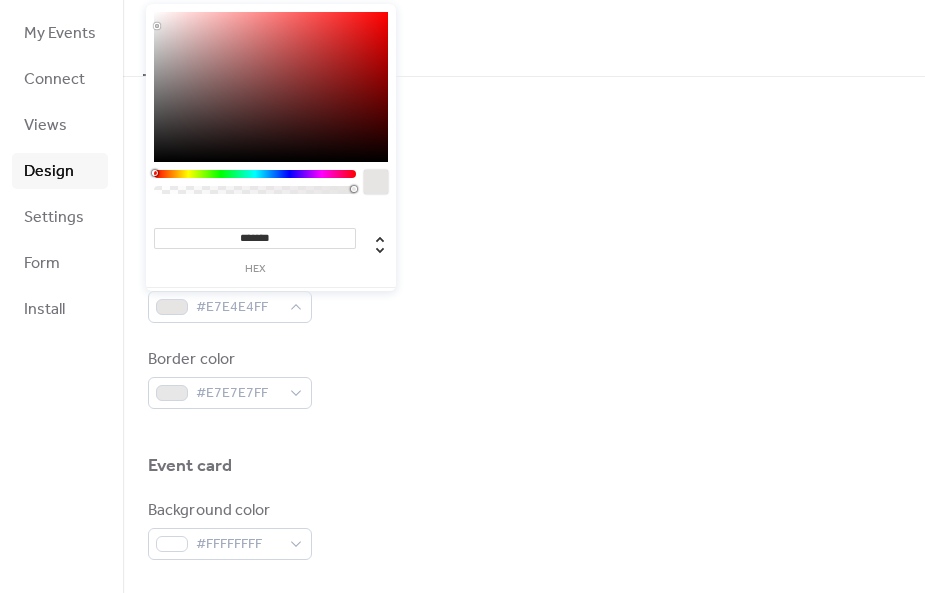 click at bounding box center (157, 26) 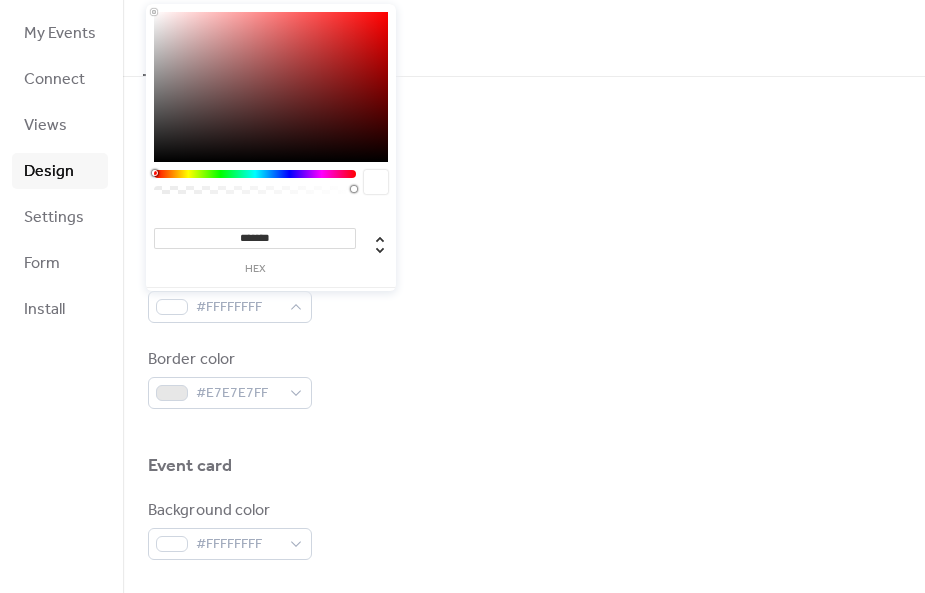 click at bounding box center (271, 87) 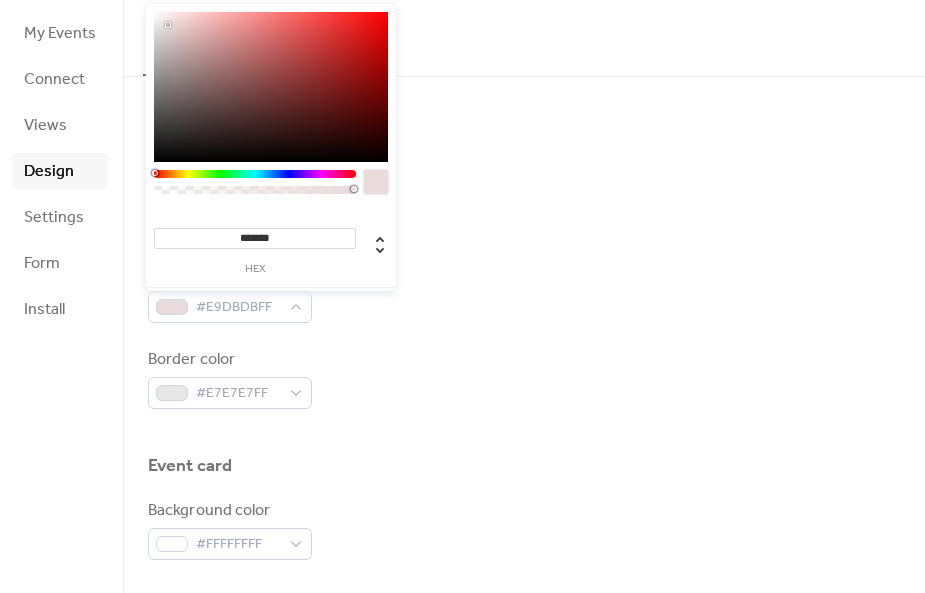 click at bounding box center [168, 25] 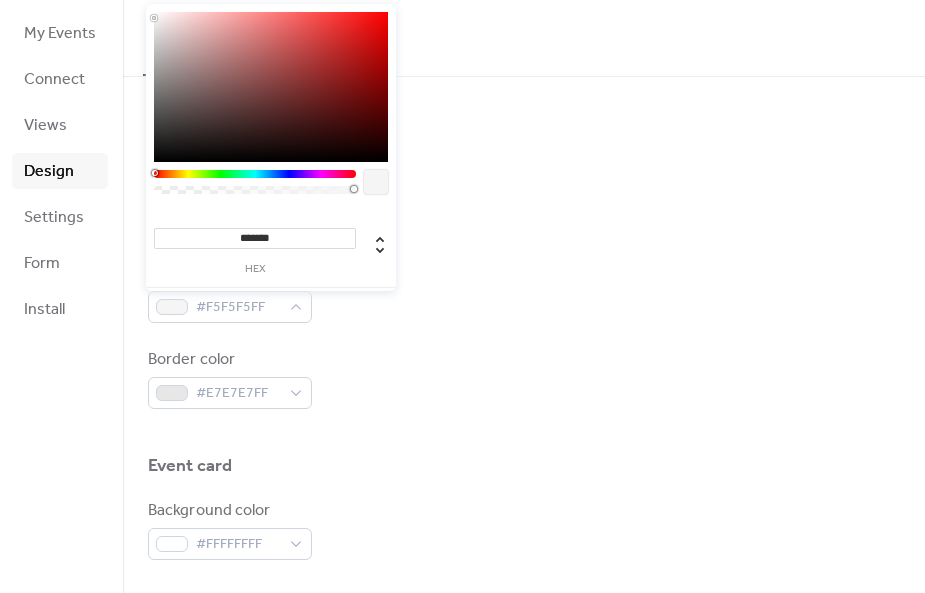click at bounding box center [271, 87] 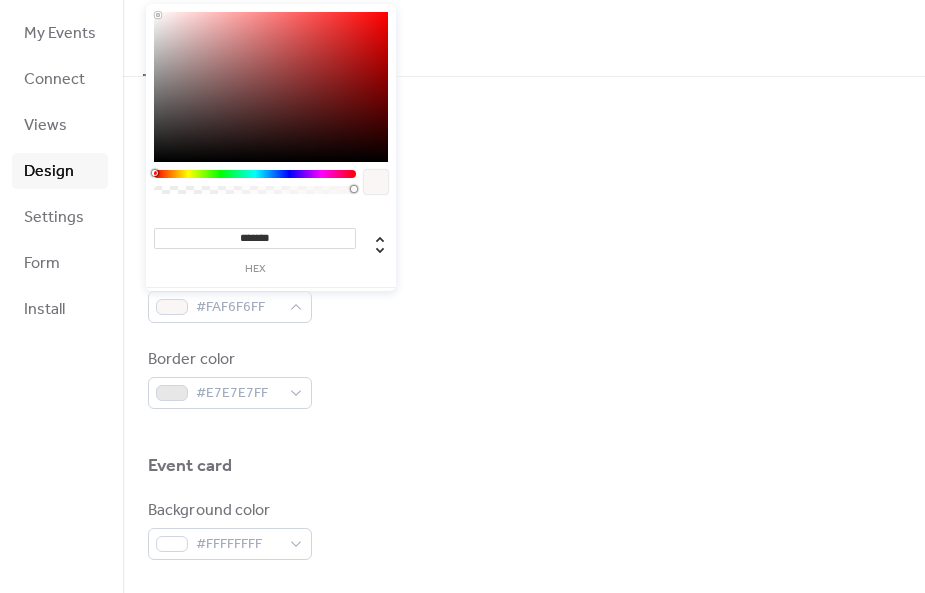 click at bounding box center (271, 87) 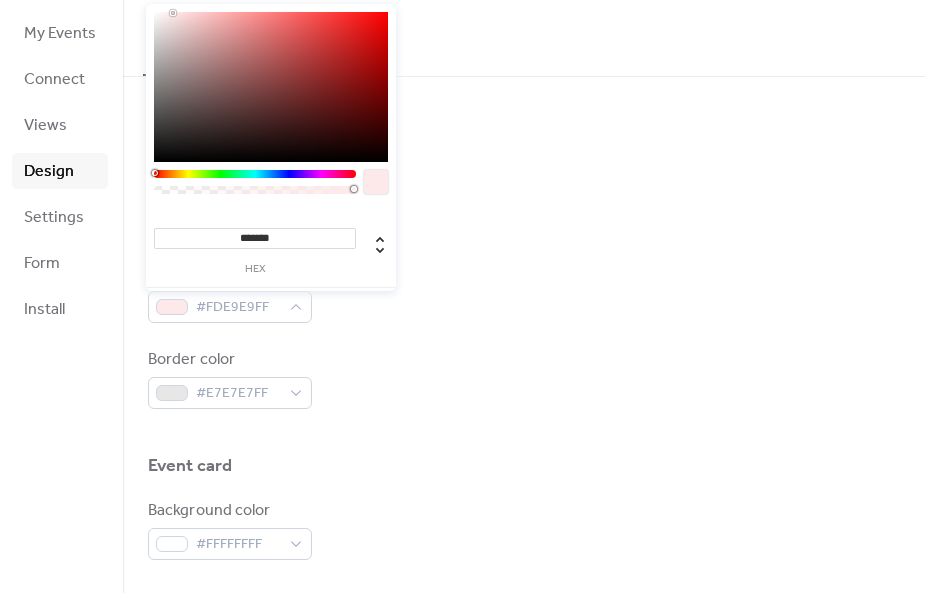 type on "*******" 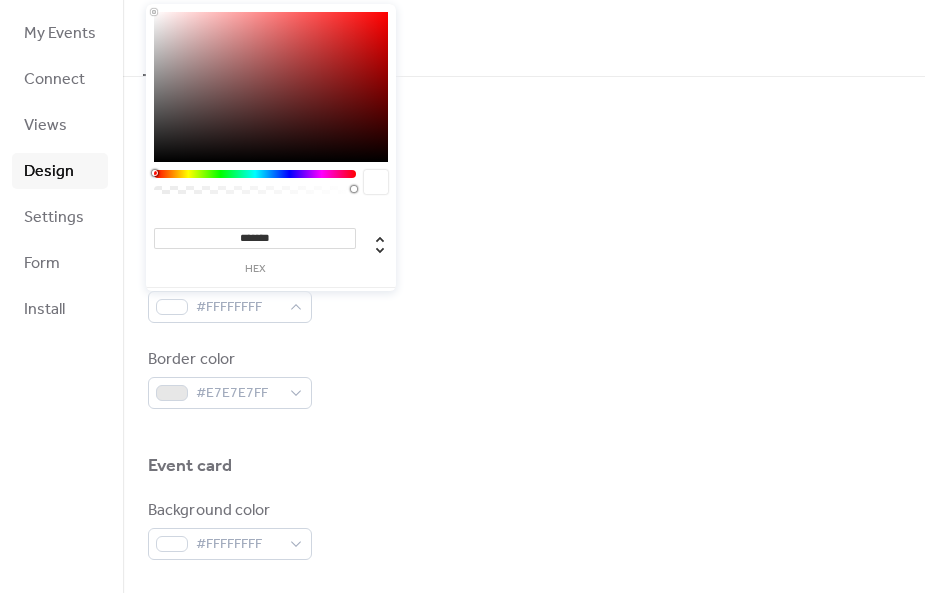 click on "Header" at bounding box center (524, 145) 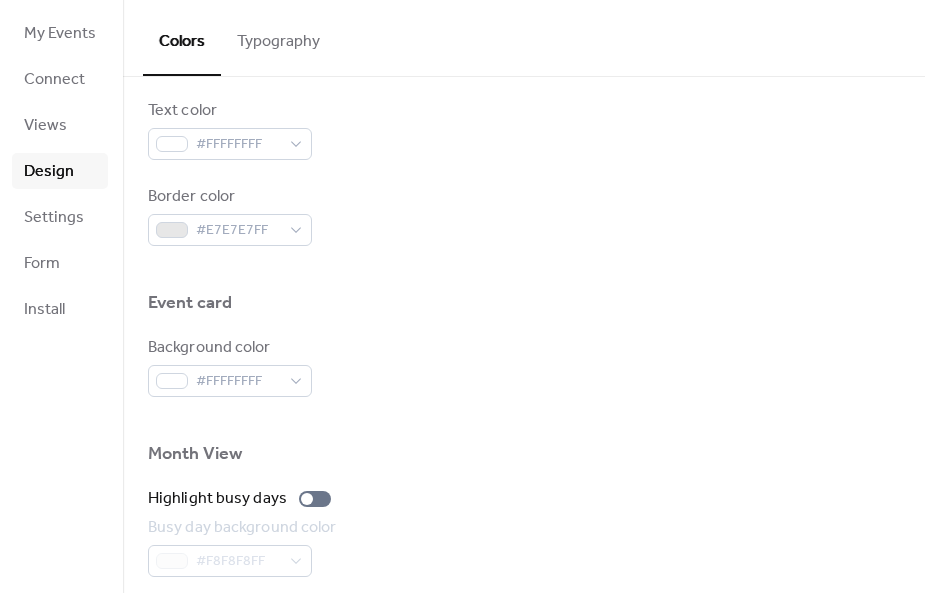 scroll, scrollTop: 886, scrollLeft: 0, axis: vertical 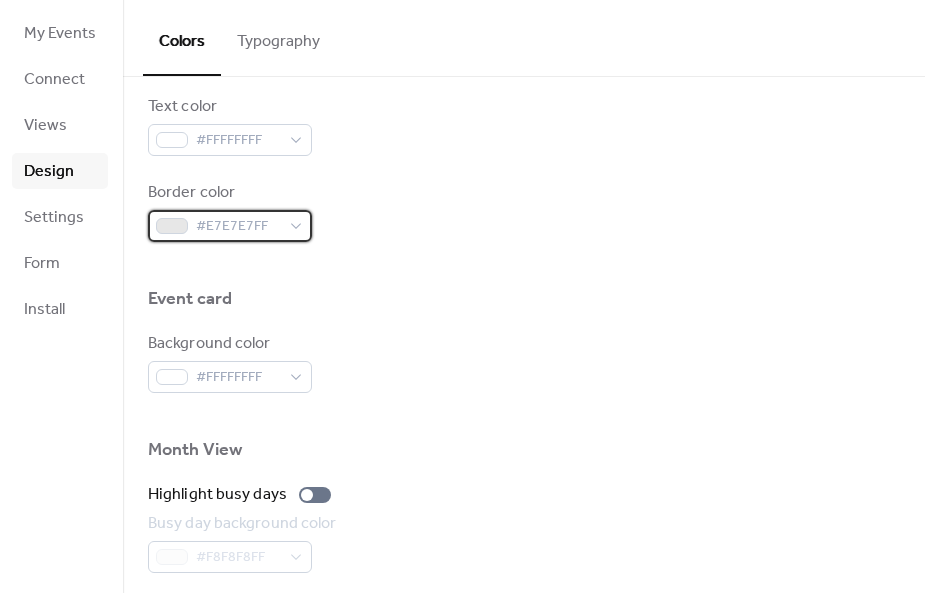 click on "#E7E7E7FF" at bounding box center (230, 226) 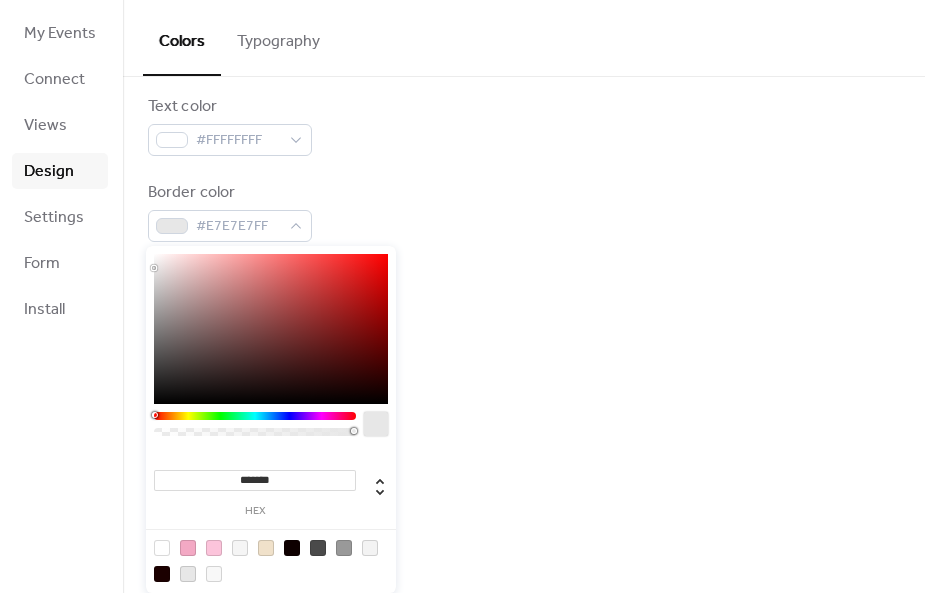click at bounding box center [188, 548] 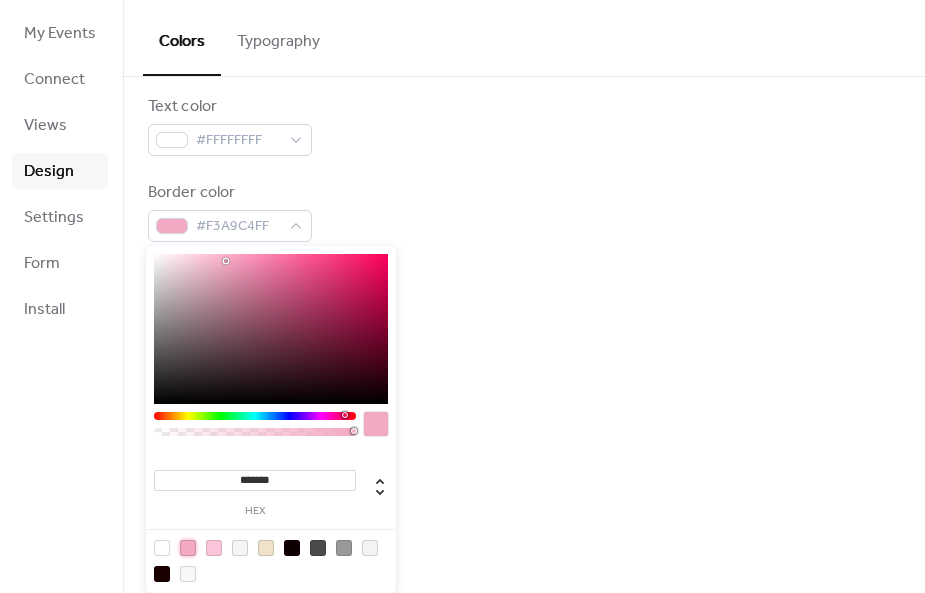 click on "Event card" at bounding box center (524, 301) 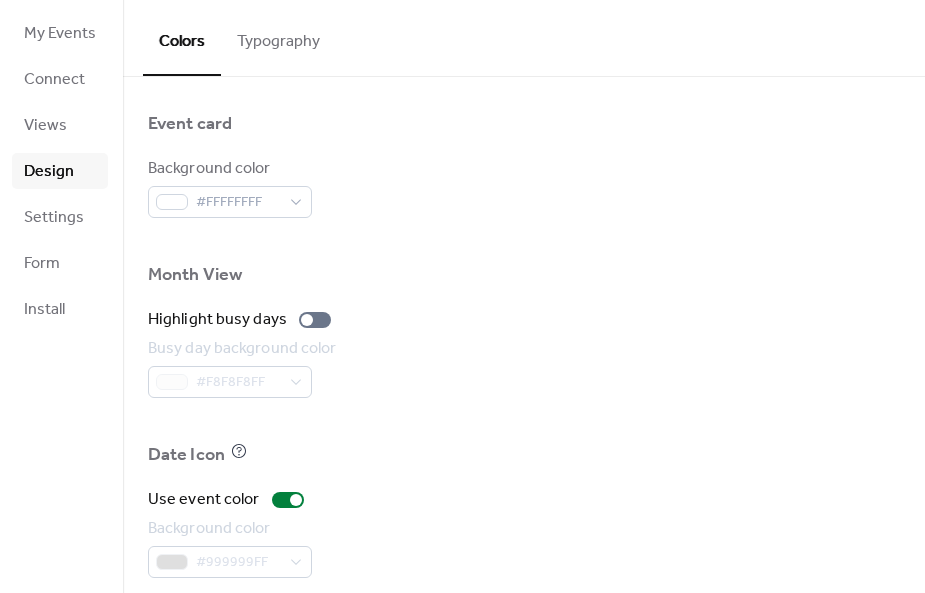 scroll, scrollTop: 1056, scrollLeft: 0, axis: vertical 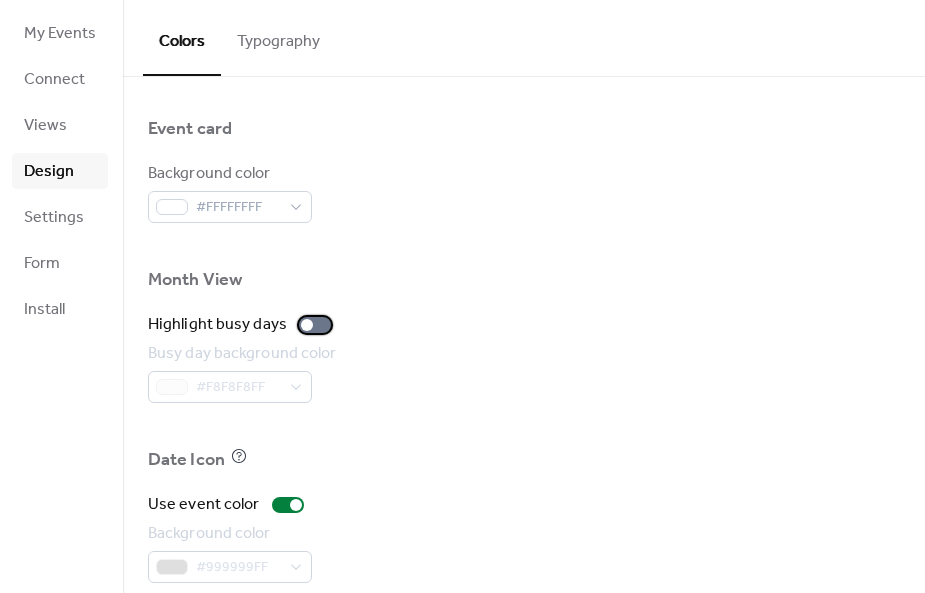 click at bounding box center (315, 325) 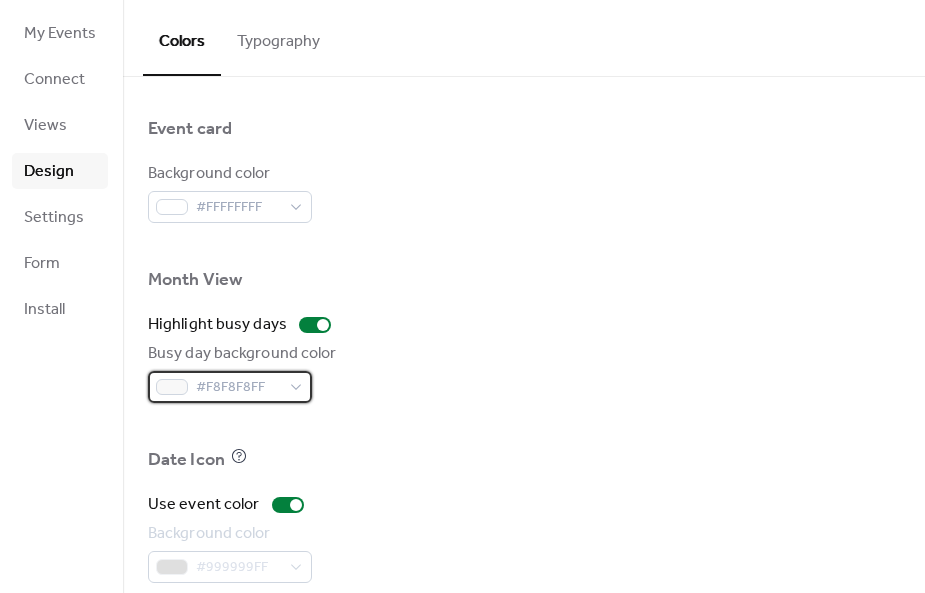 click on "#F8F8F8FF" at bounding box center (230, 387) 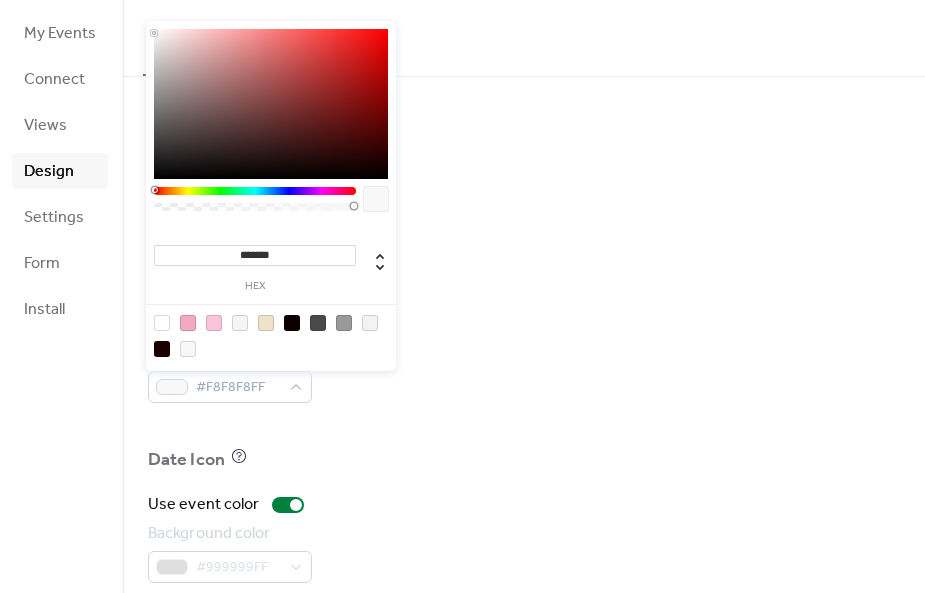 click at bounding box center (188, 323) 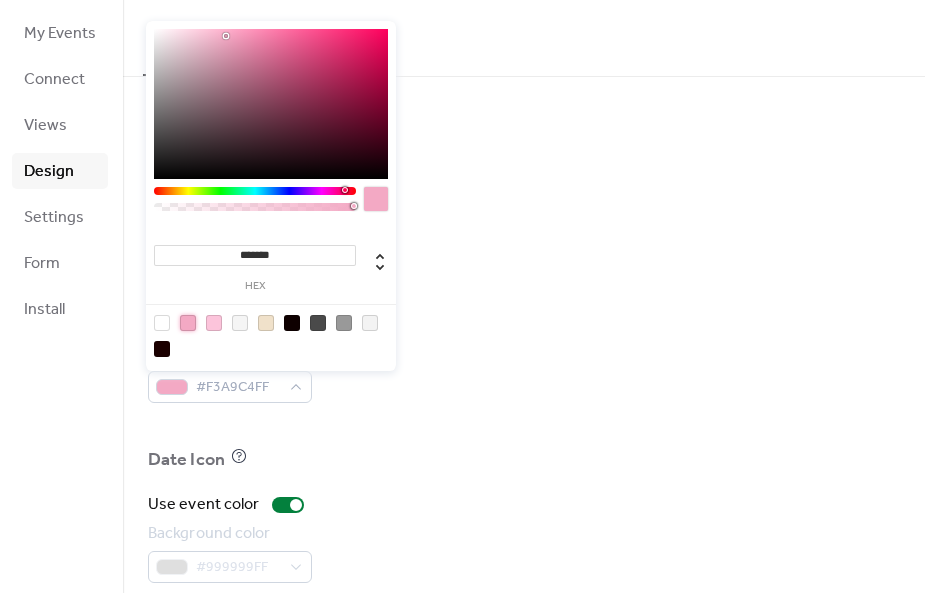 click on "Background color #FFFFFFFF" at bounding box center (524, 192) 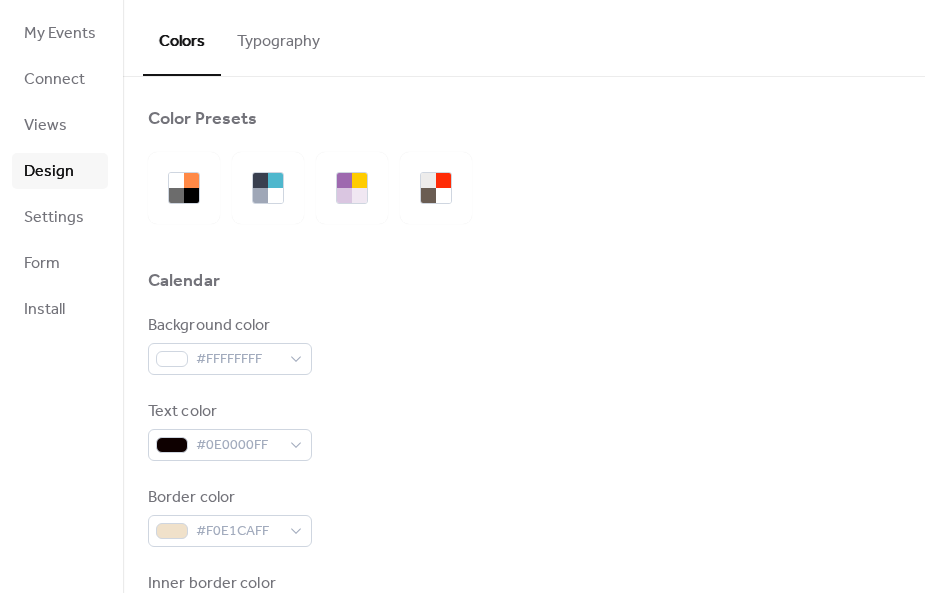 scroll, scrollTop: 0, scrollLeft: 0, axis: both 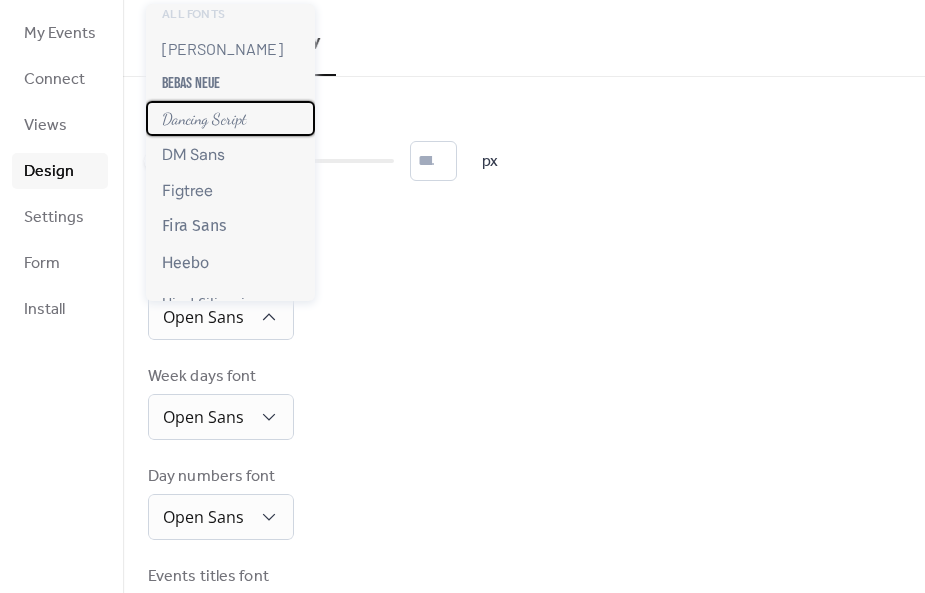 click on "Dancing Script" at bounding box center [204, 118] 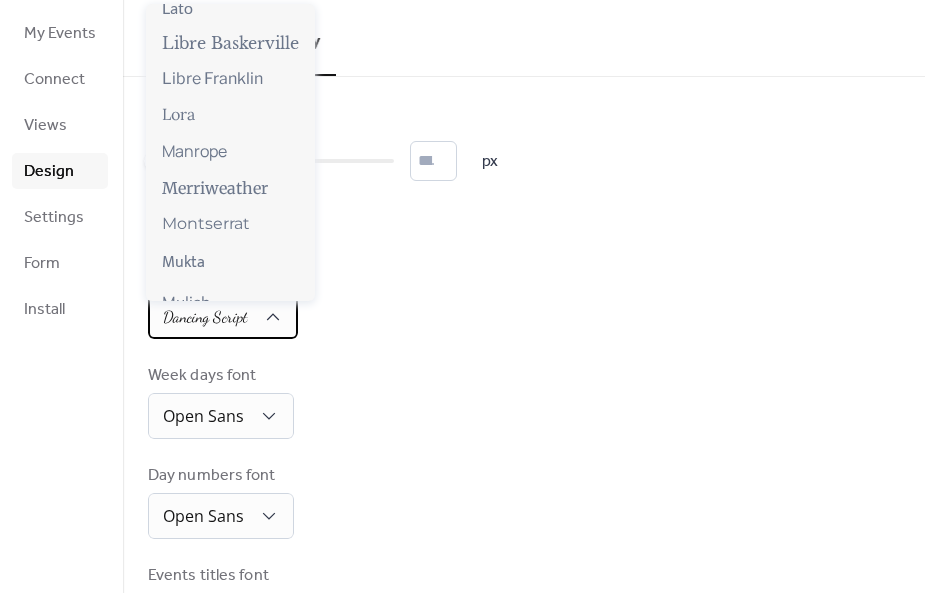 scroll, scrollTop: 678, scrollLeft: 0, axis: vertical 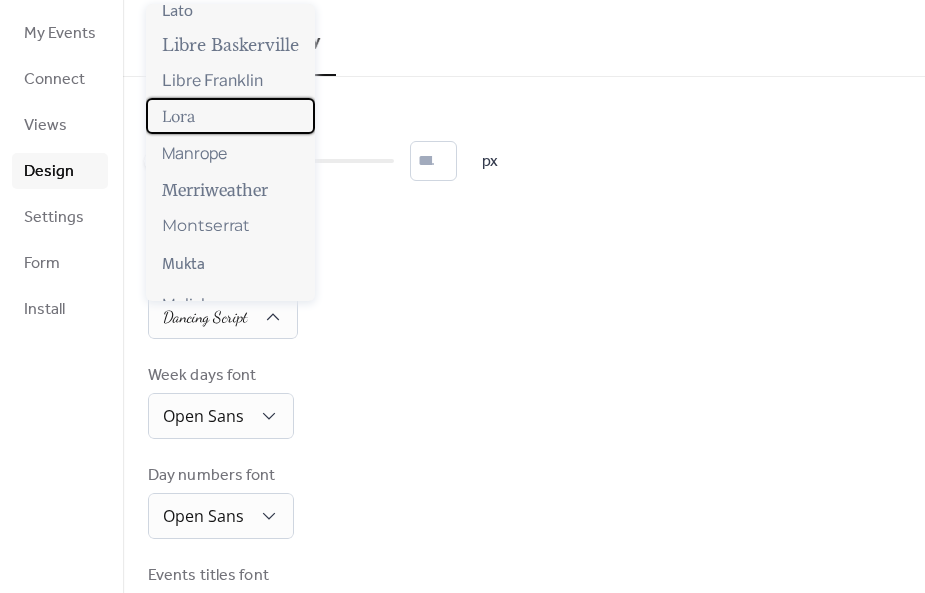 click on "Lora" at bounding box center (178, 116) 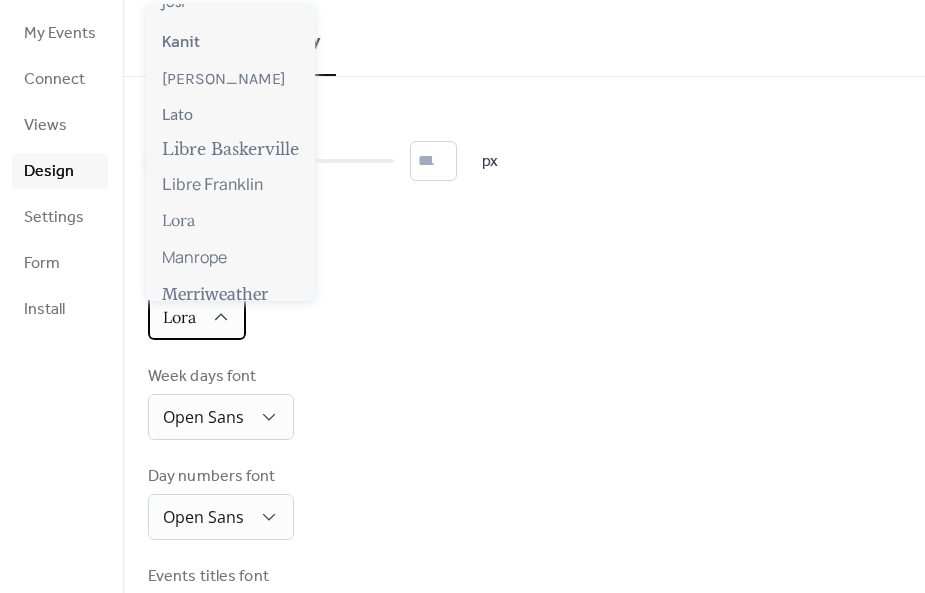 scroll, scrollTop: 569, scrollLeft: 0, axis: vertical 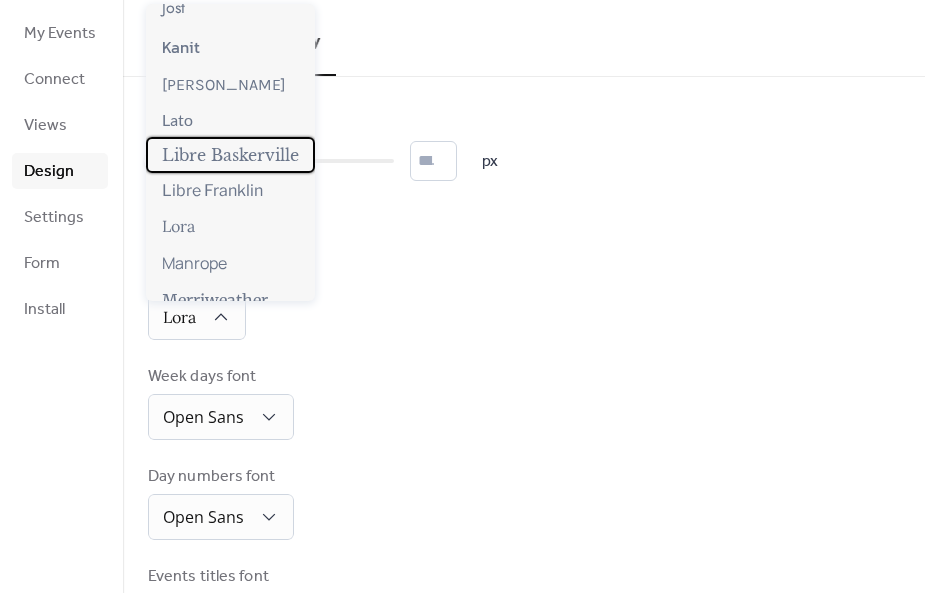 click on "Libre Baskerville" at bounding box center (230, 155) 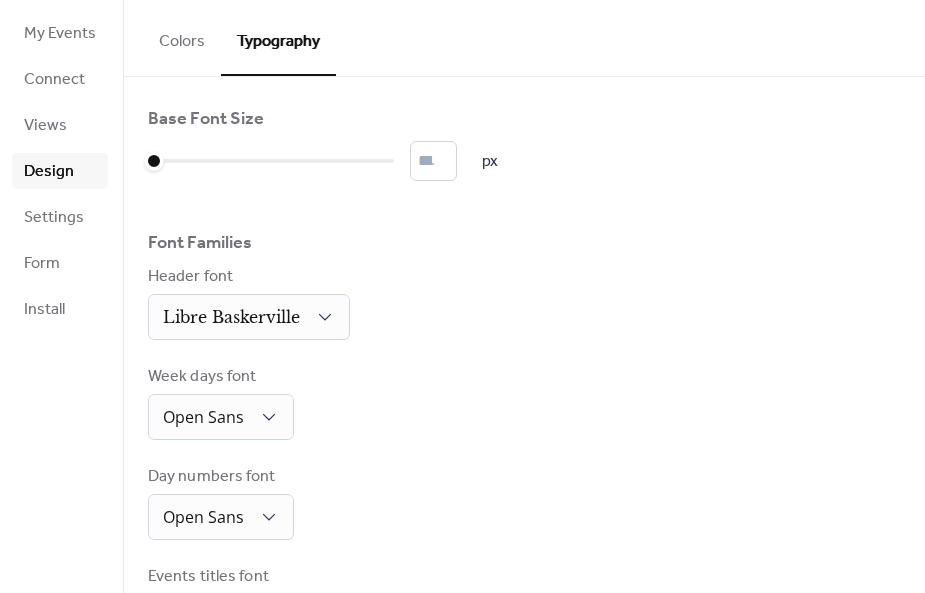 click on "Base Font Size * px Font Families Header font Libre [PERSON_NAME] Week days font Open Sans Day numbers font Open Sans Events titles font Open Sans Events text font Open Sans Date icon days font Open Sans Date icon months font Open Sans" at bounding box center [524, 523] 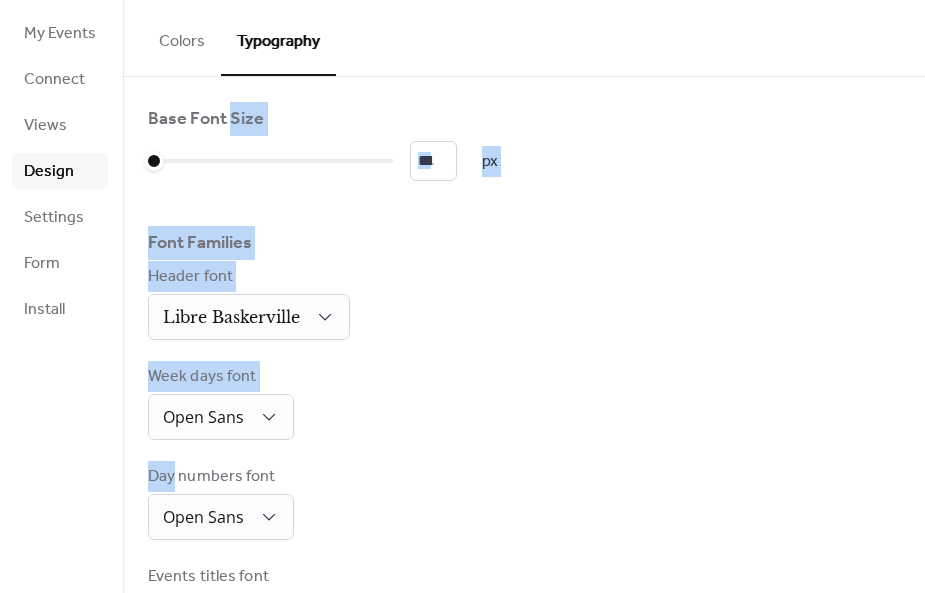 click on "Base Font Size * px Font Families Header font Libre [PERSON_NAME] Week days font Open Sans Day numbers font Open Sans Events titles font Open Sans Events text font Open Sans Date icon days font Open Sans Date icon months font Open Sans" at bounding box center (524, 523) 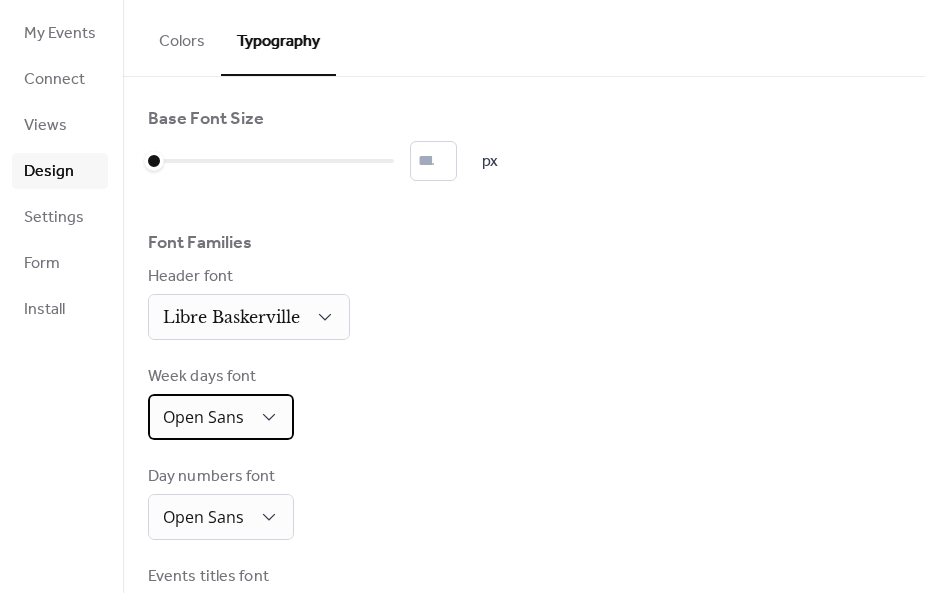 click on "Open Sans" at bounding box center [221, 417] 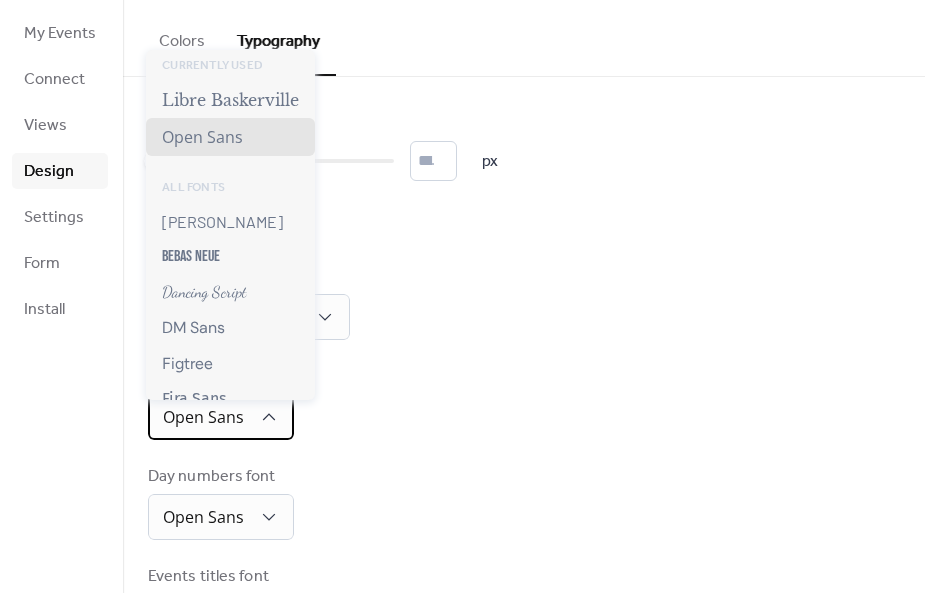 scroll, scrollTop: 0, scrollLeft: 0, axis: both 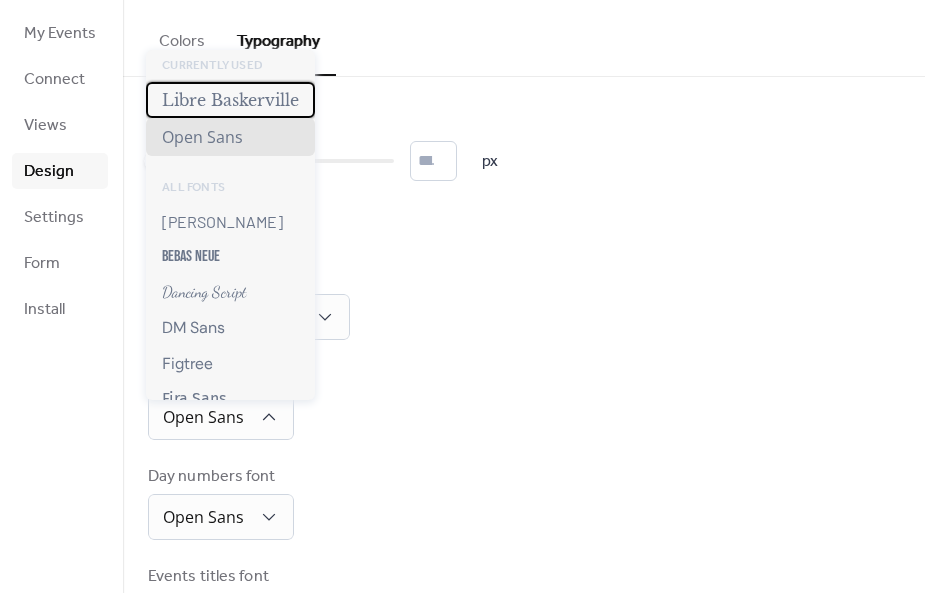 click on "Libre Baskerville" at bounding box center (230, 100) 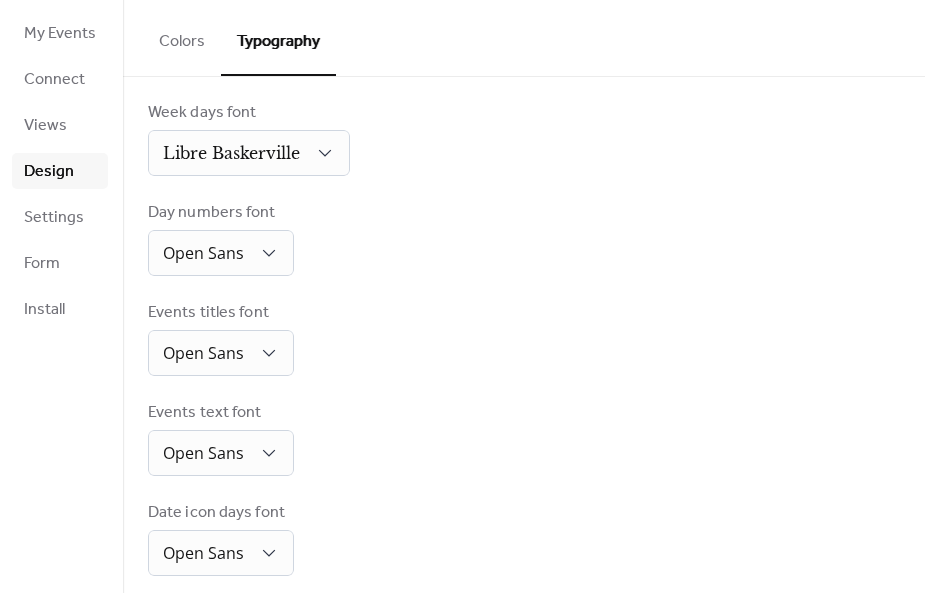 scroll, scrollTop: 267, scrollLeft: 0, axis: vertical 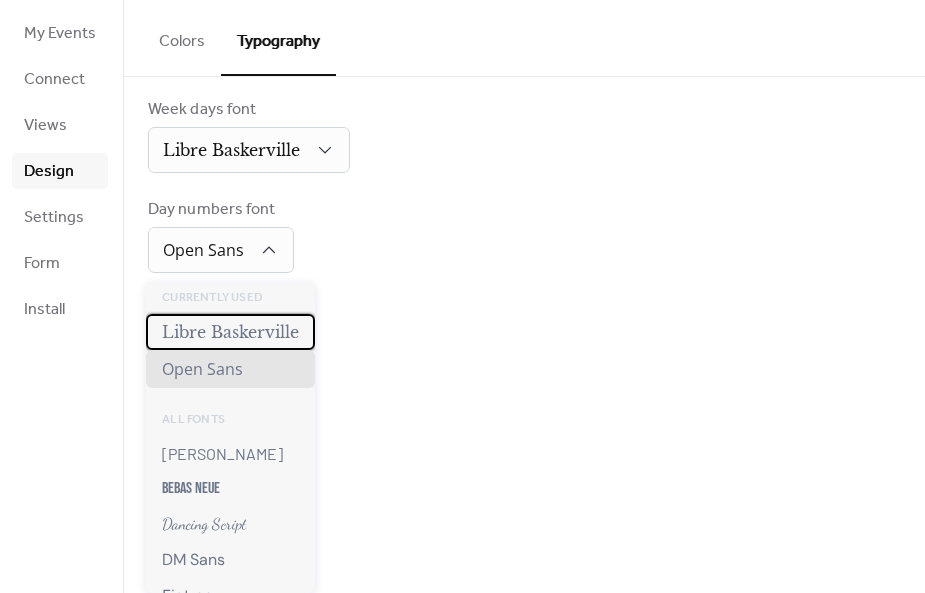 click on "Libre Baskerville" at bounding box center [230, 332] 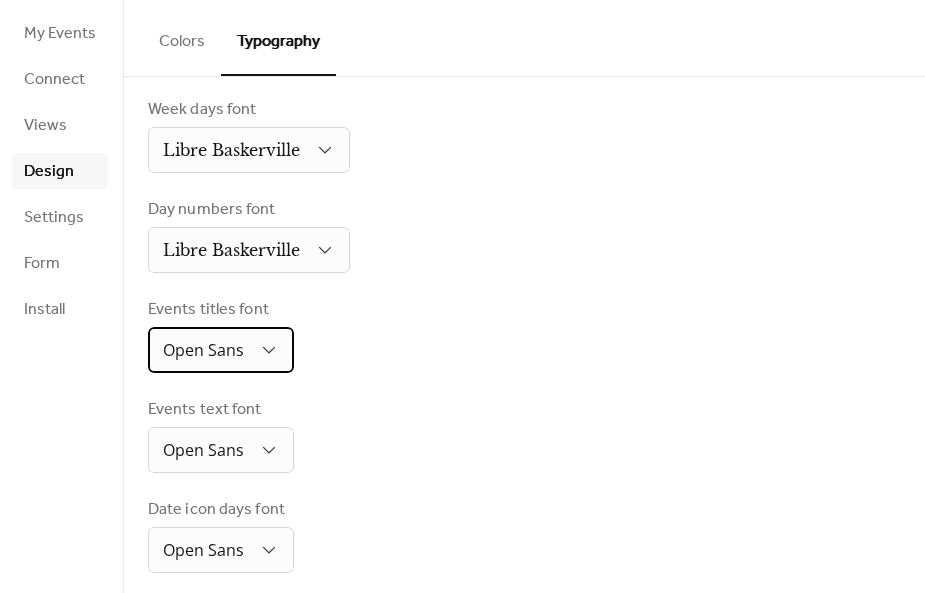 click on "Open Sans" at bounding box center [221, 350] 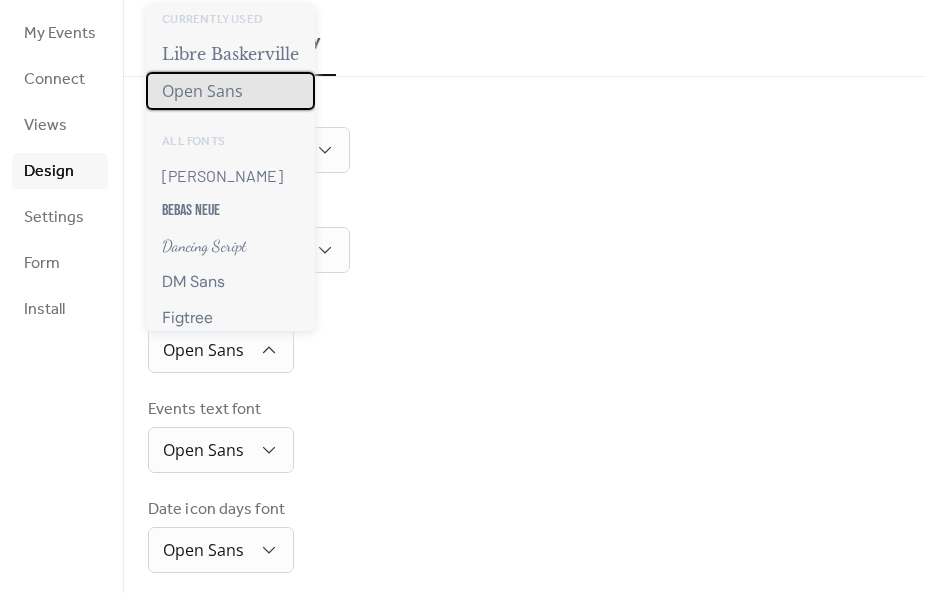 click on "Open Sans" at bounding box center (230, 91) 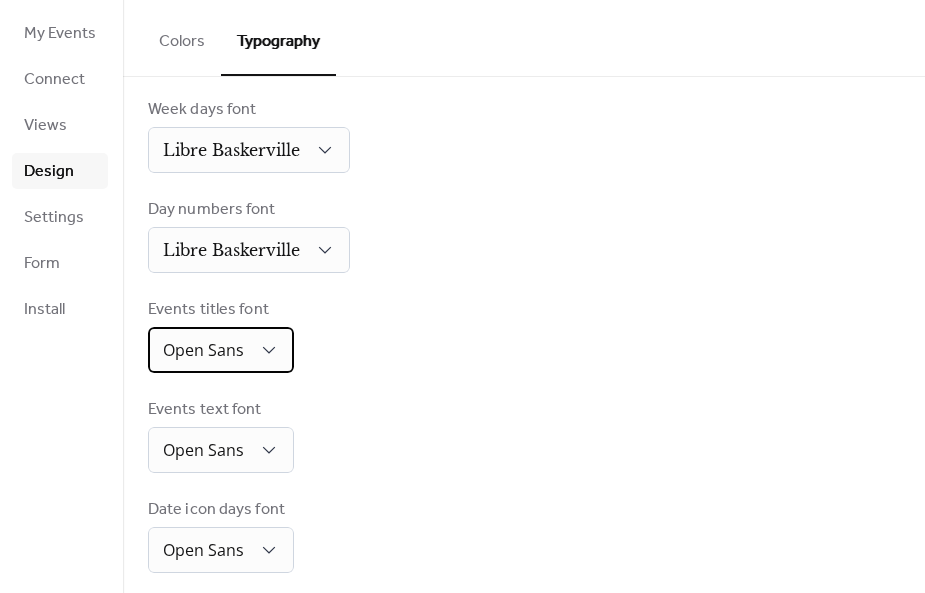 click on "Open Sans" at bounding box center (221, 350) 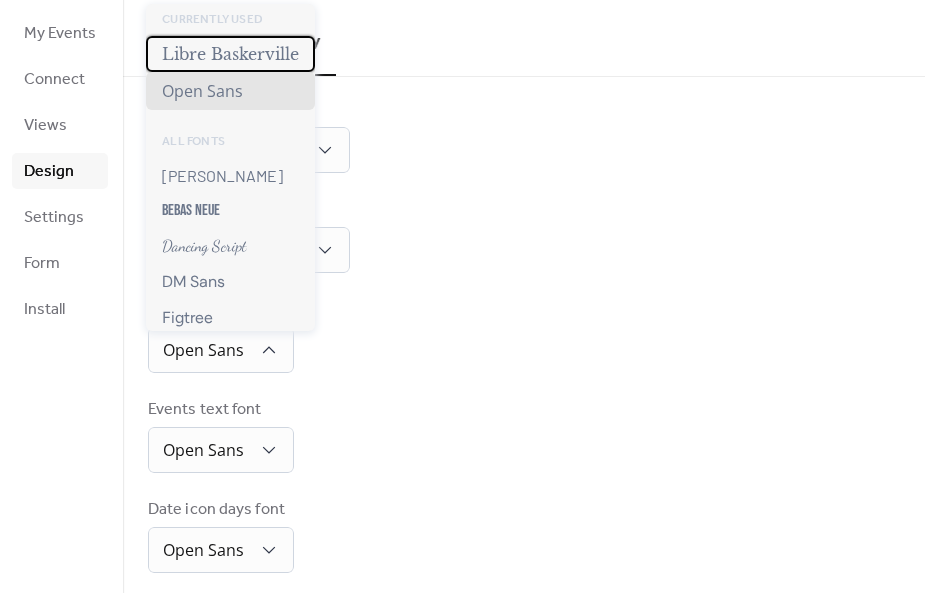 click on "Libre Baskerville" at bounding box center [230, 54] 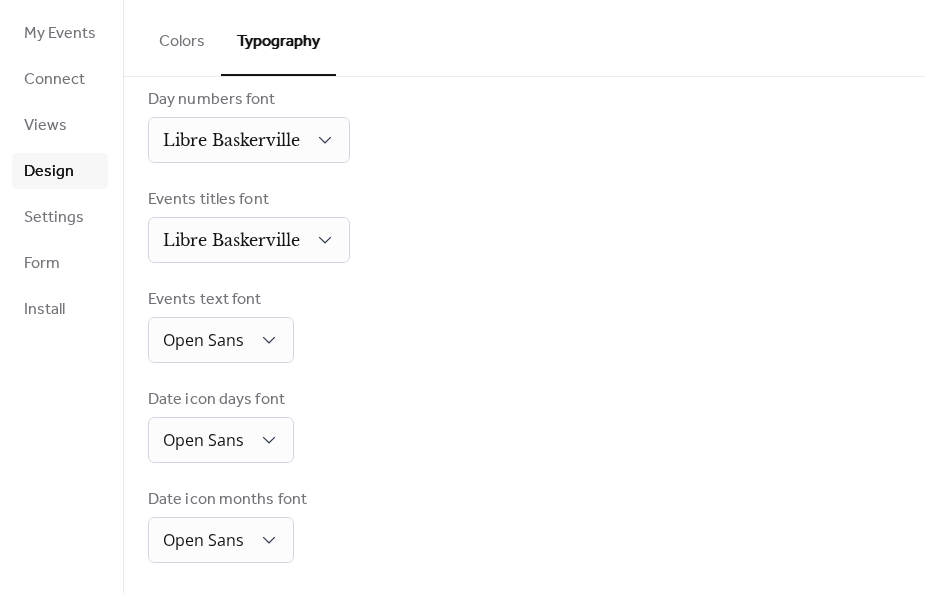 scroll, scrollTop: 380, scrollLeft: 0, axis: vertical 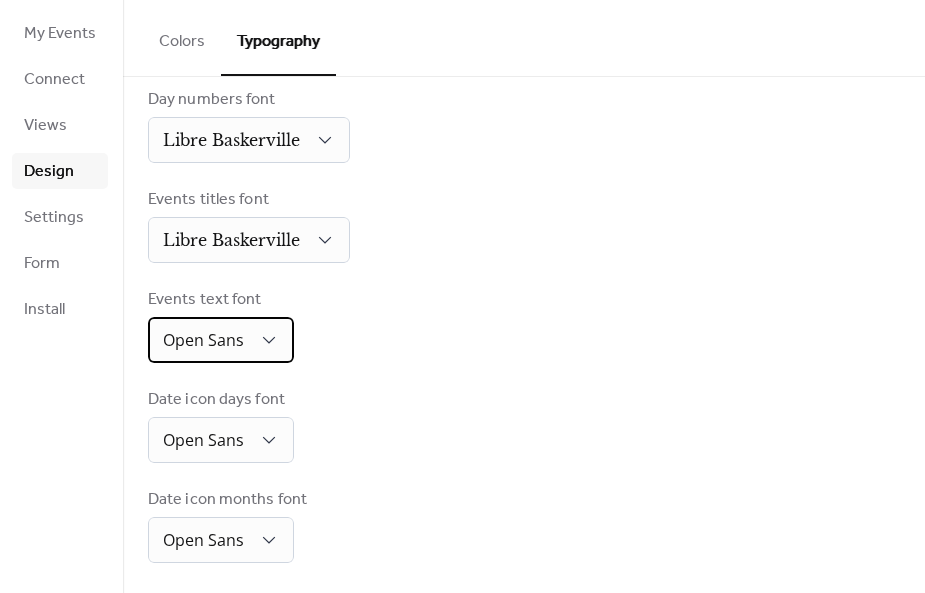 click on "Open Sans" at bounding box center [221, 340] 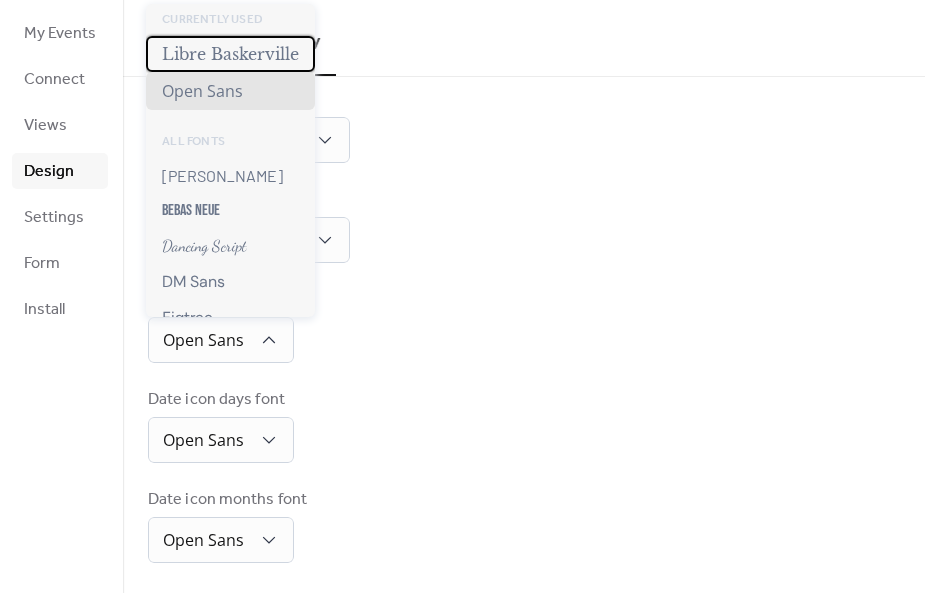 click on "Libre Baskerville" at bounding box center (230, 54) 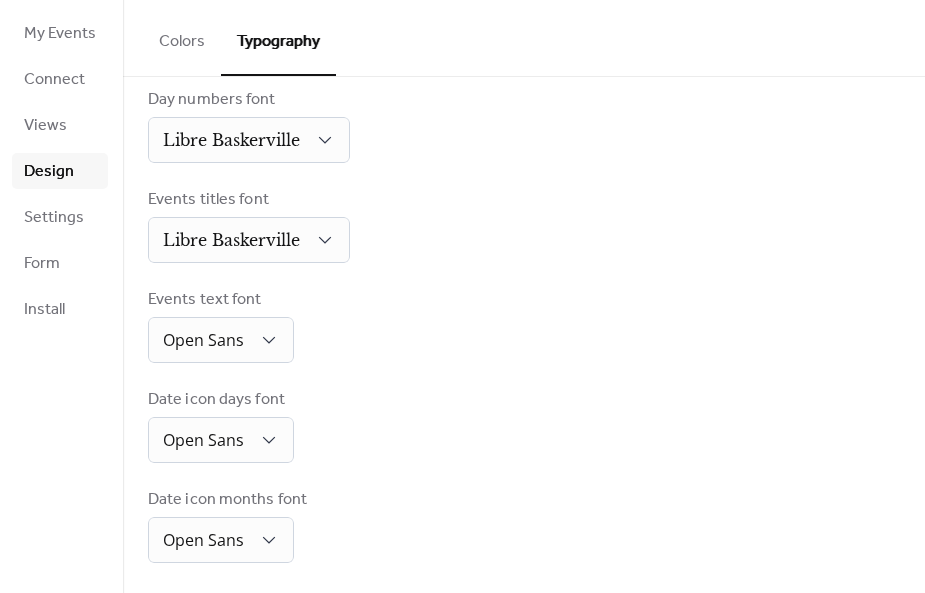 scroll, scrollTop: 379, scrollLeft: 0, axis: vertical 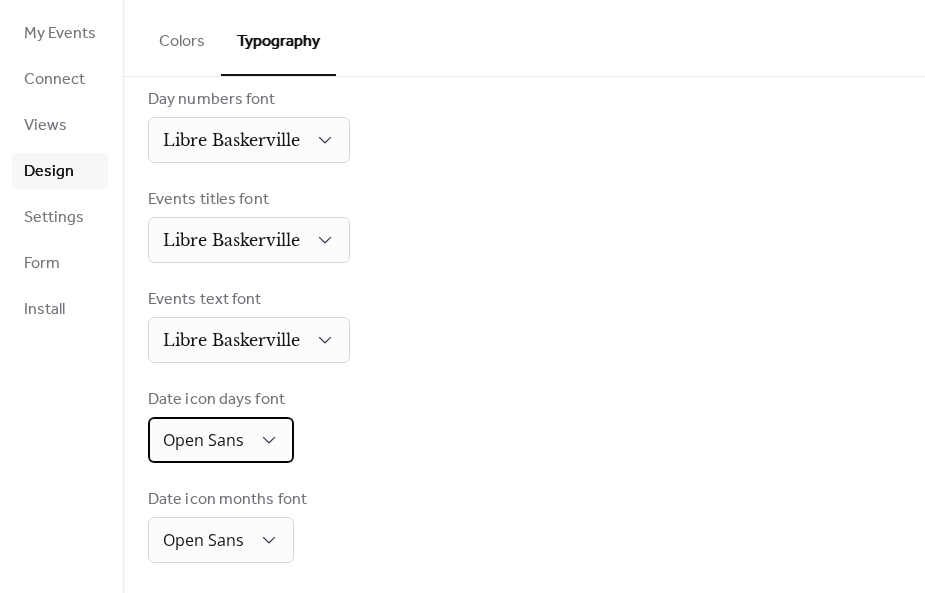 click on "Open Sans" at bounding box center (221, 440) 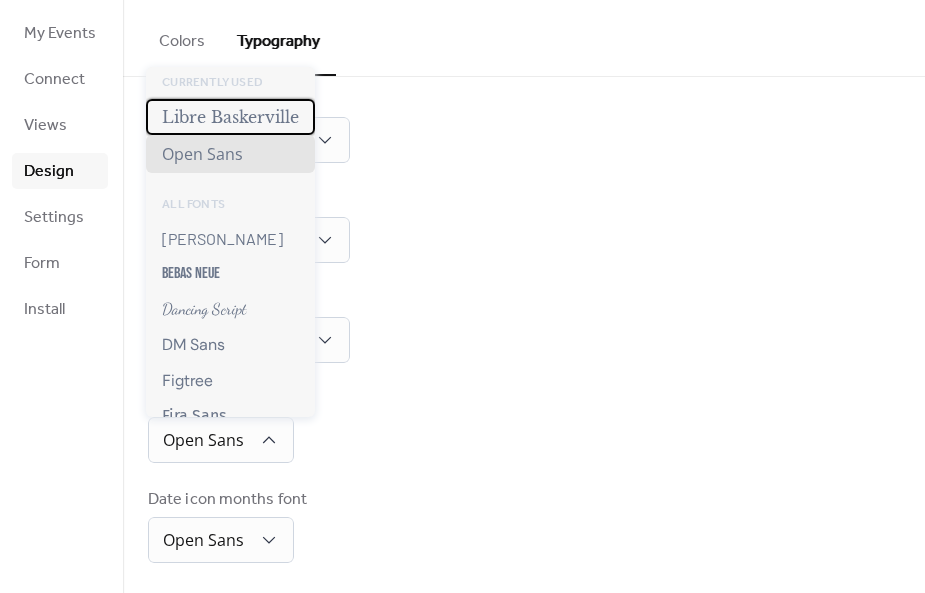 click on "Libre Baskerville" at bounding box center [230, 117] 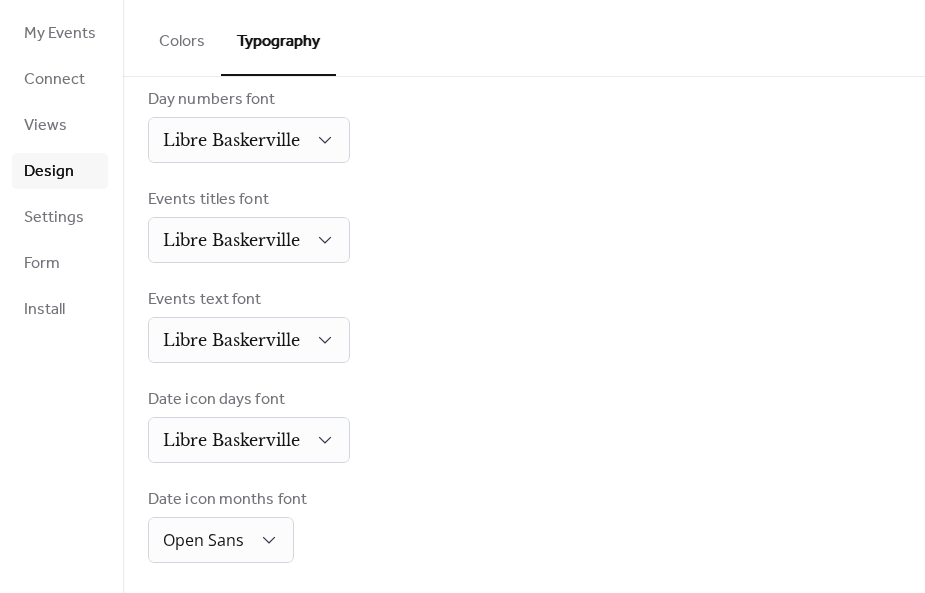 scroll, scrollTop: 378, scrollLeft: 0, axis: vertical 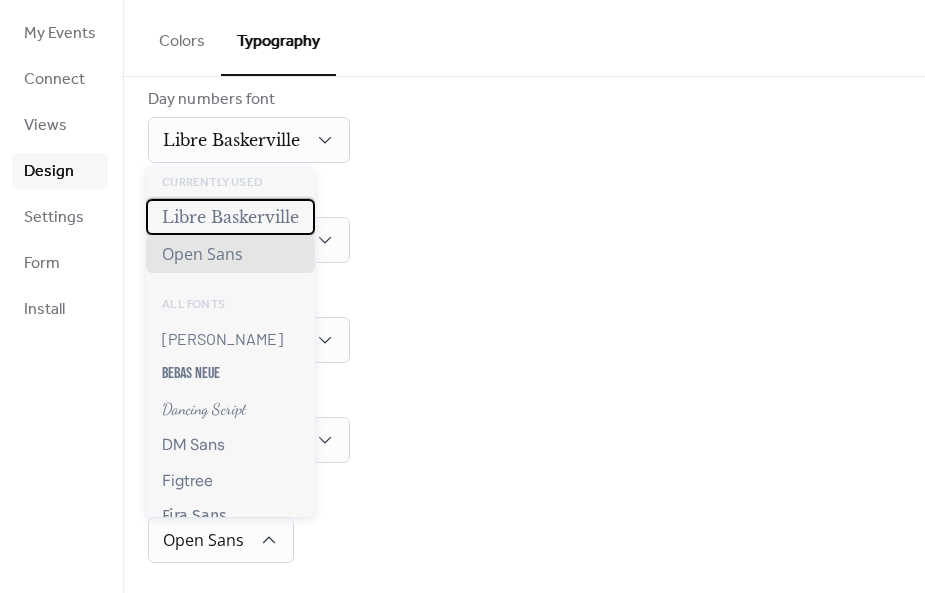 click on "Libre Baskerville" at bounding box center [230, 217] 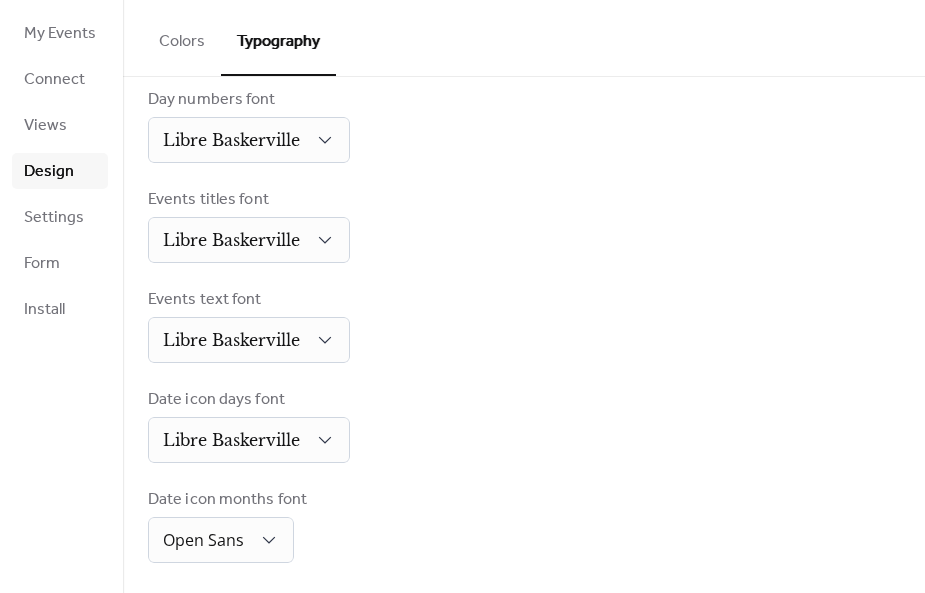 scroll, scrollTop: 377, scrollLeft: 0, axis: vertical 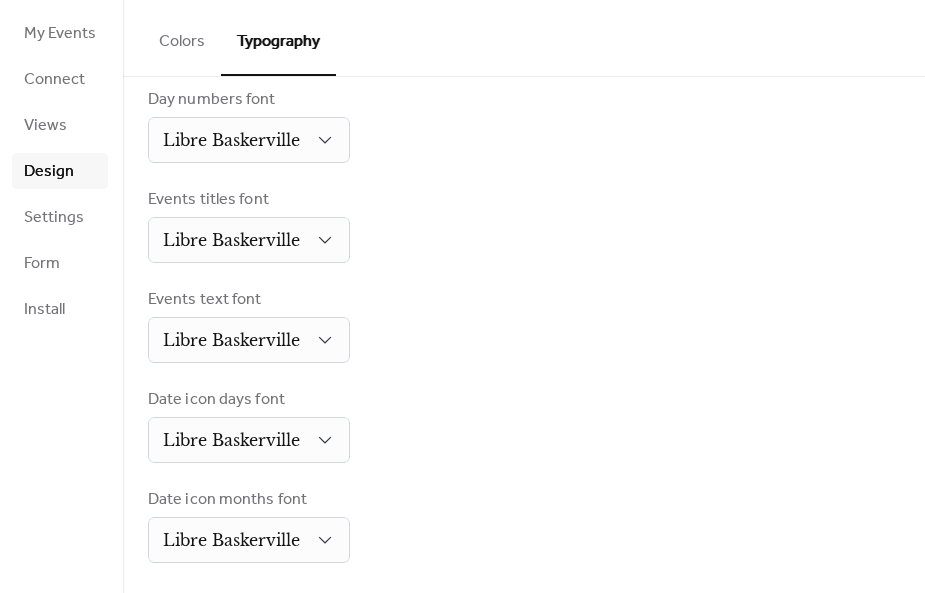 click on "Events text font Libre [PERSON_NAME]" at bounding box center [524, 325] 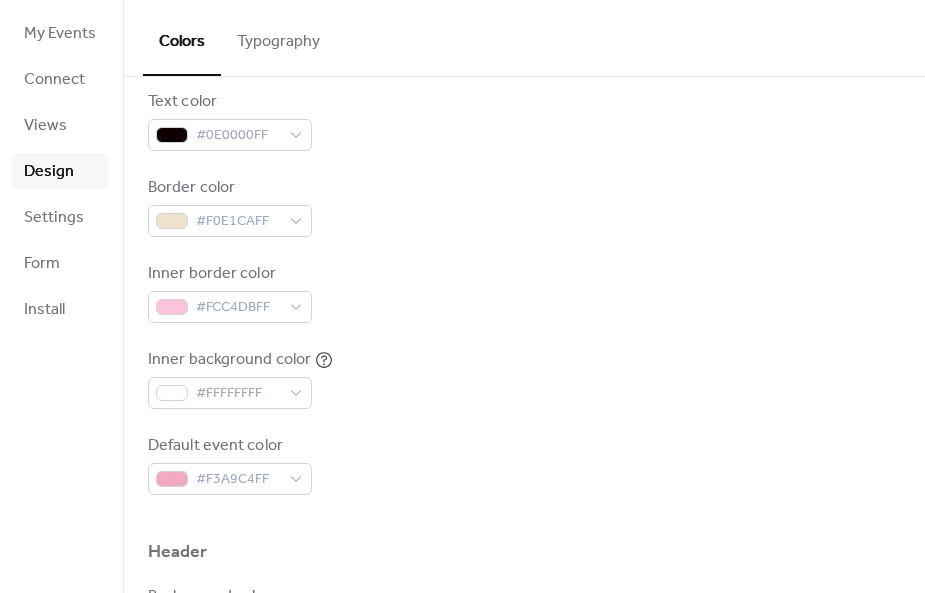 scroll, scrollTop: 307, scrollLeft: 0, axis: vertical 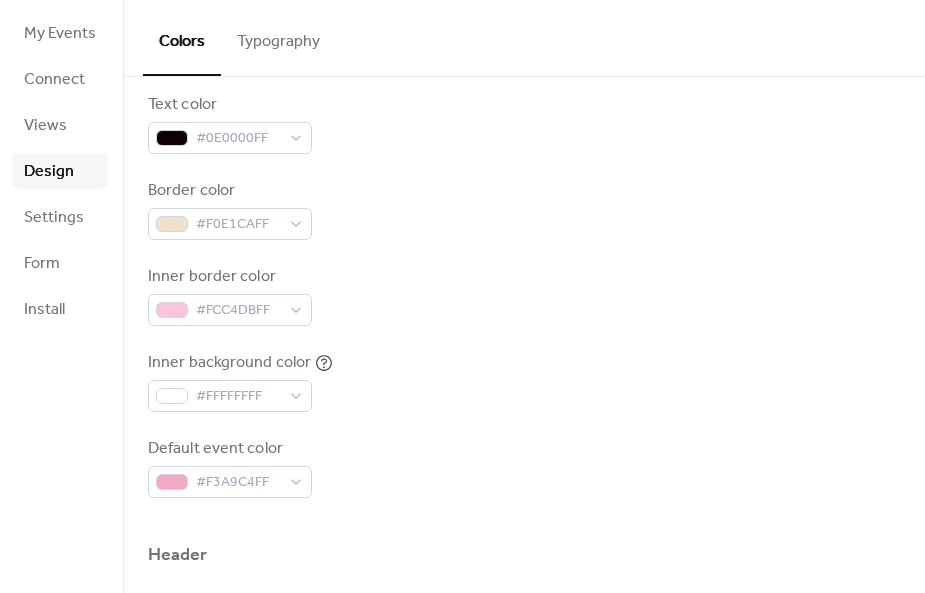 click on "Settings" at bounding box center [54, 218] 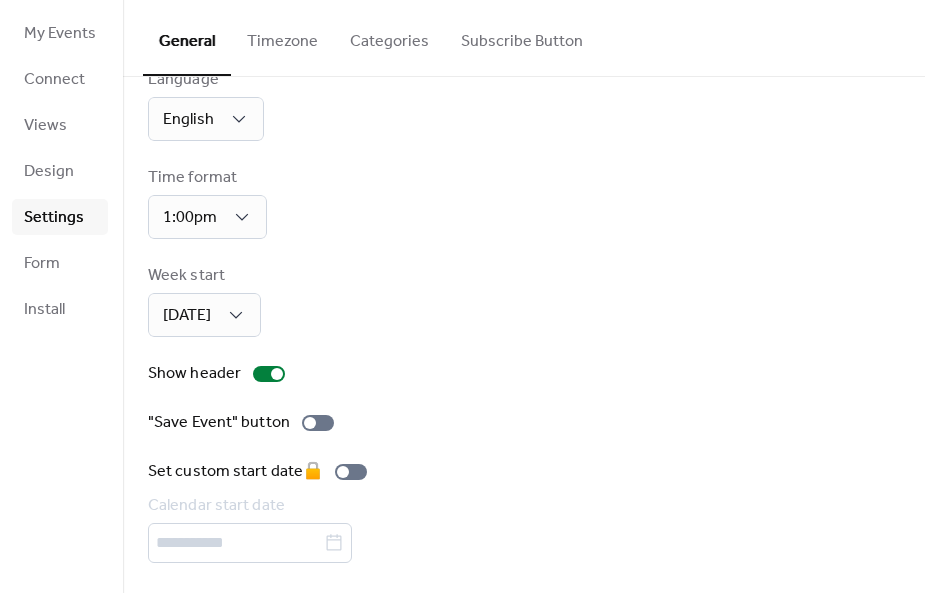 scroll, scrollTop: 46, scrollLeft: 0, axis: vertical 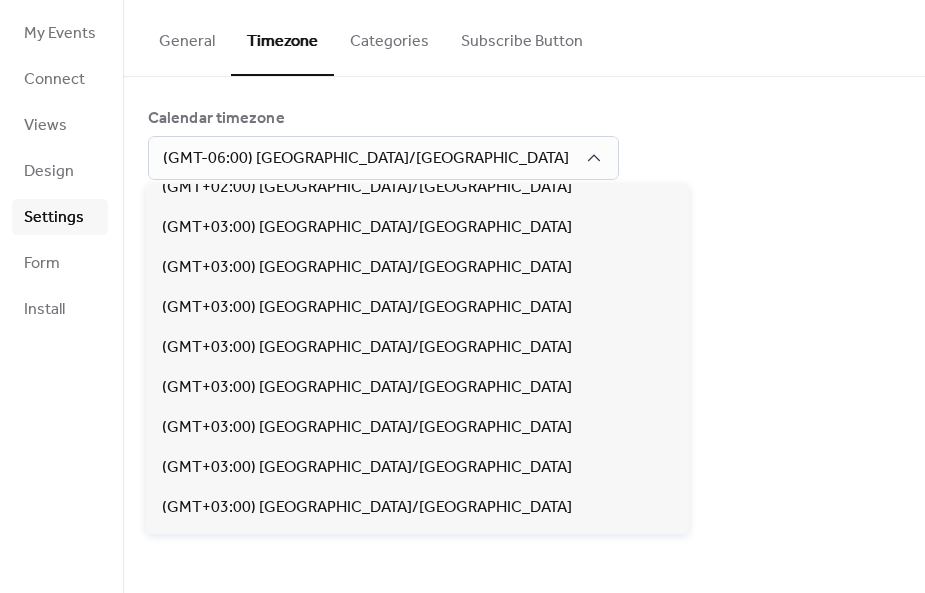 click on "Calendar timezone (GMT-06:00) [GEOGRAPHIC_DATA]/[GEOGRAPHIC_DATA]" at bounding box center [524, 143] 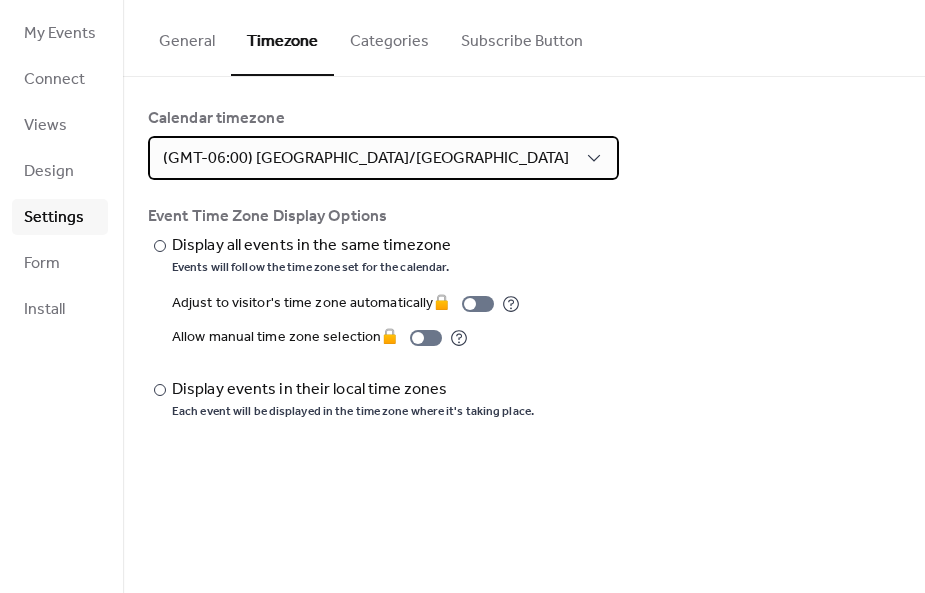 click on "(GMT-06:00) [GEOGRAPHIC_DATA]/[GEOGRAPHIC_DATA]" at bounding box center (383, 158) 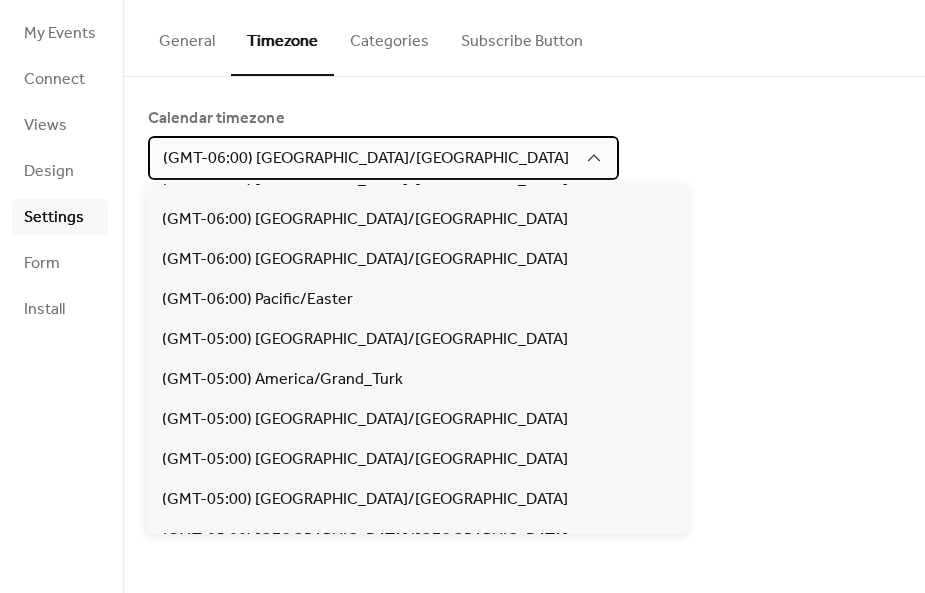 scroll, scrollTop: 1347, scrollLeft: 0, axis: vertical 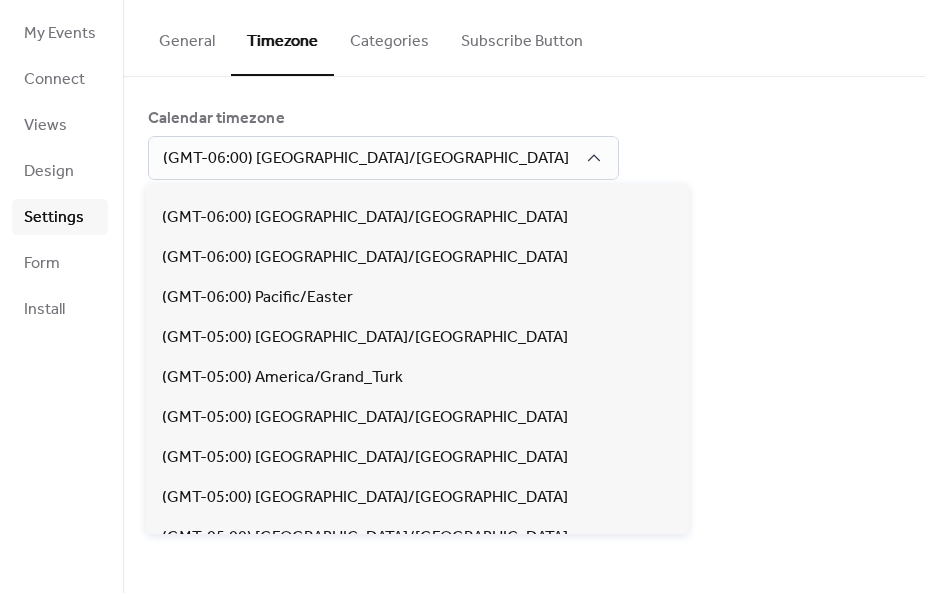 click on "Calendar timezone (GMT-06:00) [GEOGRAPHIC_DATA]/[GEOGRAPHIC_DATA]" at bounding box center (524, 143) 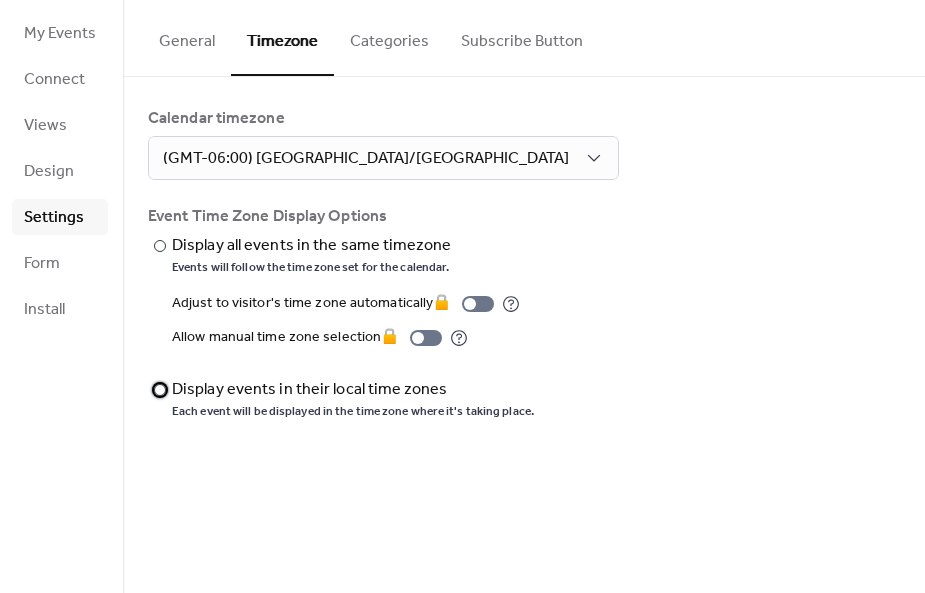 click on "​" at bounding box center (158, 390) 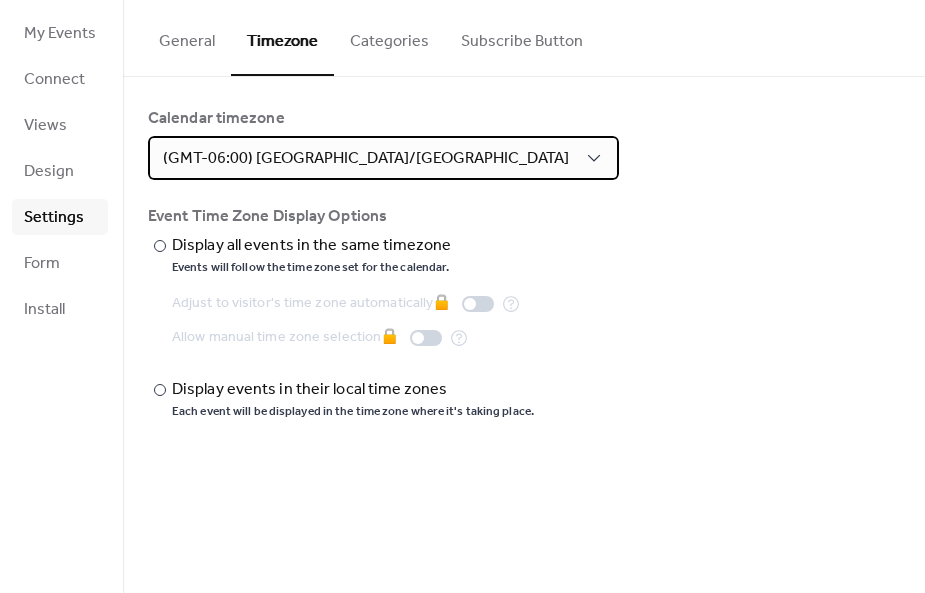 click on "(GMT-06:00) [GEOGRAPHIC_DATA]/[GEOGRAPHIC_DATA]" at bounding box center (383, 158) 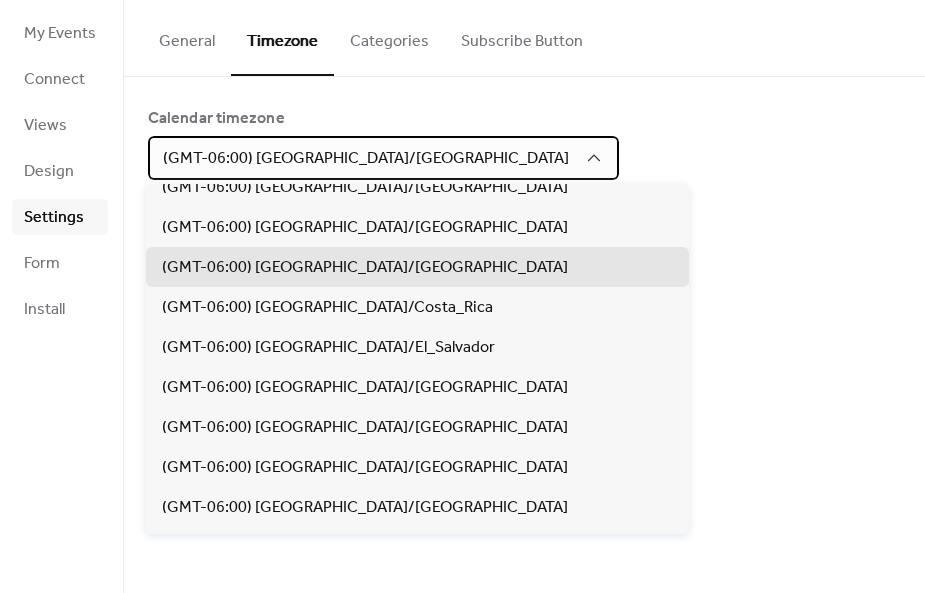 scroll, scrollTop: 1016, scrollLeft: 0, axis: vertical 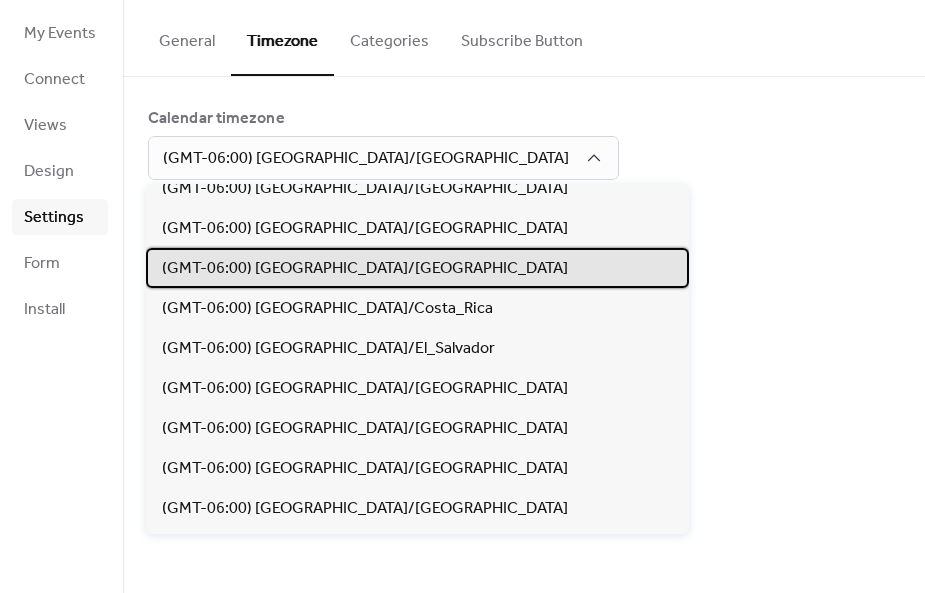 click on "(GMT-06:00) [GEOGRAPHIC_DATA]/[GEOGRAPHIC_DATA]" at bounding box center (417, 268) 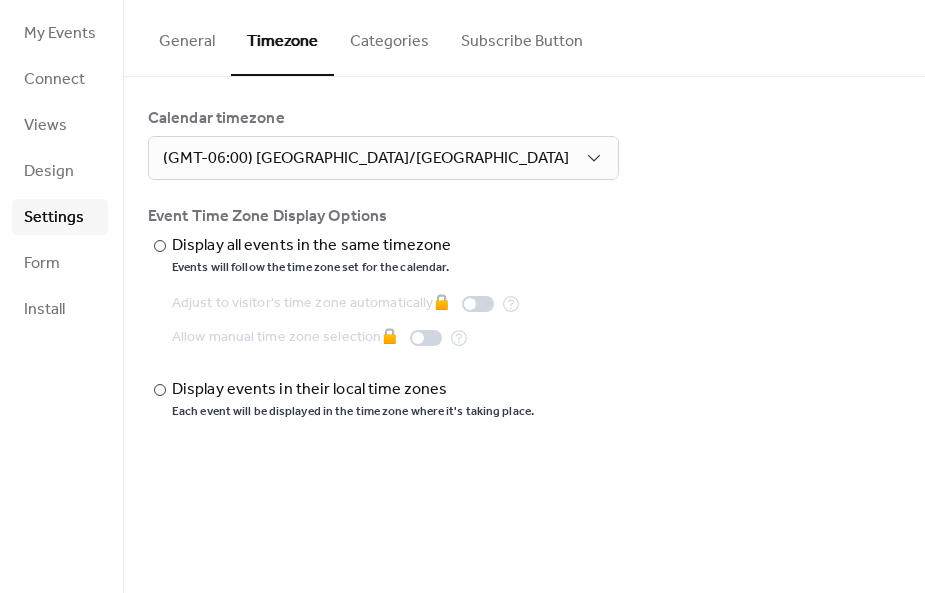 click on "Categories" at bounding box center (389, 37) 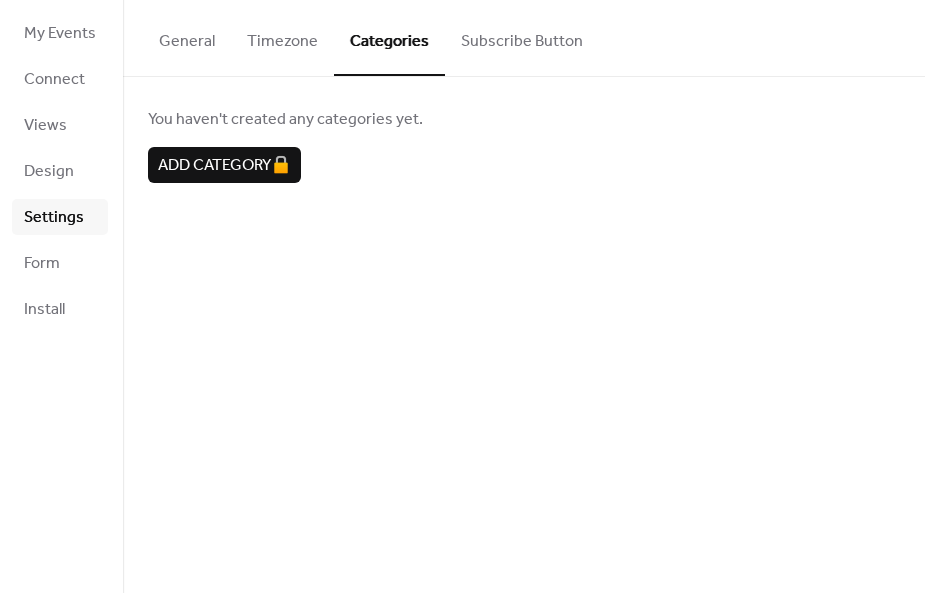 click on "Subscribe Button" at bounding box center [522, 37] 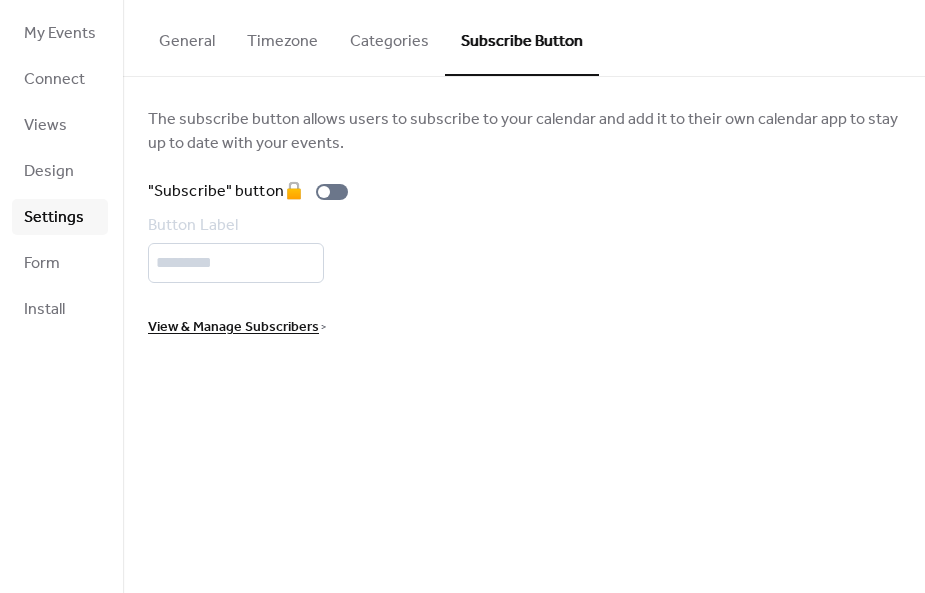 click on "Form" at bounding box center (42, 264) 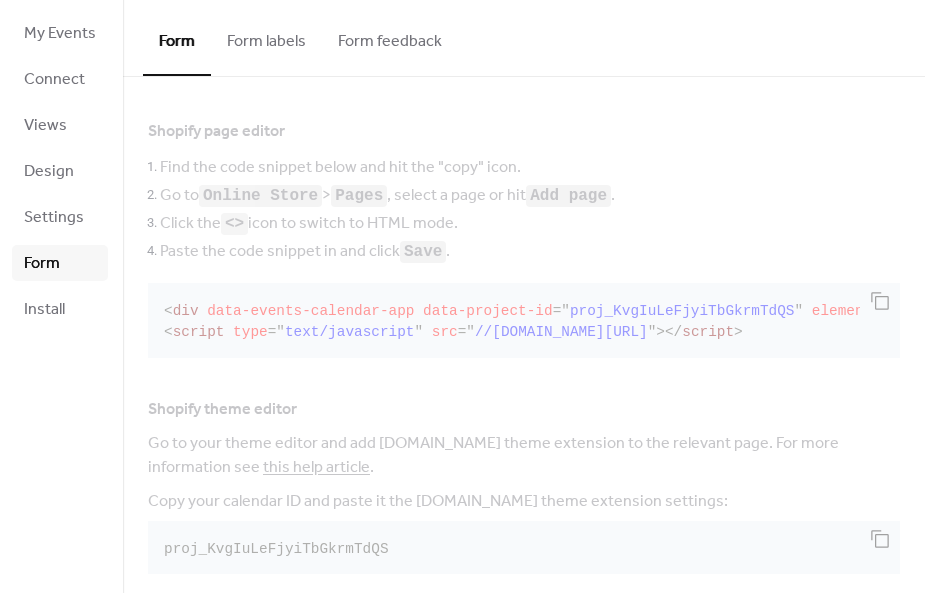 scroll, scrollTop: 406, scrollLeft: 0, axis: vertical 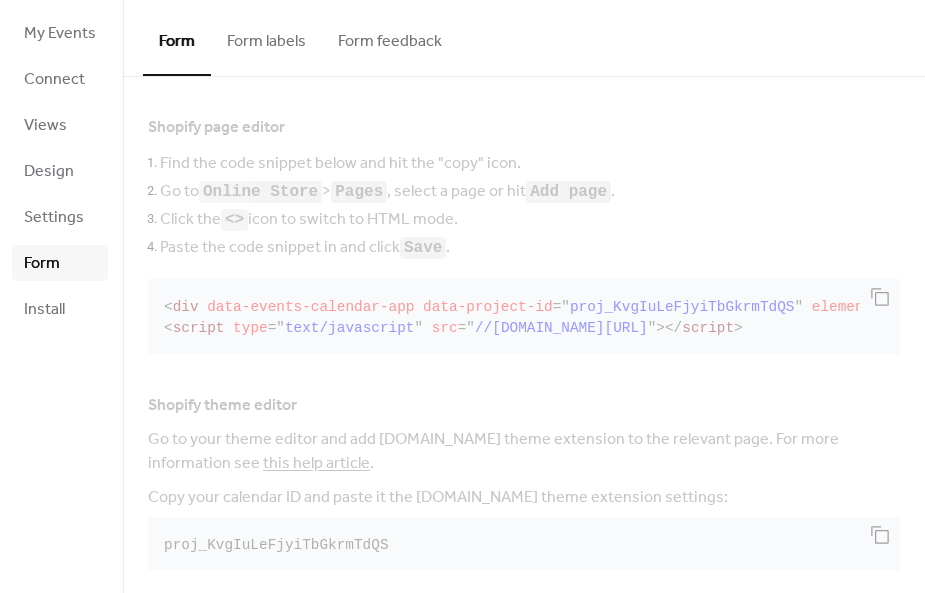 click on "Install" at bounding box center (44, 310) 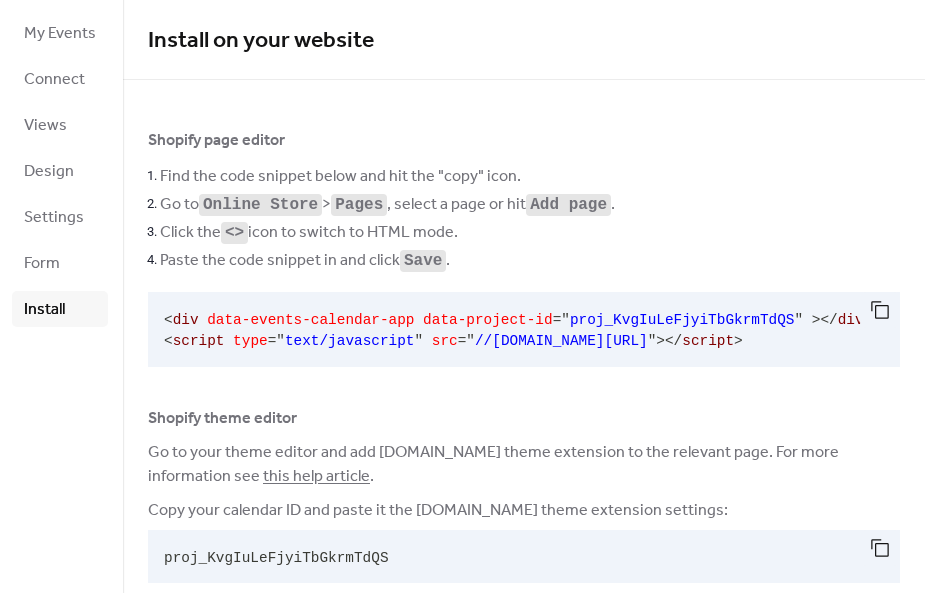 scroll, scrollTop: 0, scrollLeft: 0, axis: both 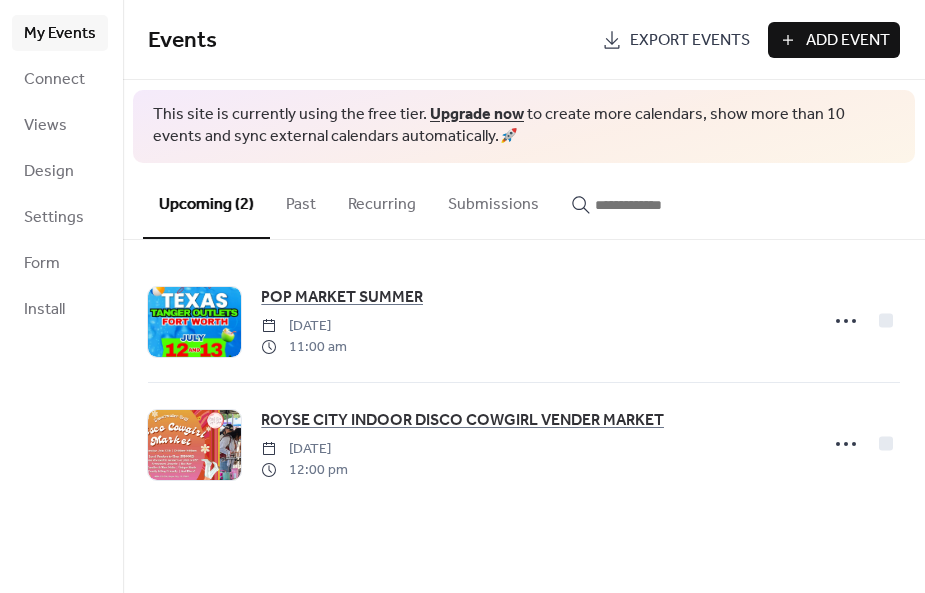 click on "Views" at bounding box center [45, 126] 